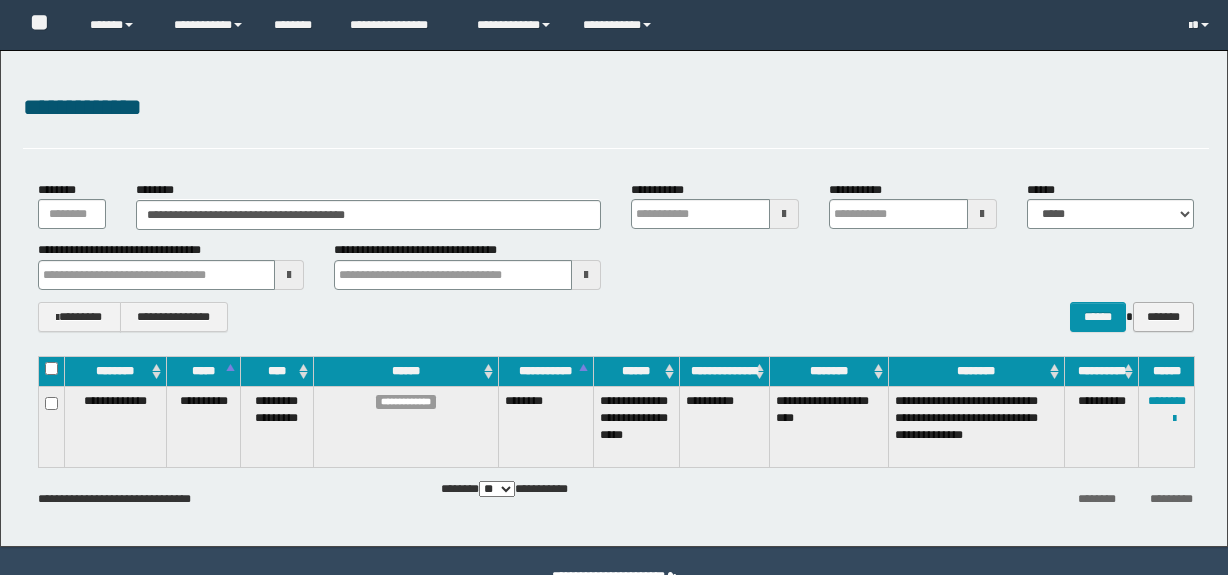 scroll, scrollTop: 0, scrollLeft: 0, axis: both 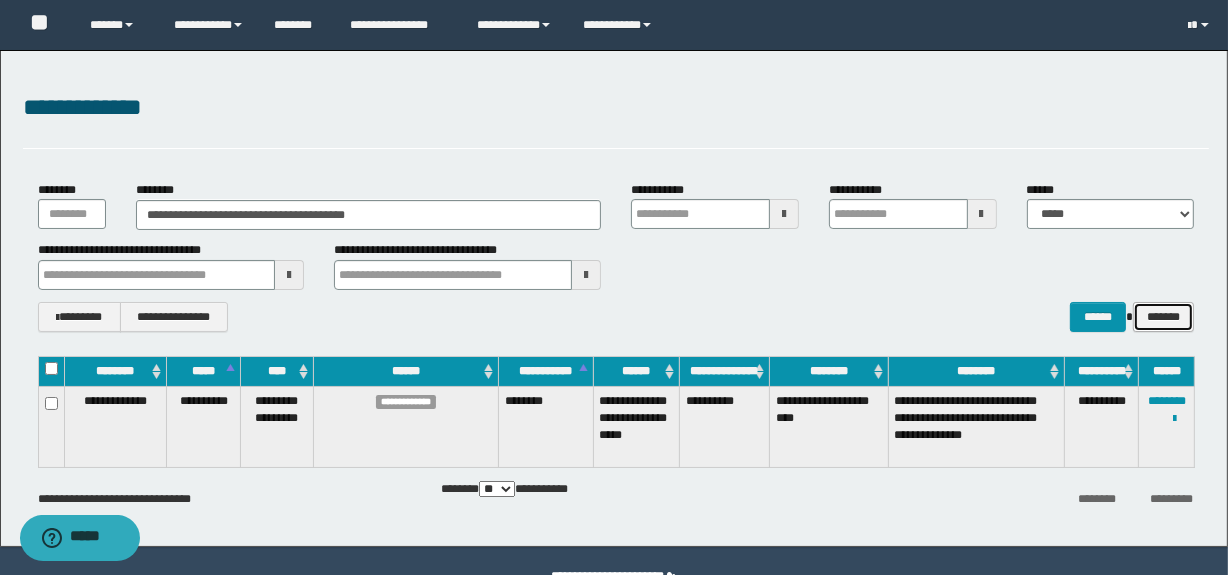 click on "*******" at bounding box center (1163, 317) 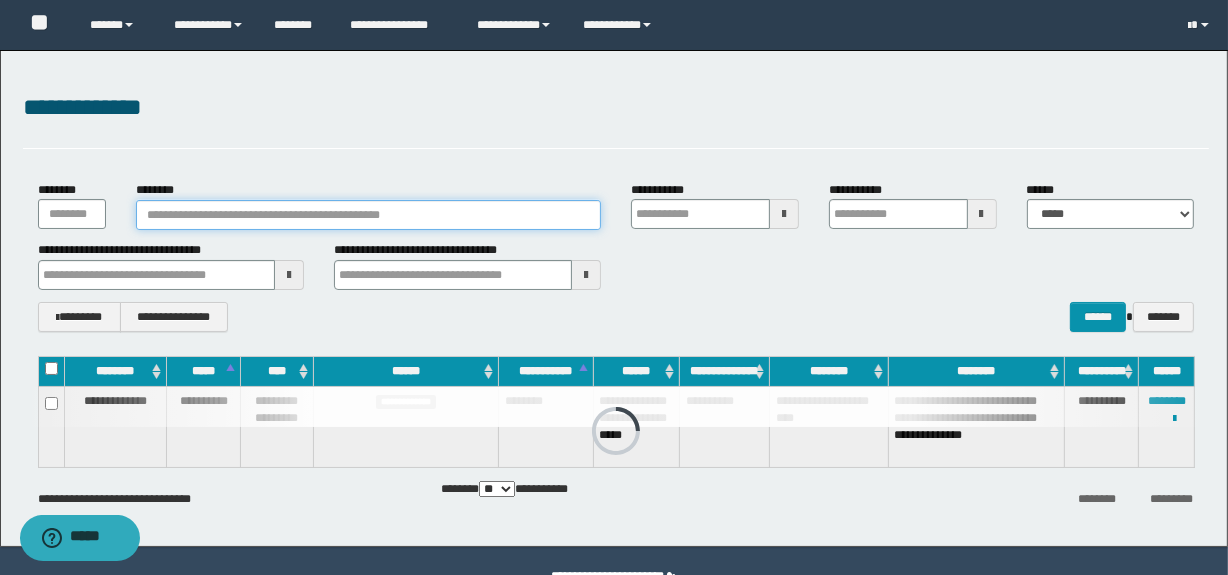 click on "********" at bounding box center (368, 215) 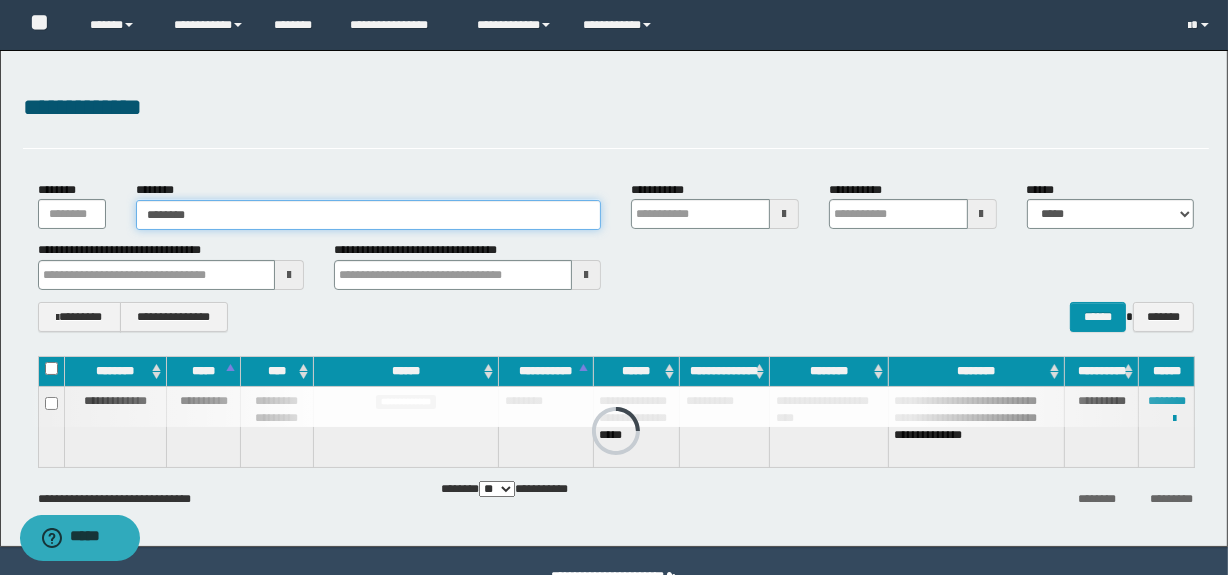 type on "********" 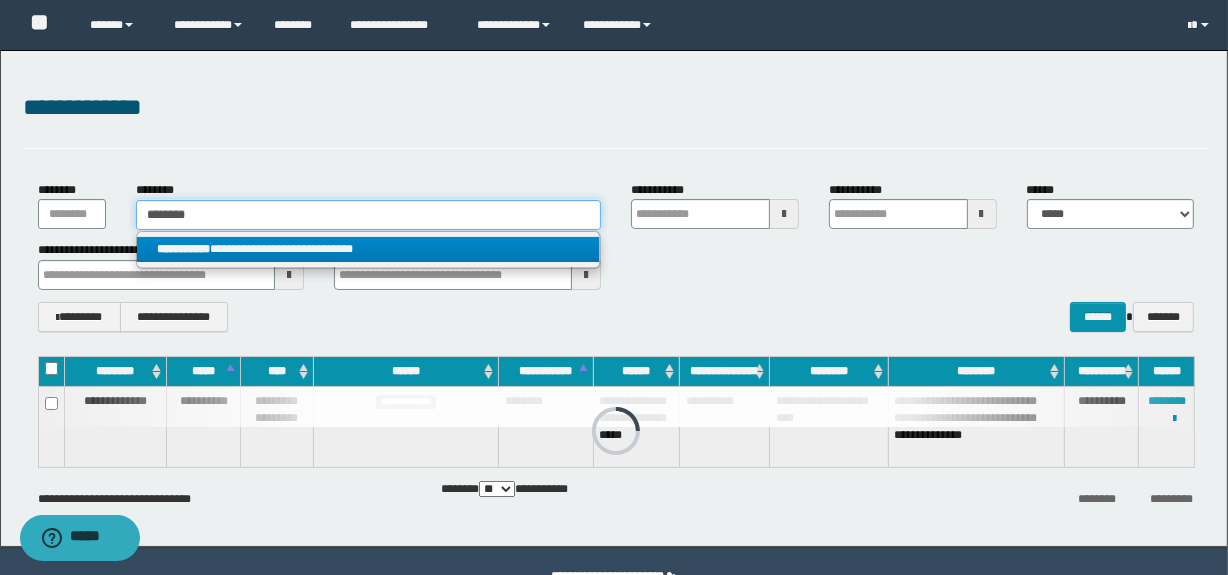 type on "********" 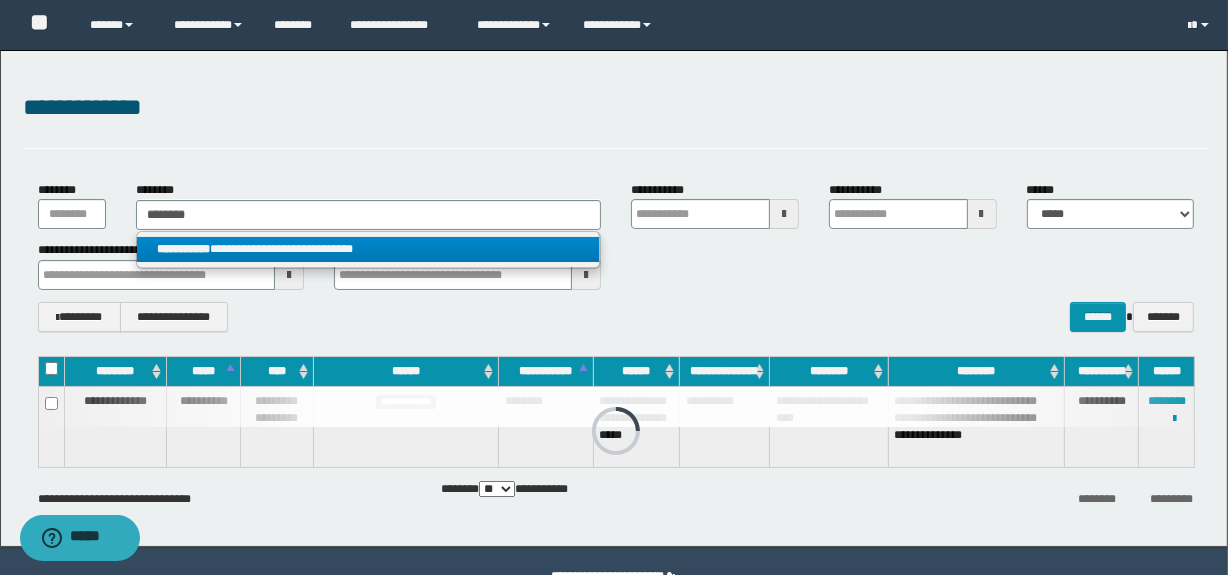 click on "**********" at bounding box center (368, 249) 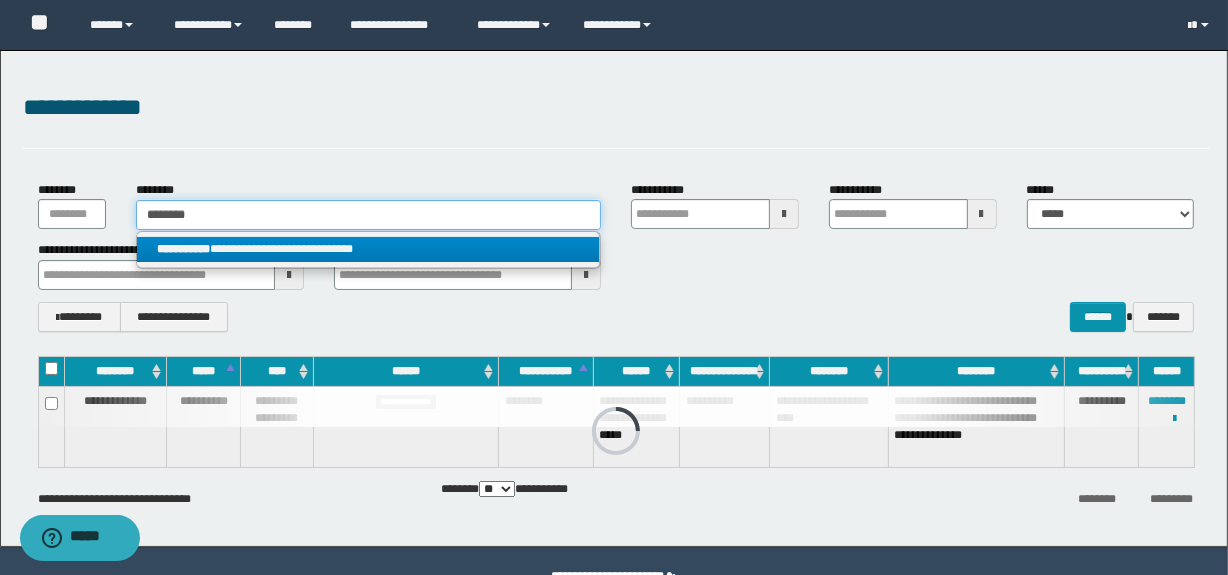 type 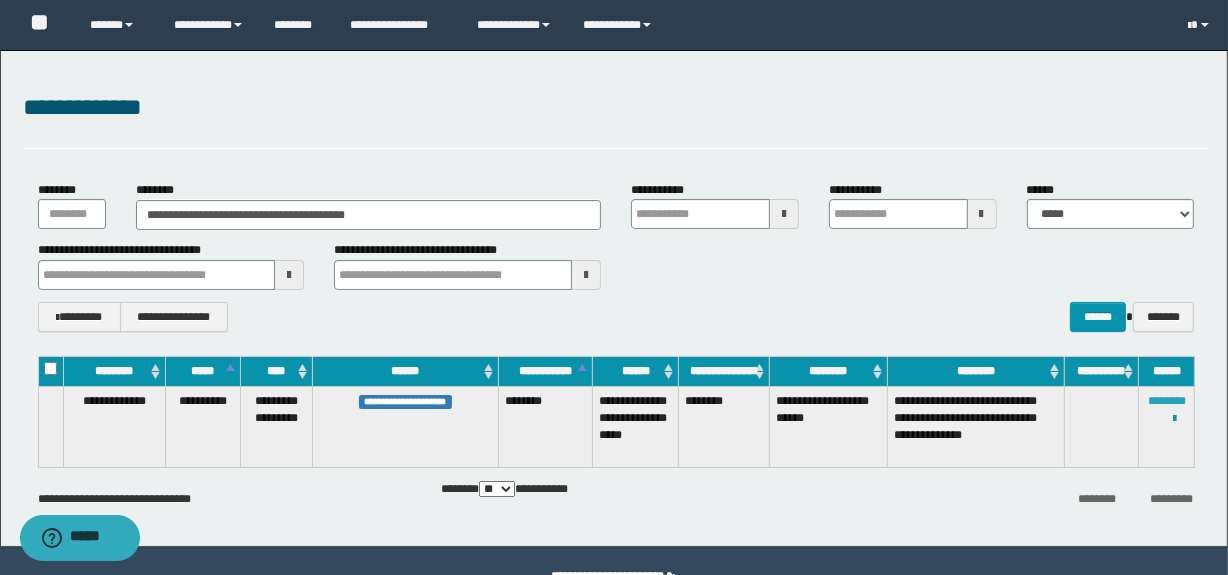 click on "********" at bounding box center [1167, 401] 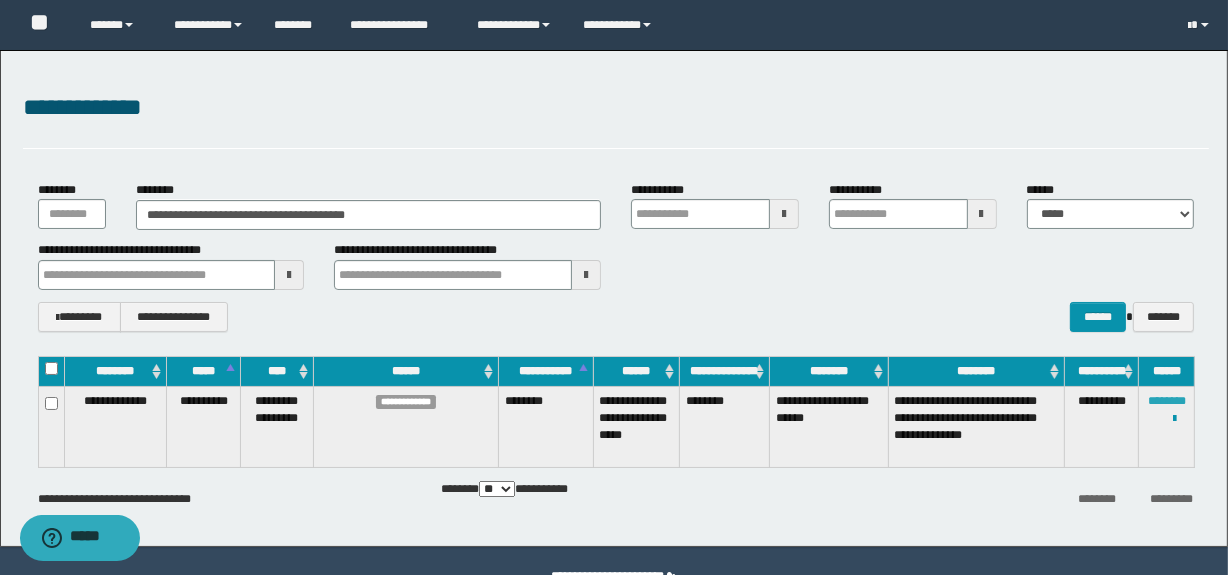 click on "********" at bounding box center (1167, 401) 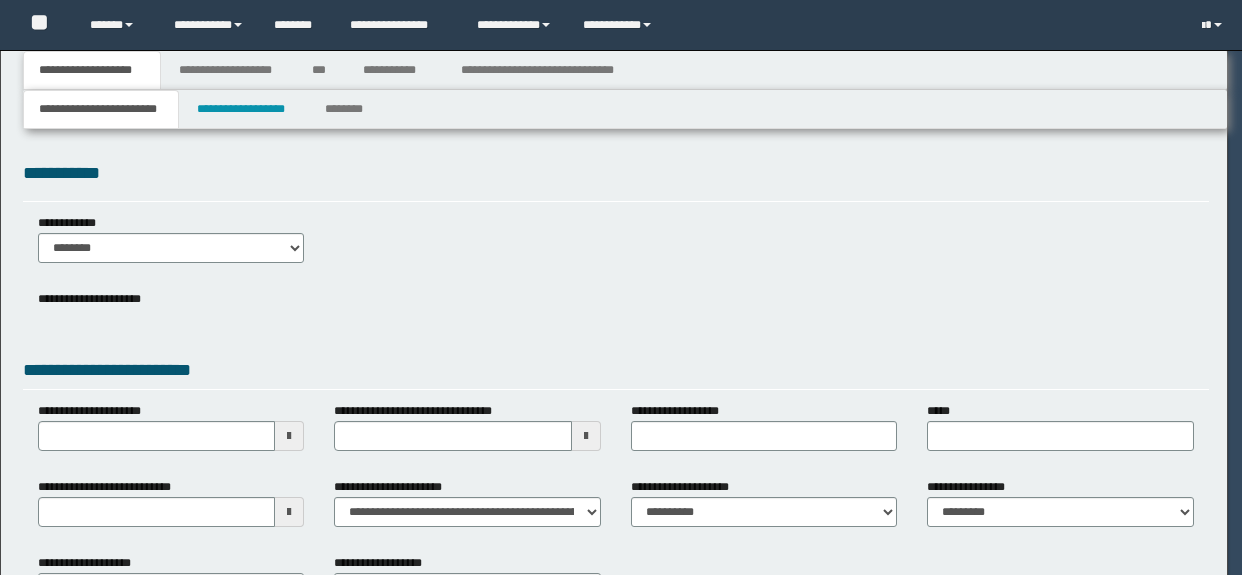 scroll, scrollTop: 0, scrollLeft: 0, axis: both 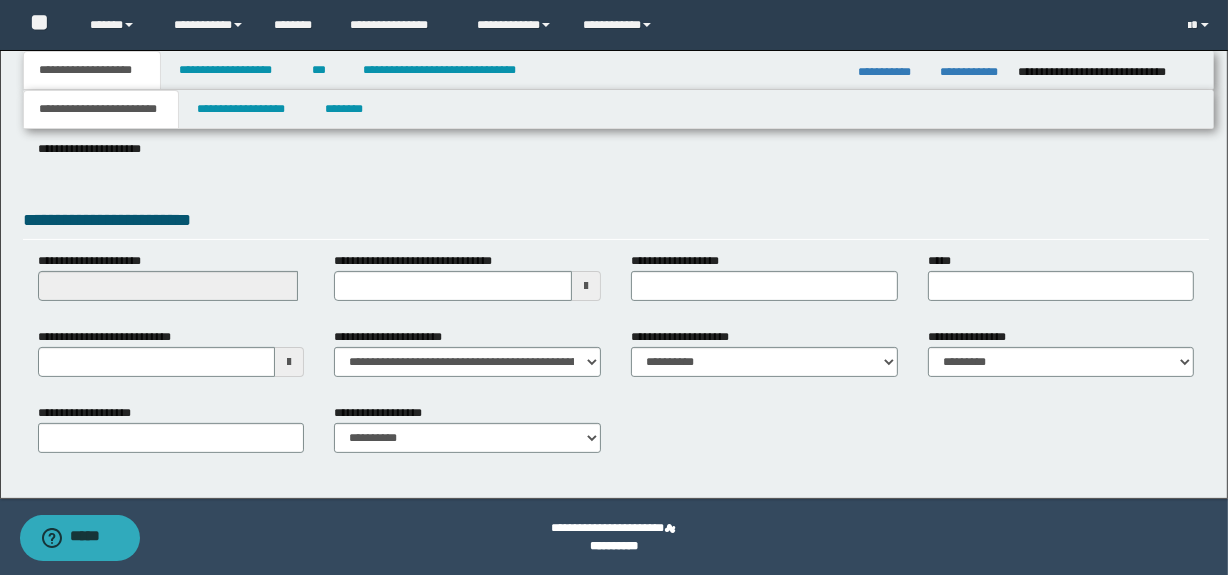 click on "**********" at bounding box center [171, 360] 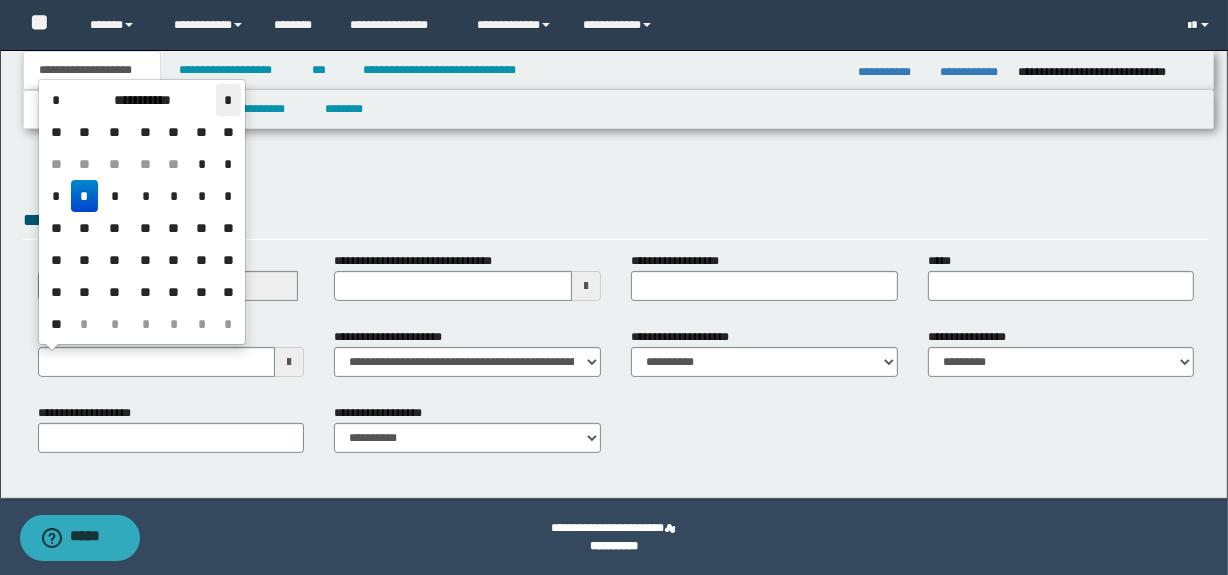 click on "*" at bounding box center (228, 100) 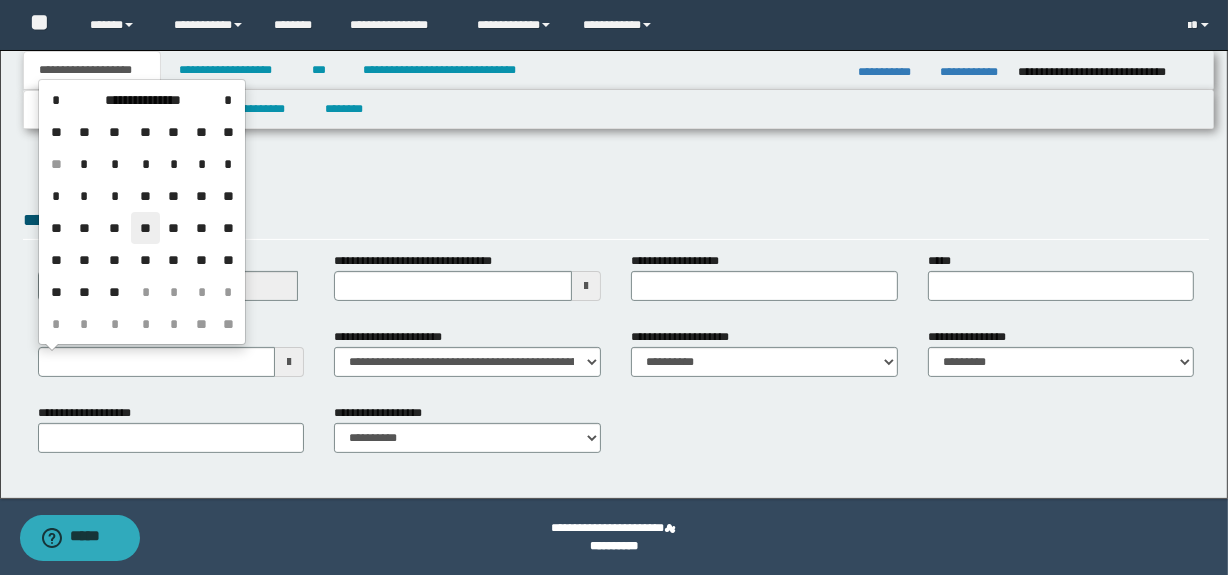 click on "**" at bounding box center (145, 228) 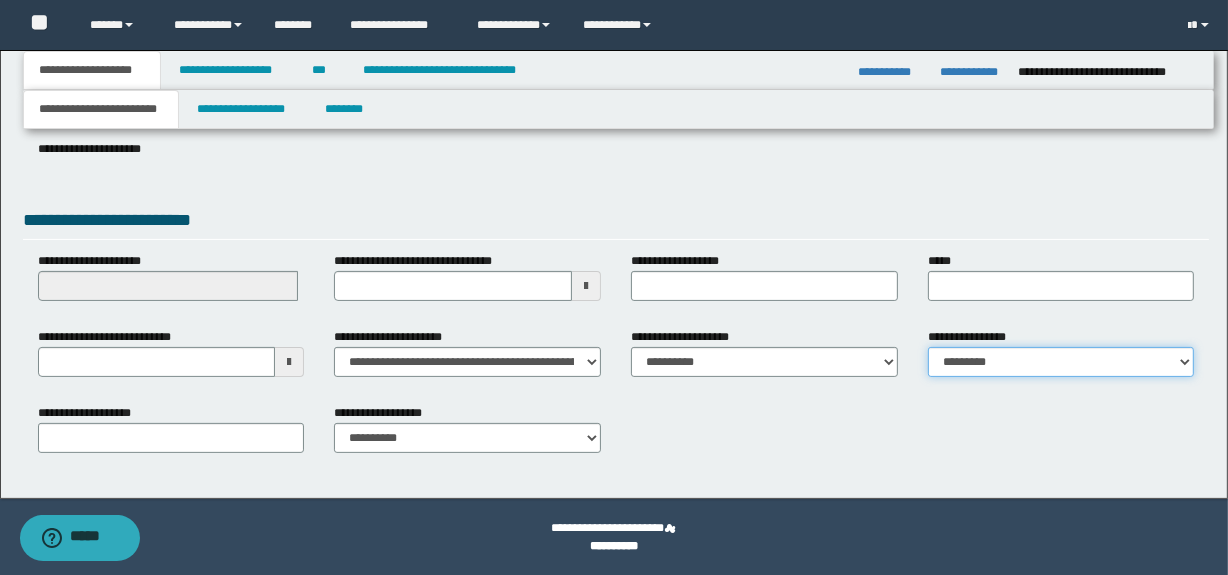 click on "**********" at bounding box center [1061, 362] 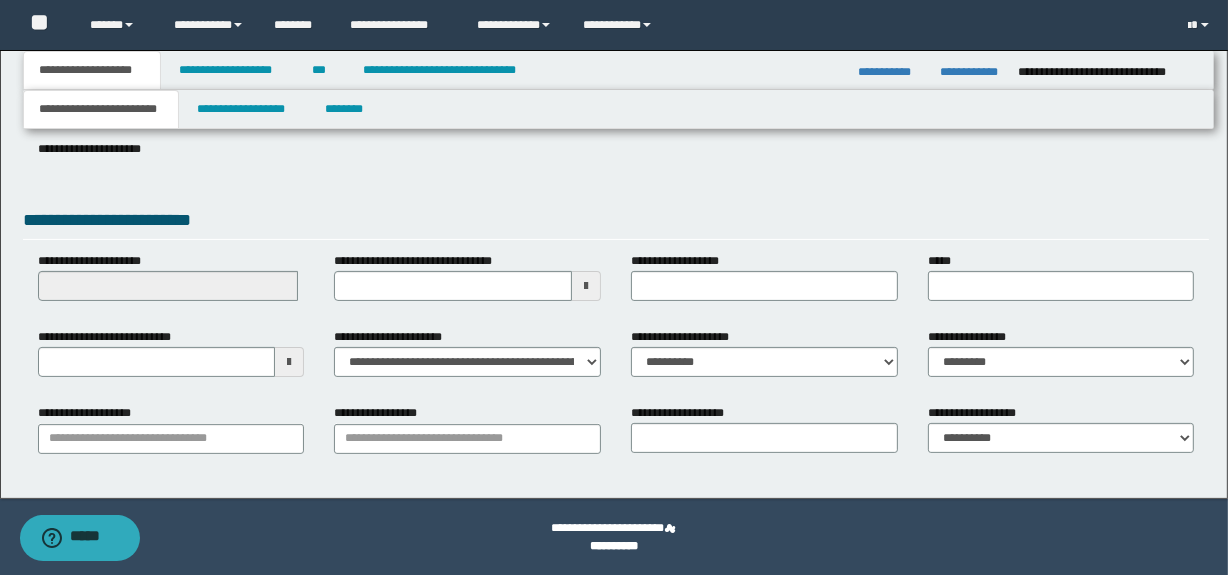 click on "**********" at bounding box center (171, 428) 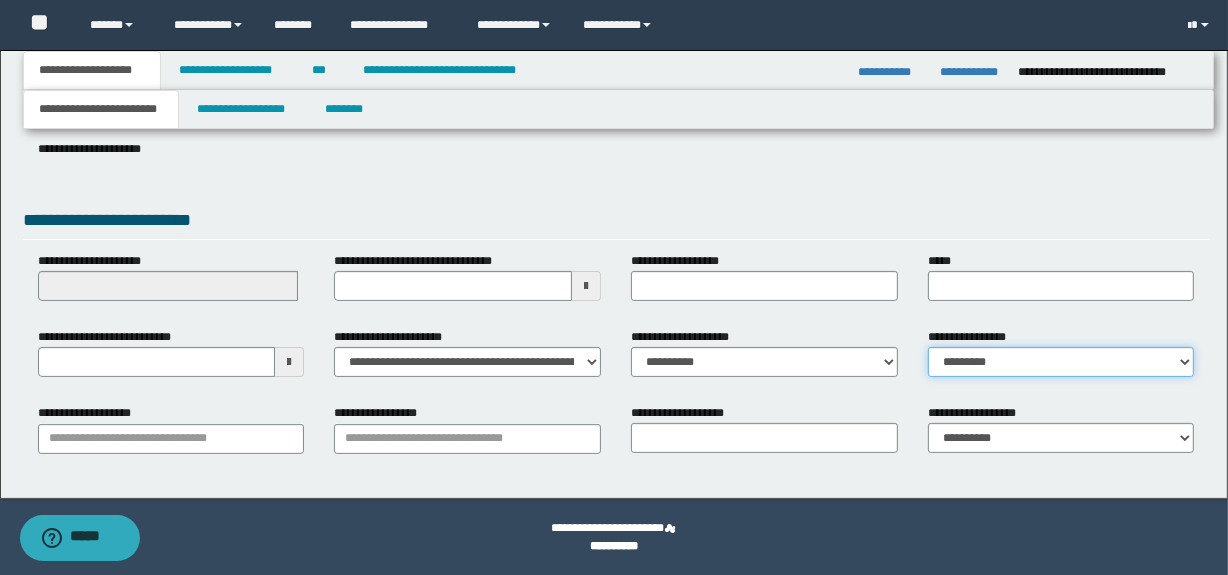 click on "**********" at bounding box center (1061, 362) 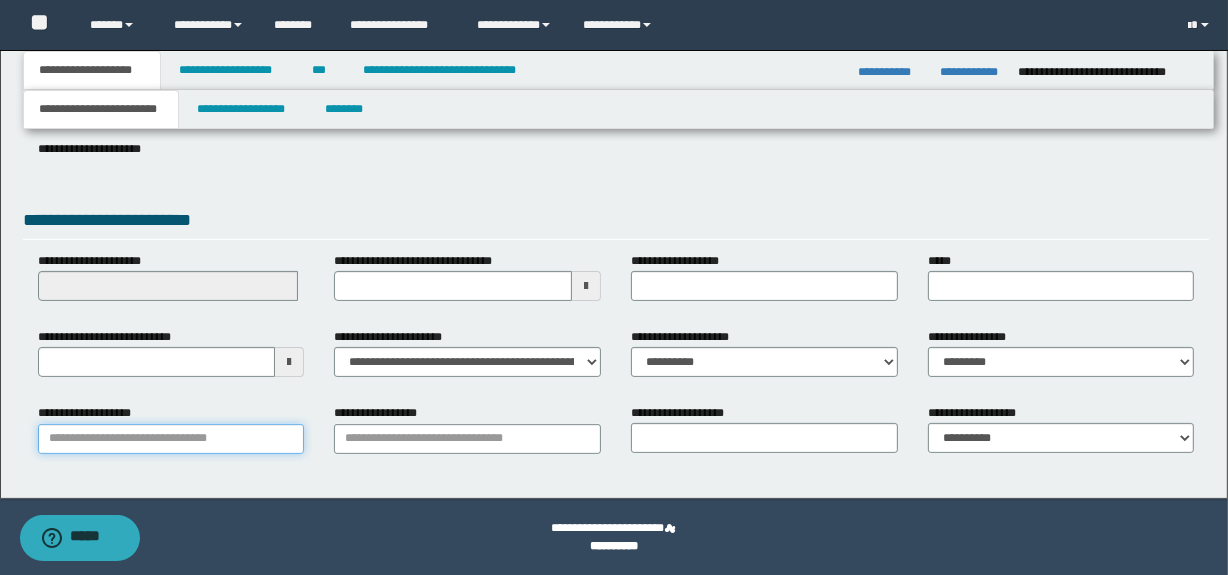 click on "**********" at bounding box center (171, 439) 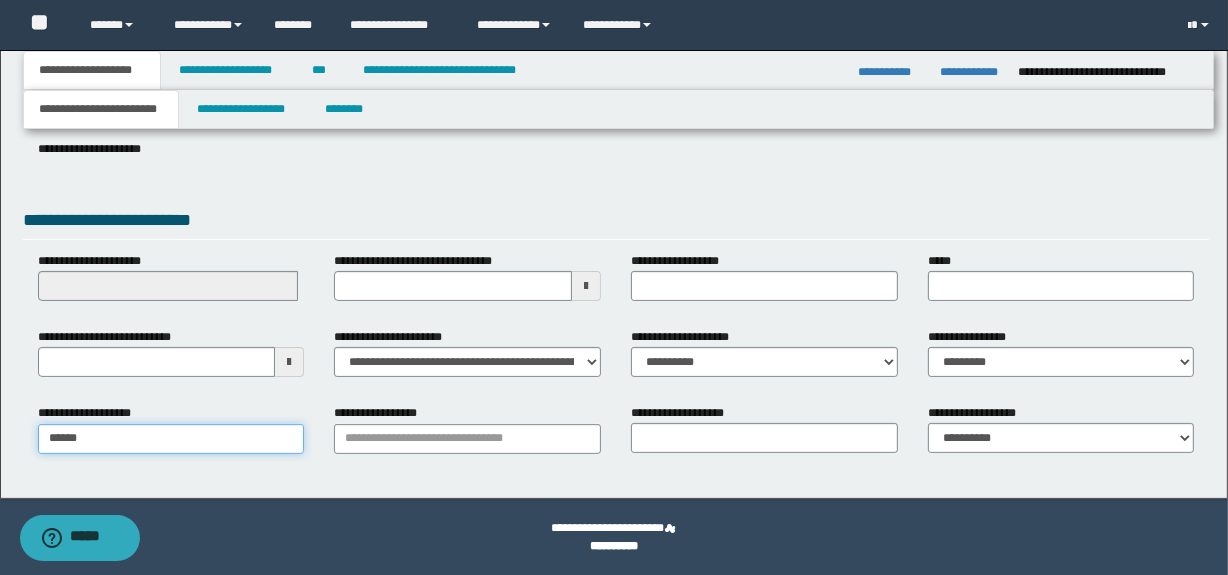 type on "*******" 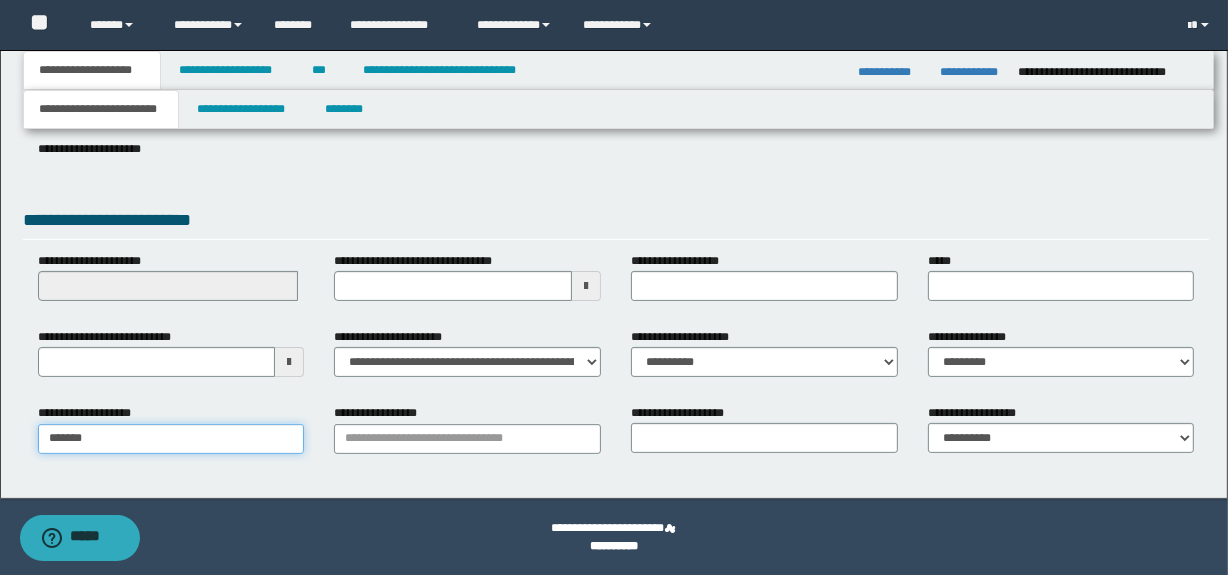 type on "********" 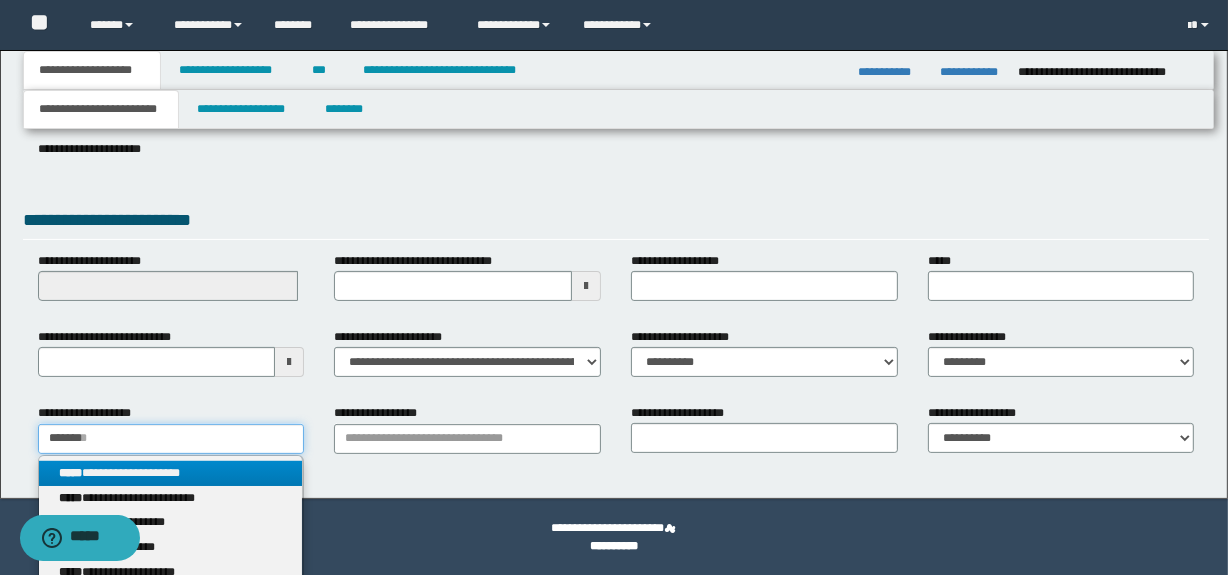 type on "*******" 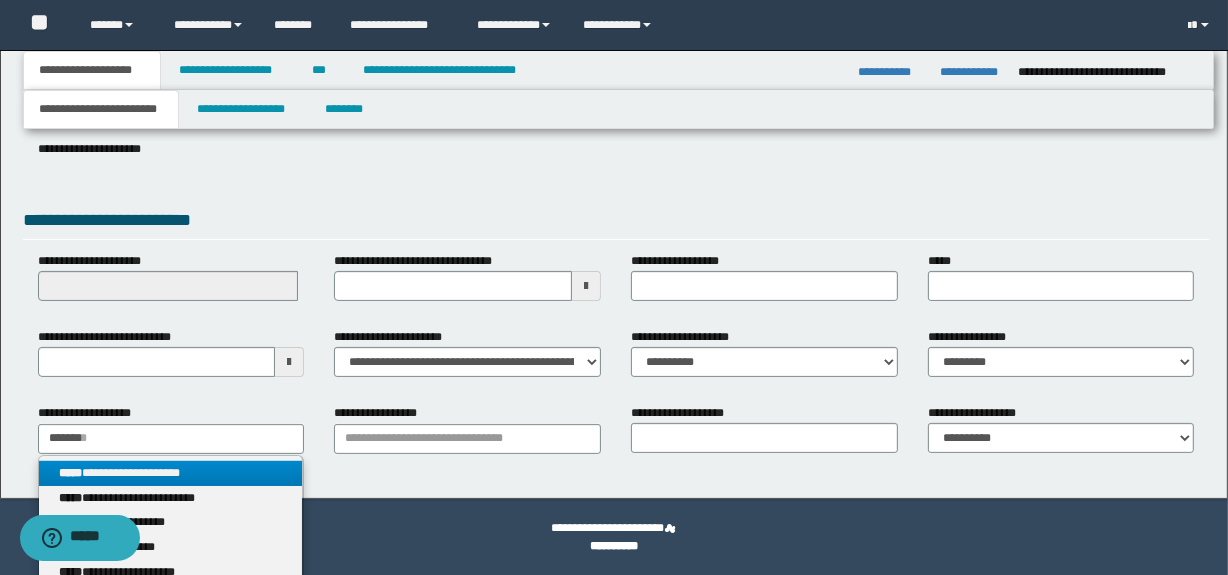 click on "**********" at bounding box center (171, 473) 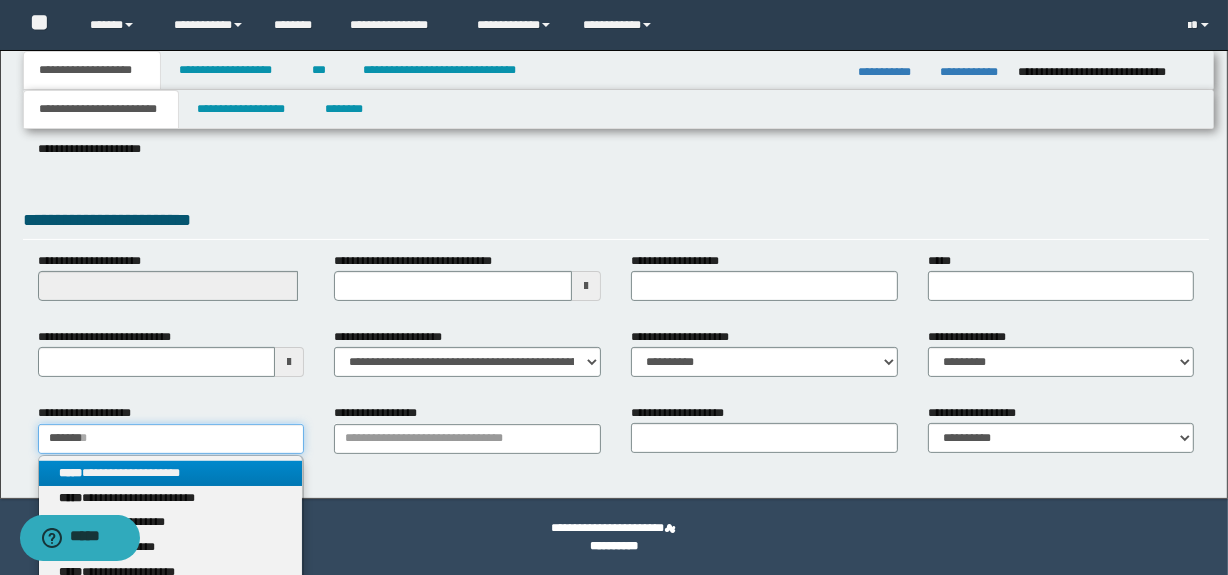 type 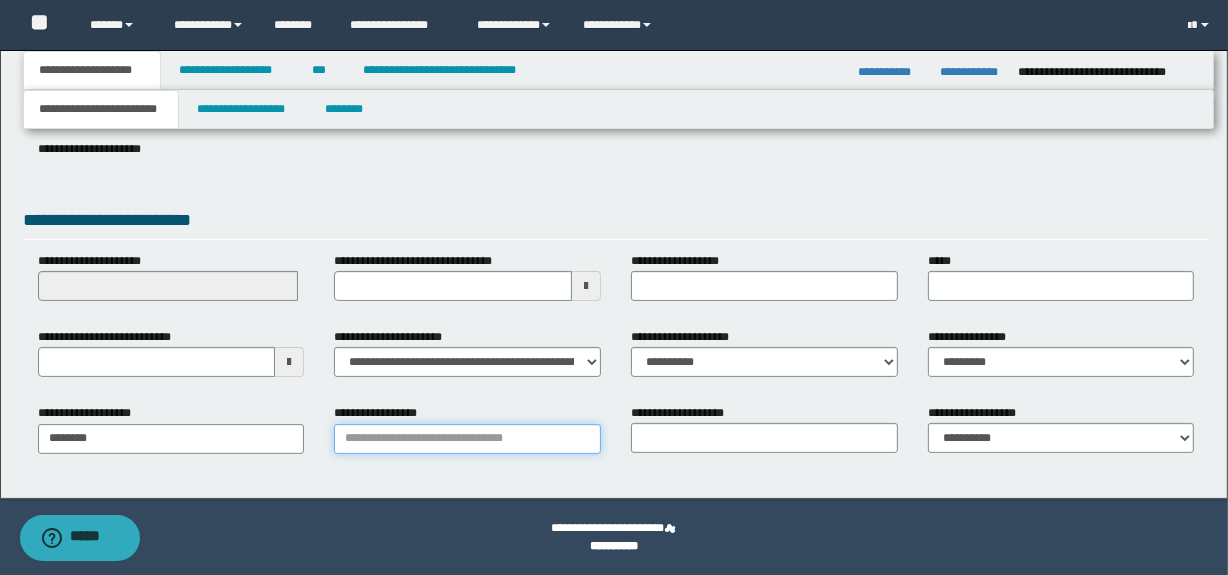 click on "**********" at bounding box center [467, 439] 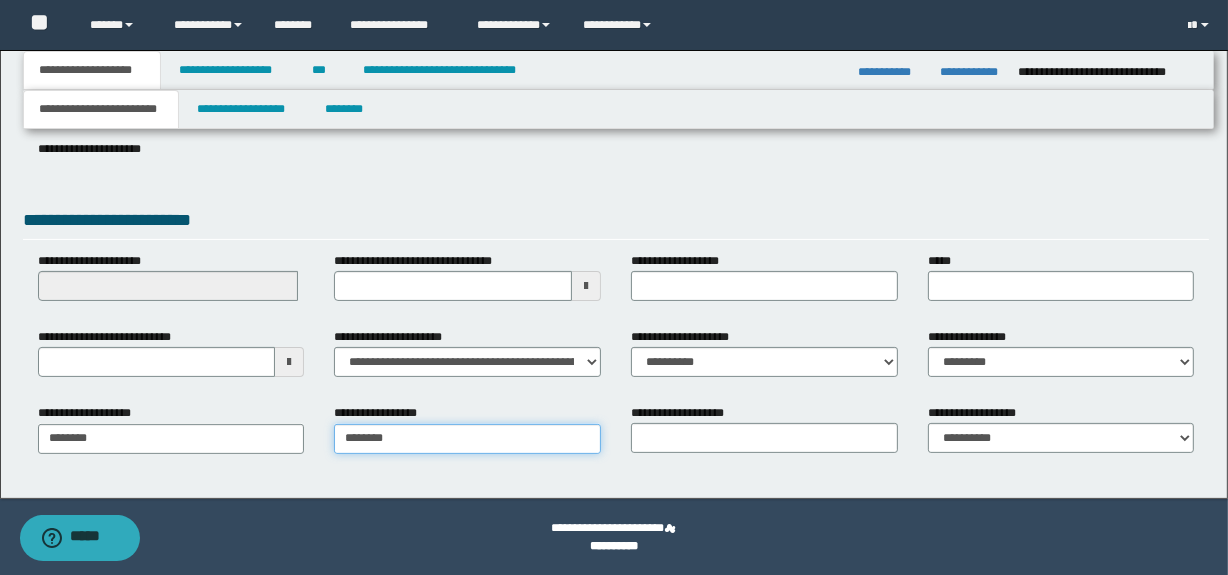type on "*********" 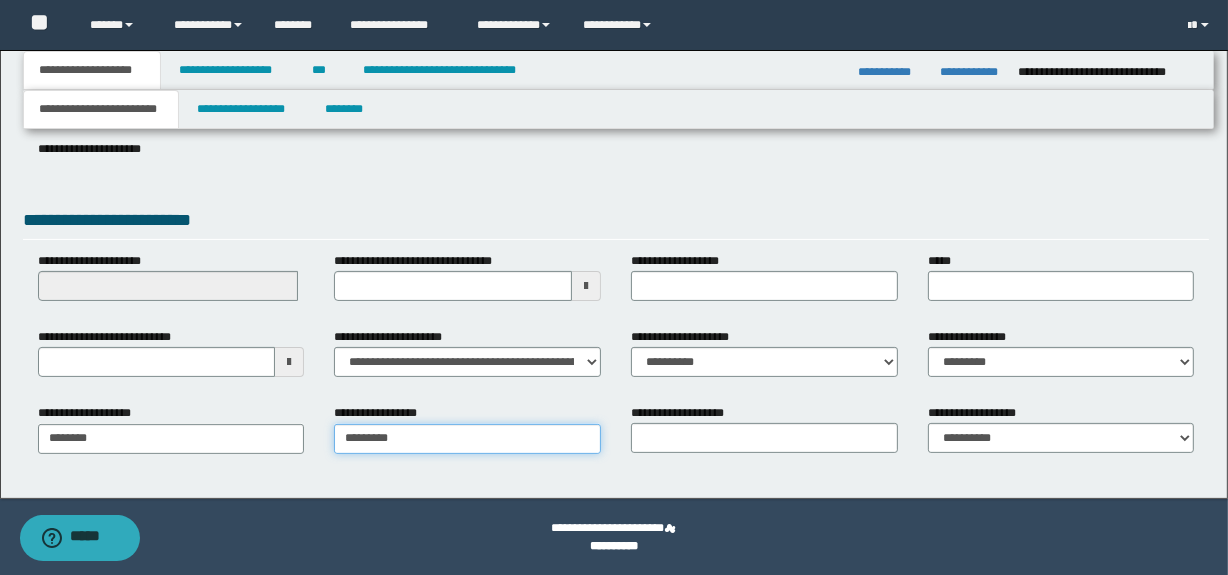 type on "*********" 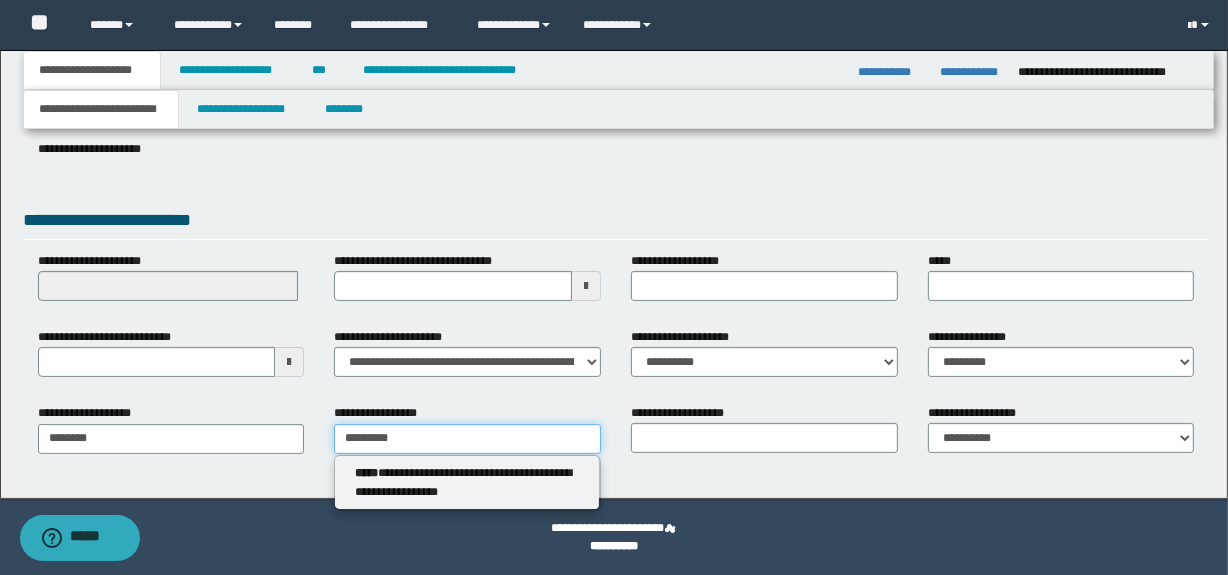 type on "*********" 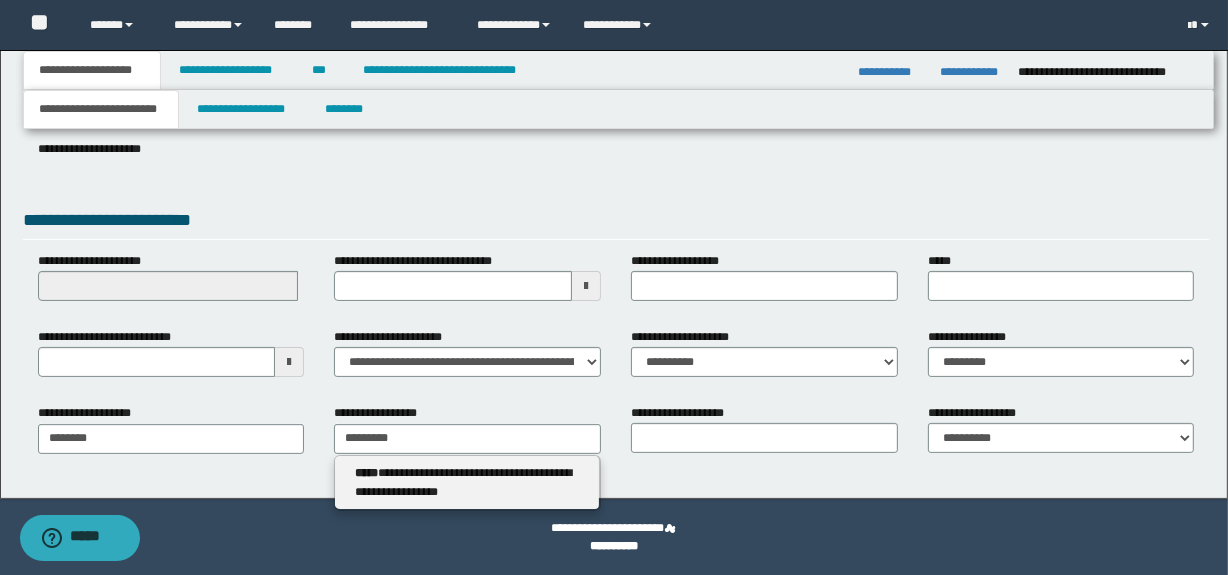click on "**********" at bounding box center (467, 483) 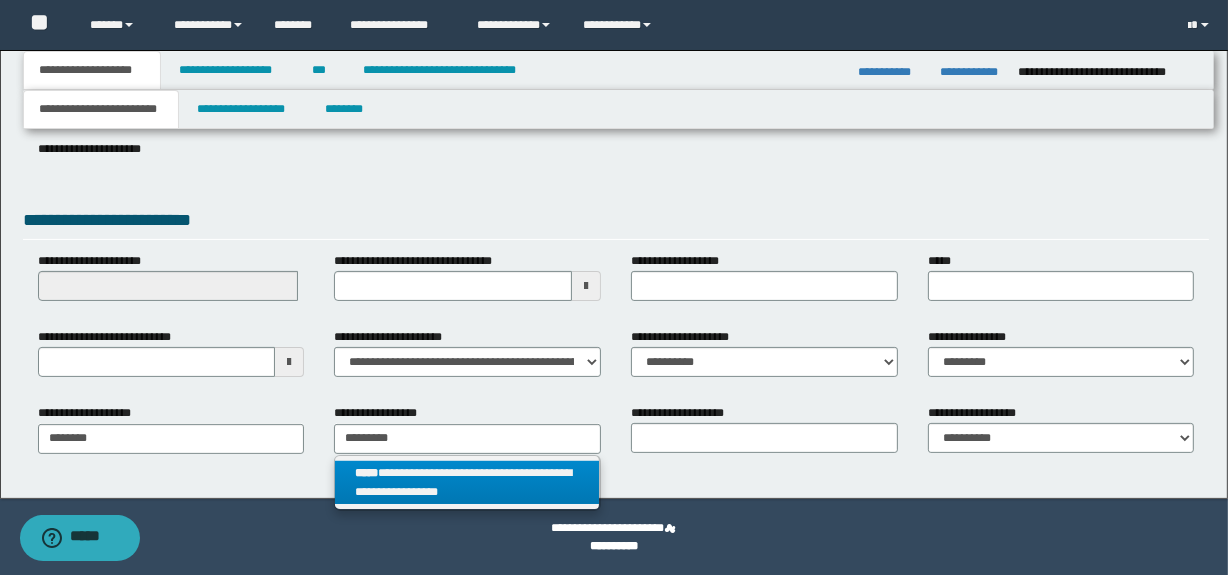 click on "**********" at bounding box center (467, 483) 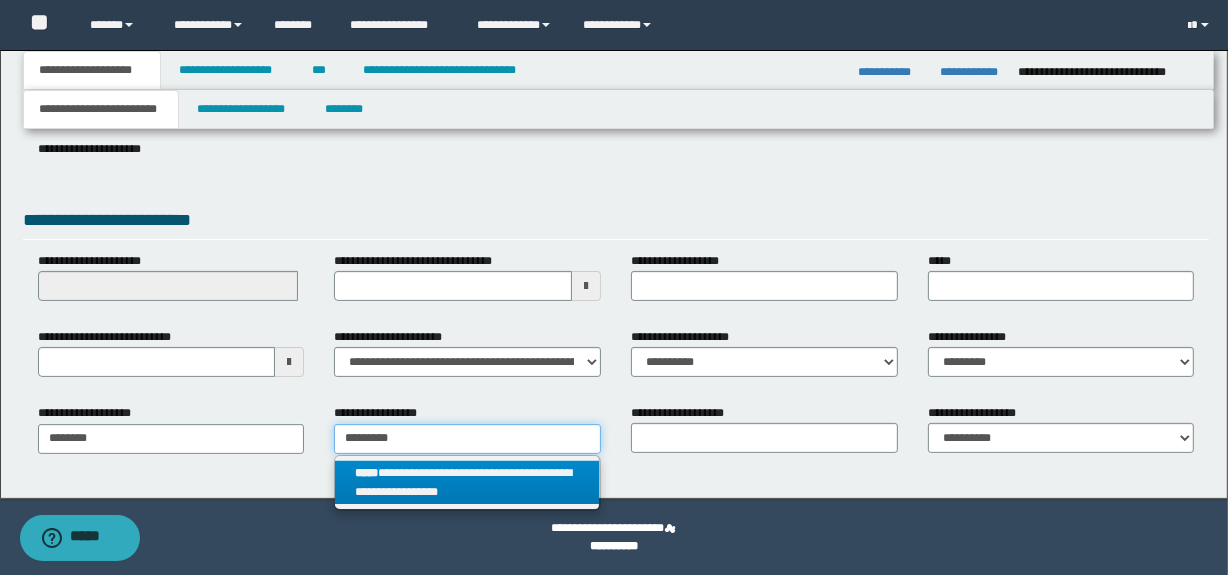 type 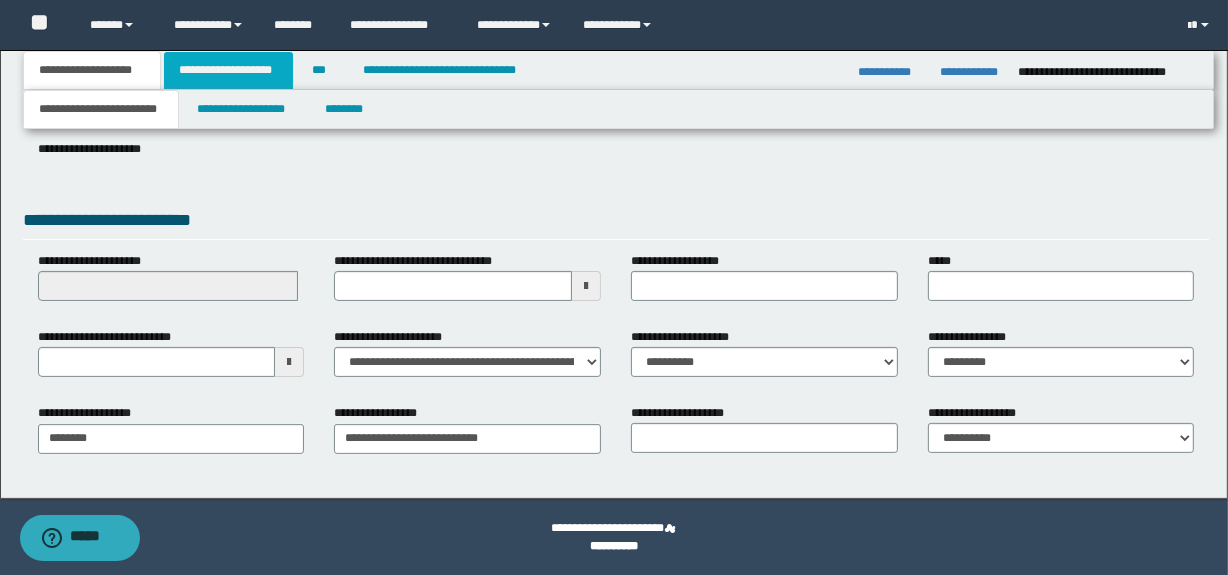 click on "**********" at bounding box center (228, 70) 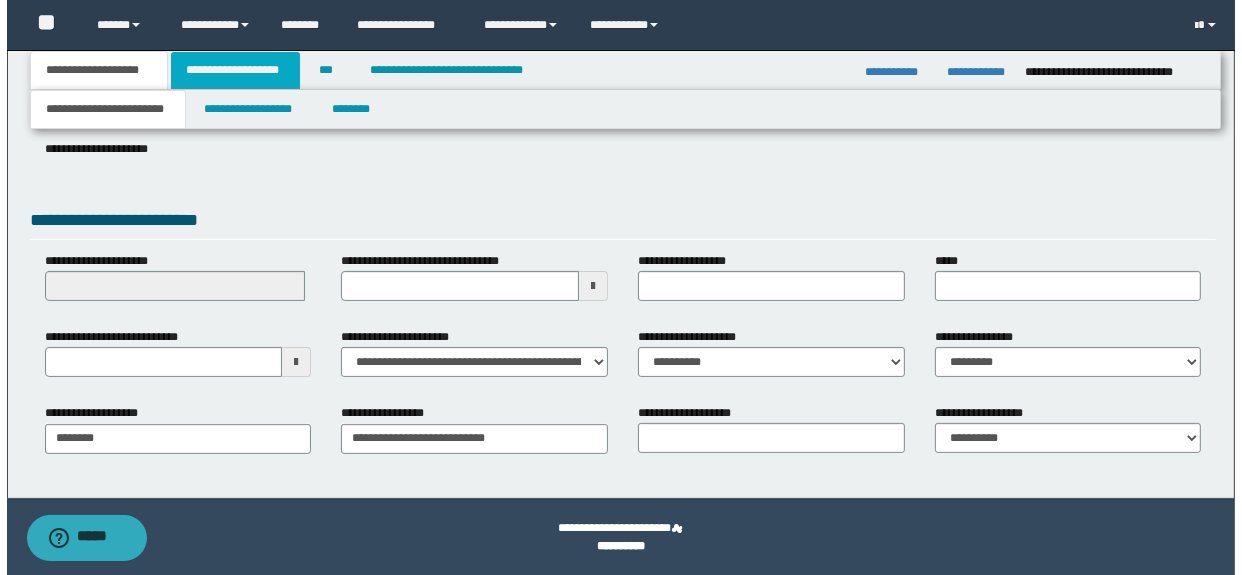 scroll, scrollTop: 0, scrollLeft: 0, axis: both 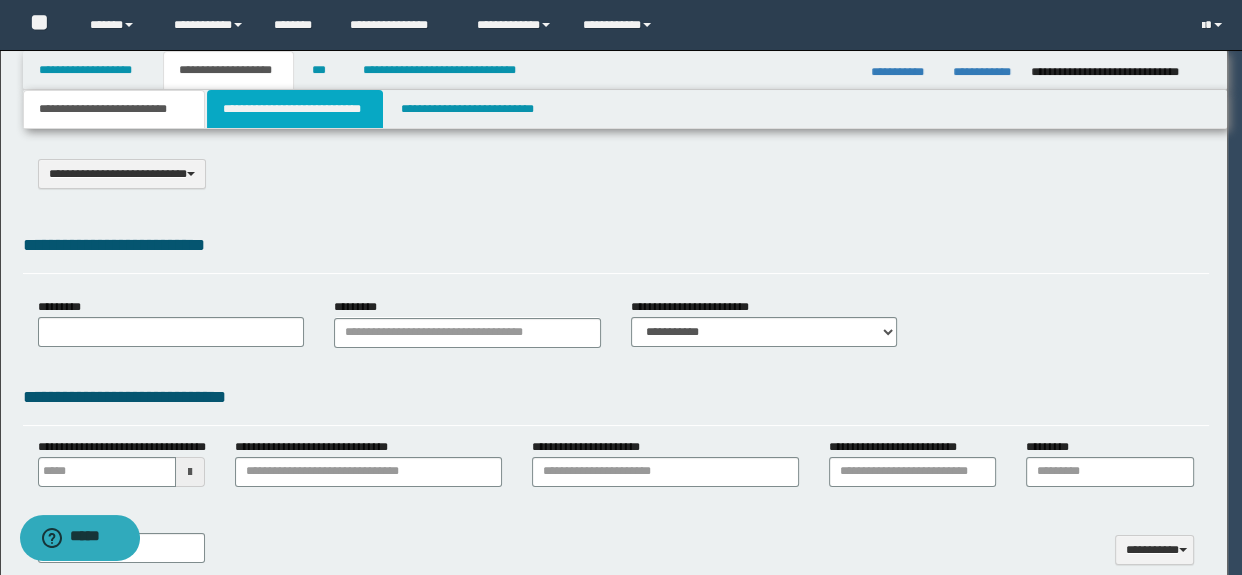 click on "**********" at bounding box center (294, 109) 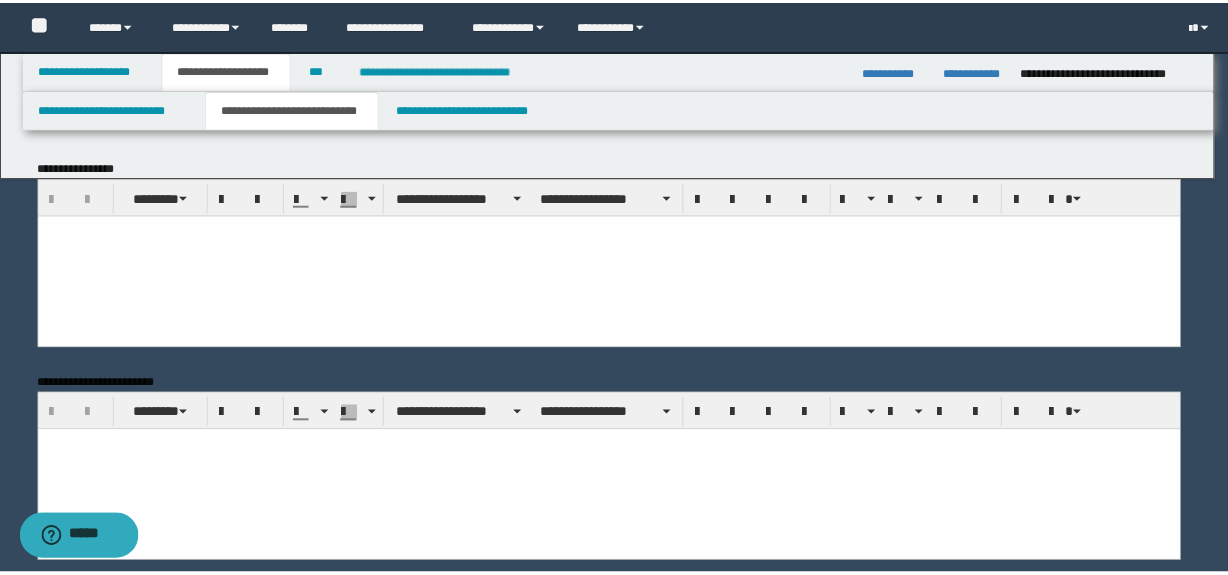 scroll, scrollTop: 0, scrollLeft: 0, axis: both 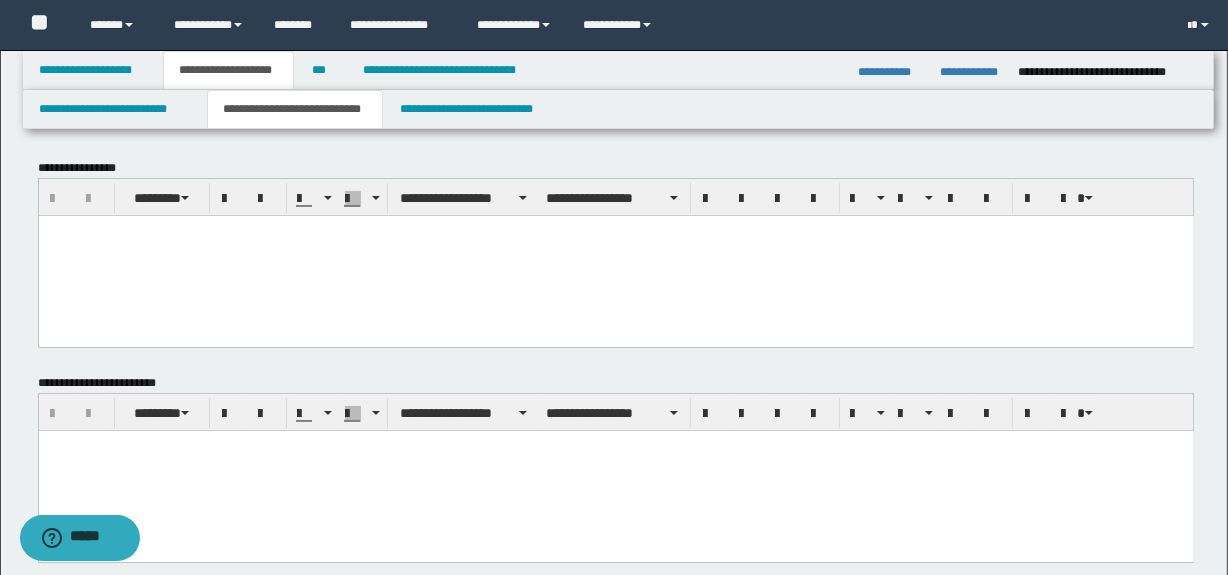 click at bounding box center (615, 255) 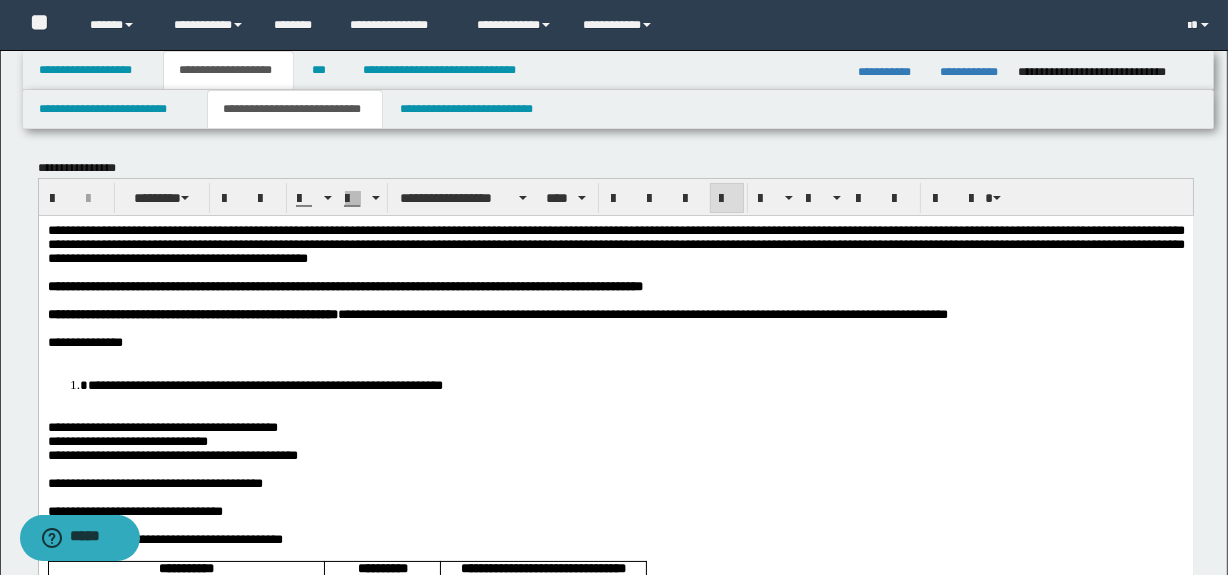 click at bounding box center [615, 356] 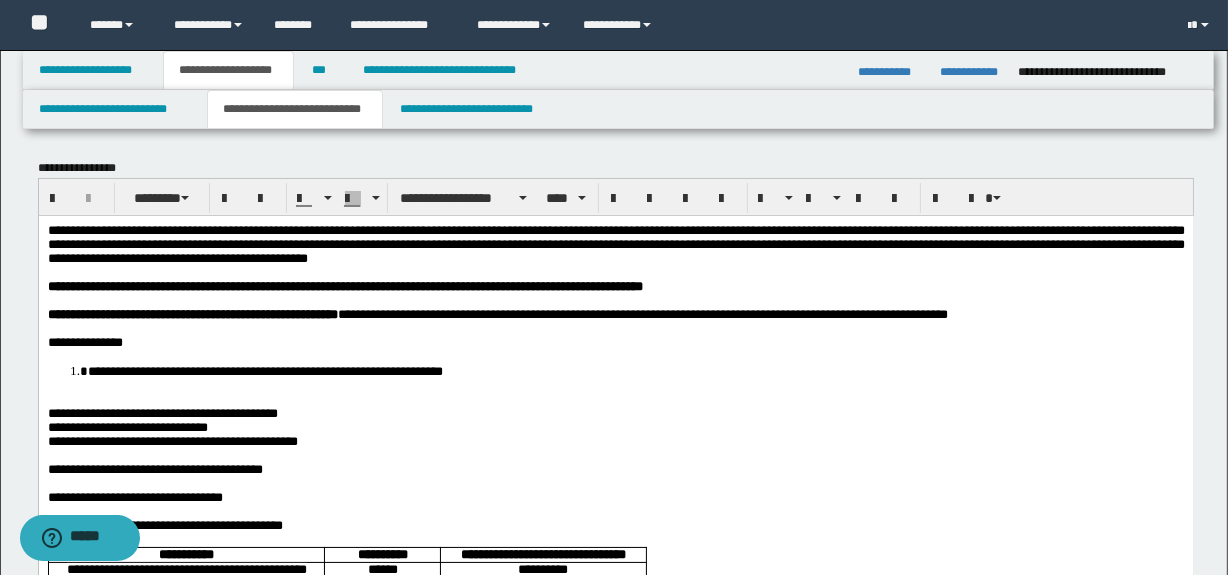 click on "**********" at bounding box center [615, 783] 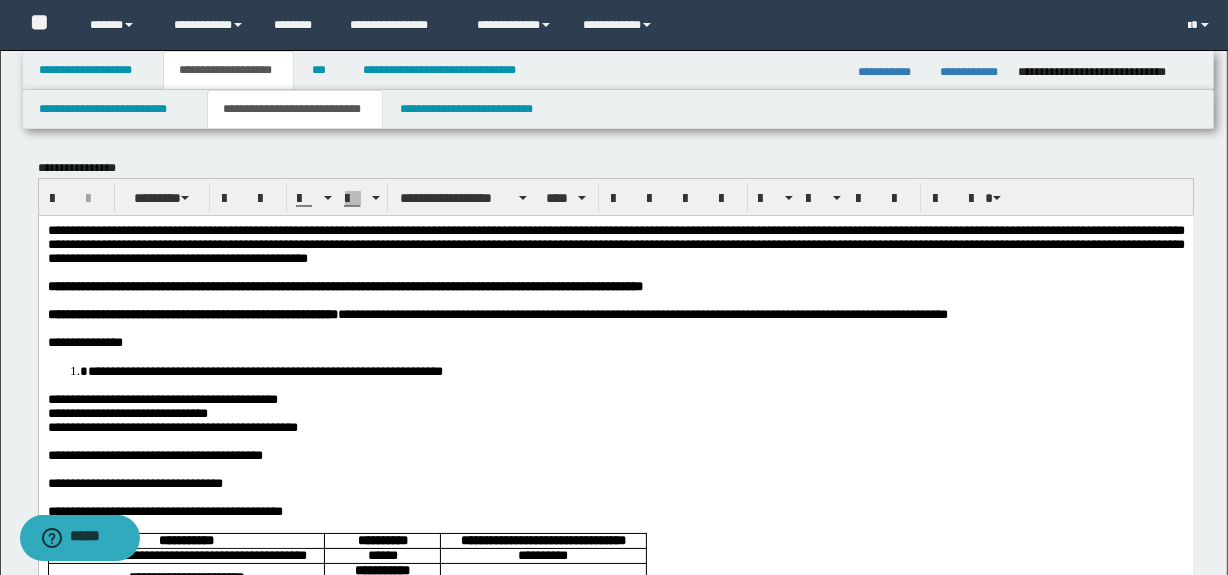 click on "**********" at bounding box center [162, 398] 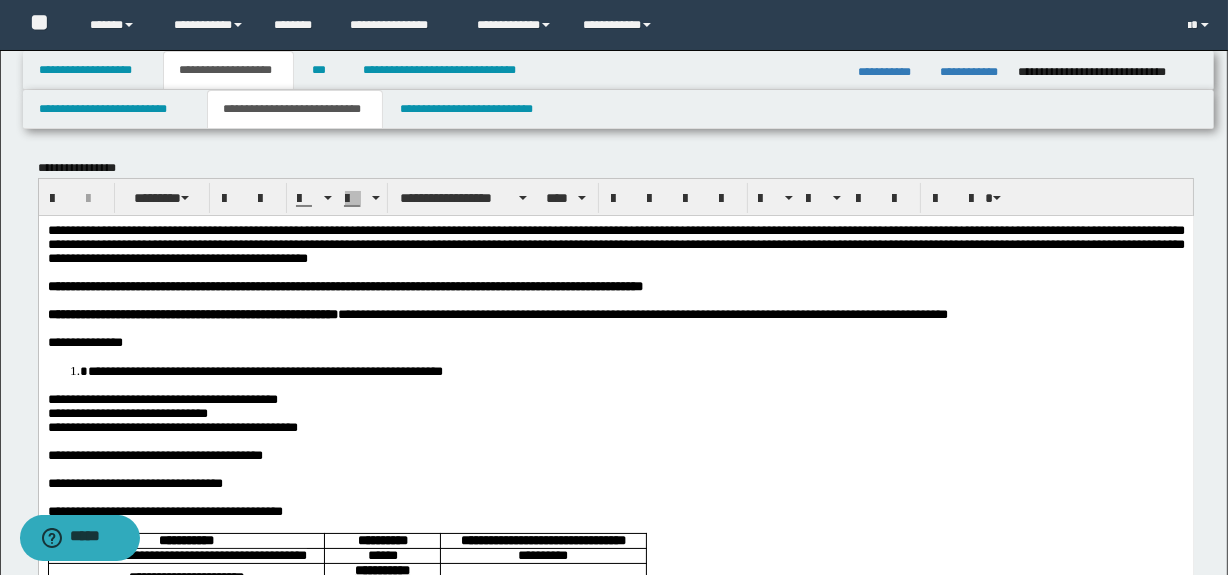 click on "**********" at bounding box center [162, 398] 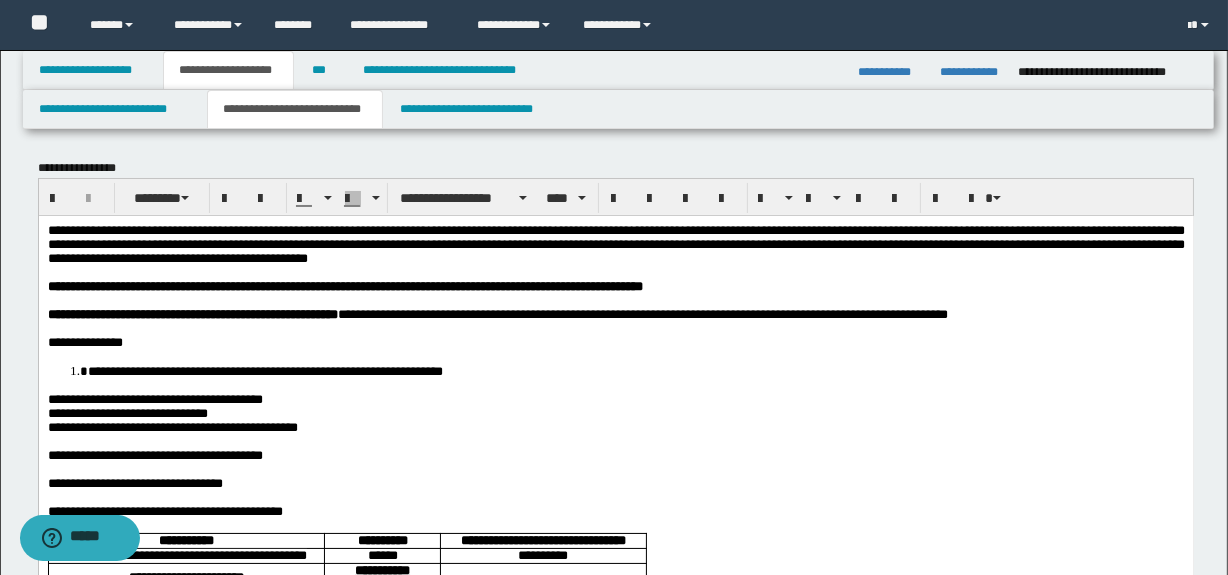 click on "**********" at bounding box center (172, 426) 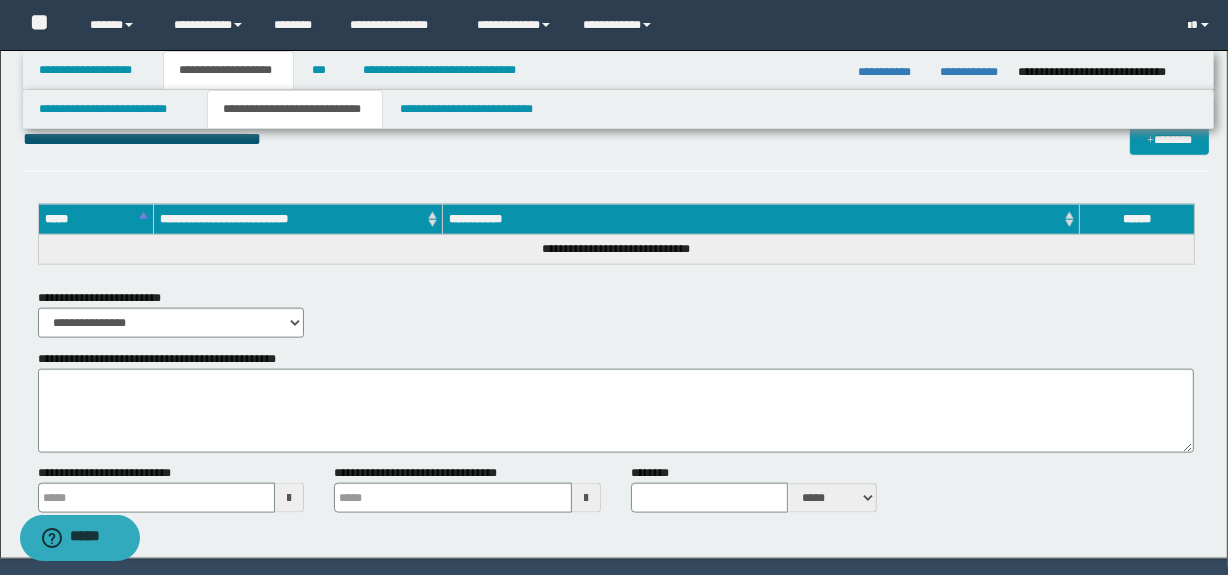 scroll, scrollTop: 2242, scrollLeft: 0, axis: vertical 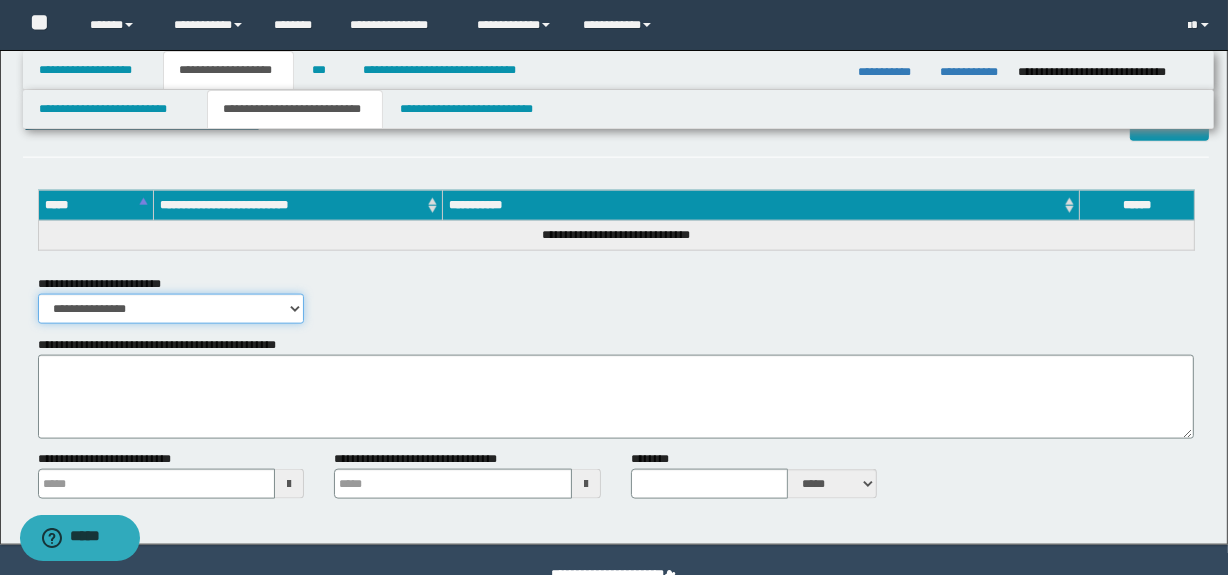 drag, startPoint x: 229, startPoint y: 307, endPoint x: 229, endPoint y: 318, distance: 11 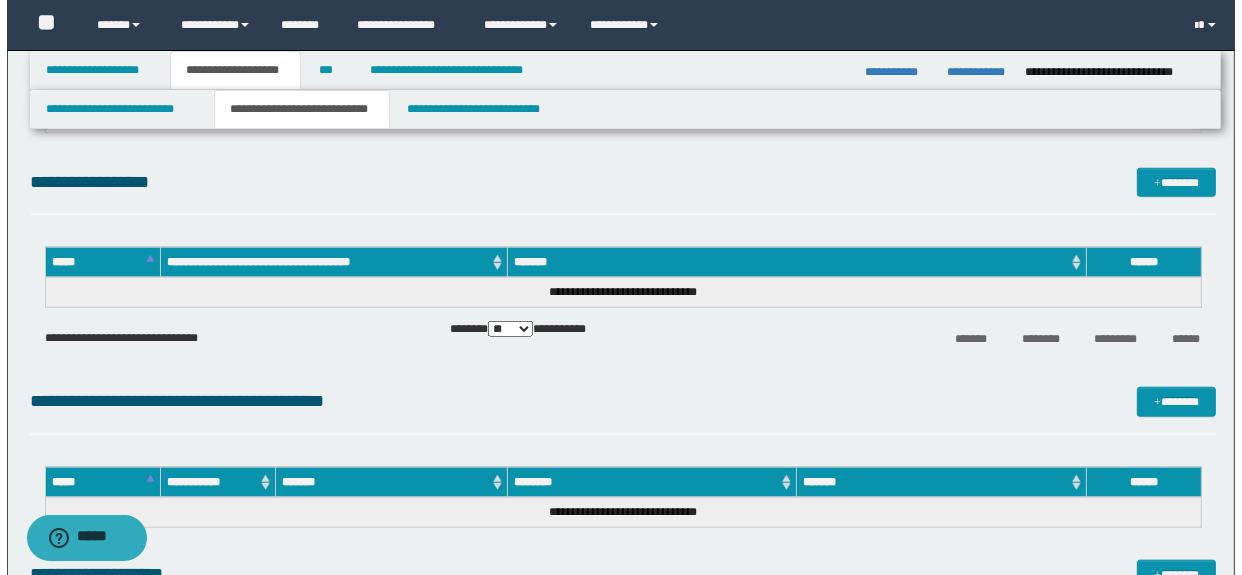 scroll, scrollTop: 1606, scrollLeft: 0, axis: vertical 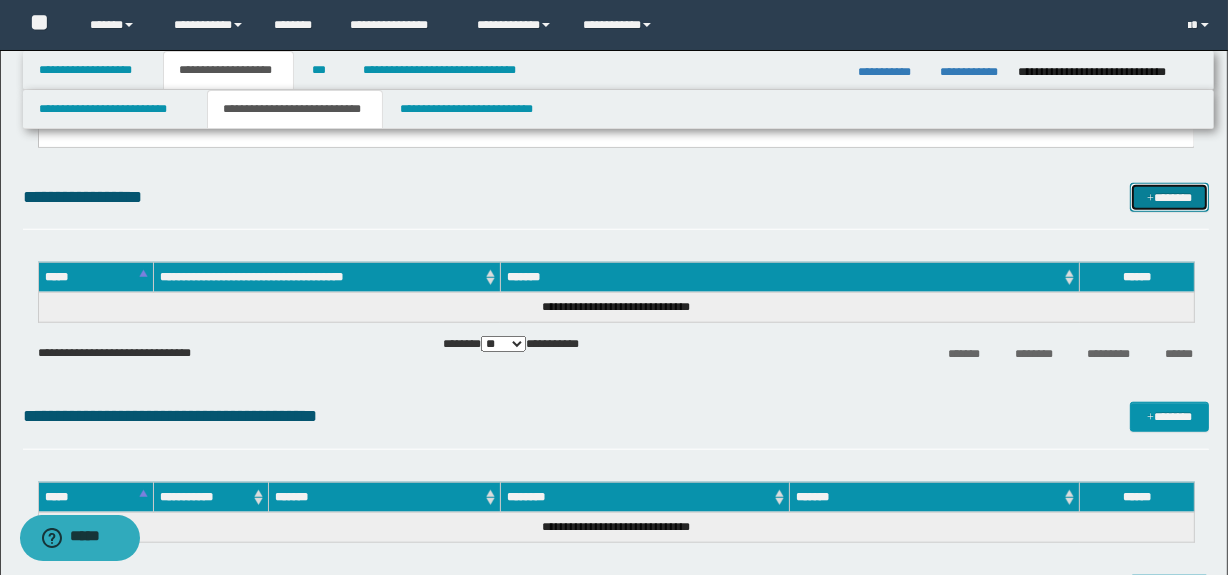 click on "*******" at bounding box center (1170, 198) 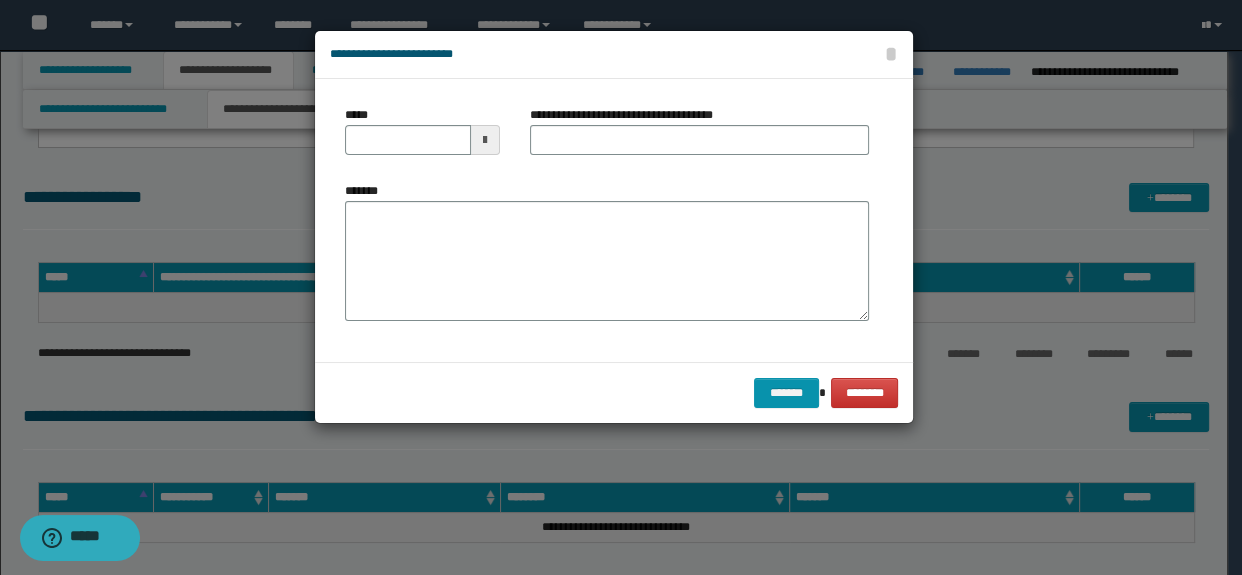 click on "*******" at bounding box center (607, 251) 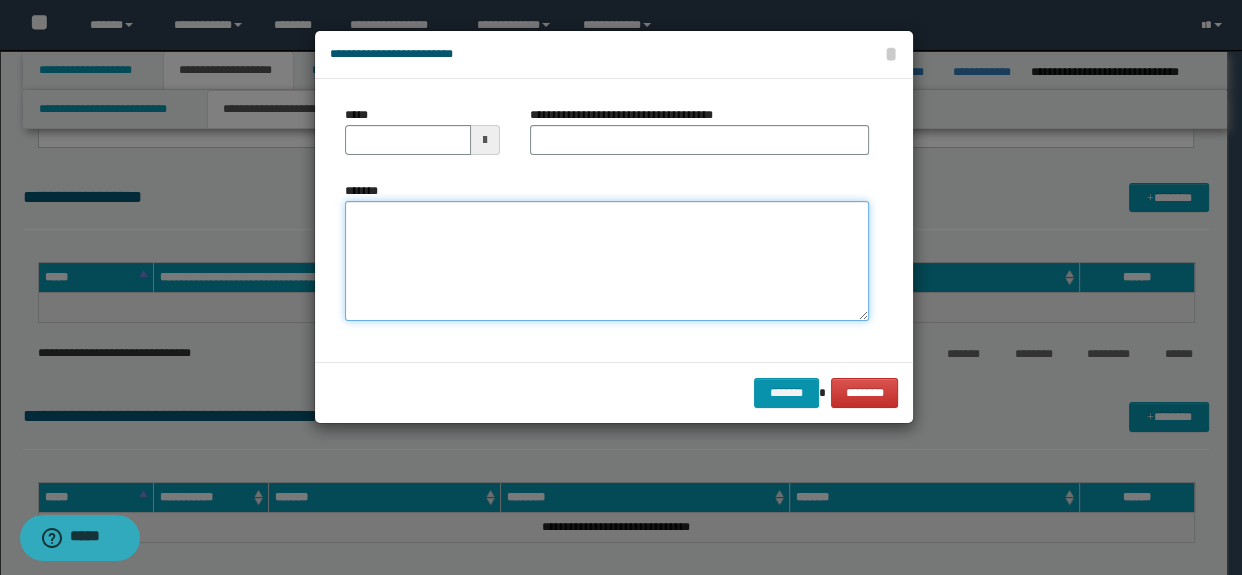 click on "*******" at bounding box center (607, 261) 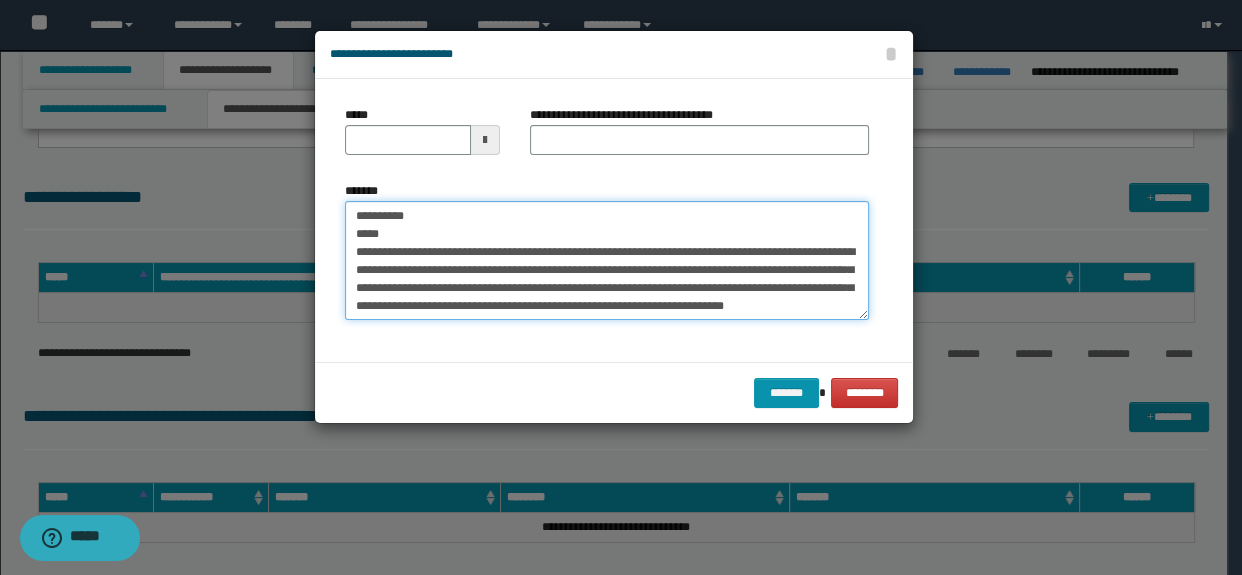 scroll, scrollTop: 0, scrollLeft: 0, axis: both 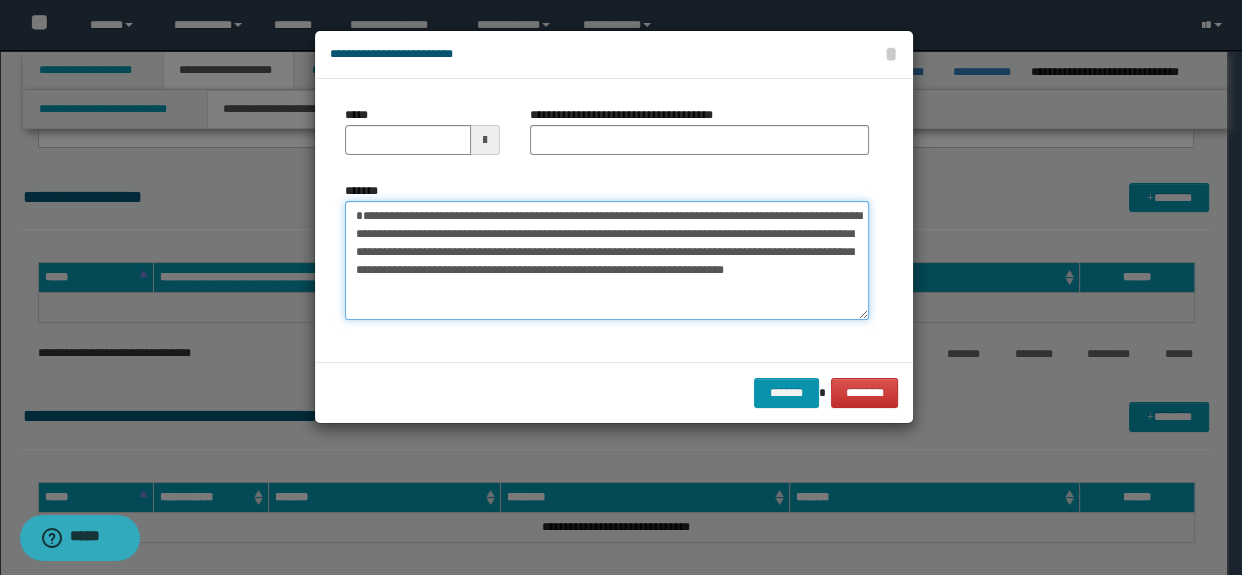 type 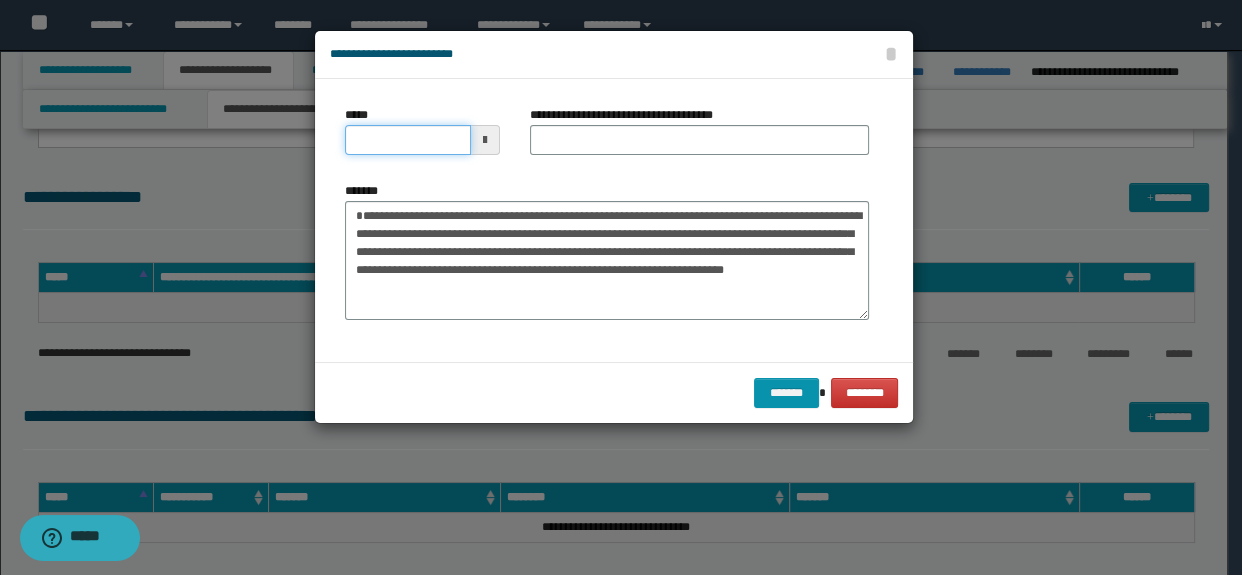click on "*****" at bounding box center (408, 140) 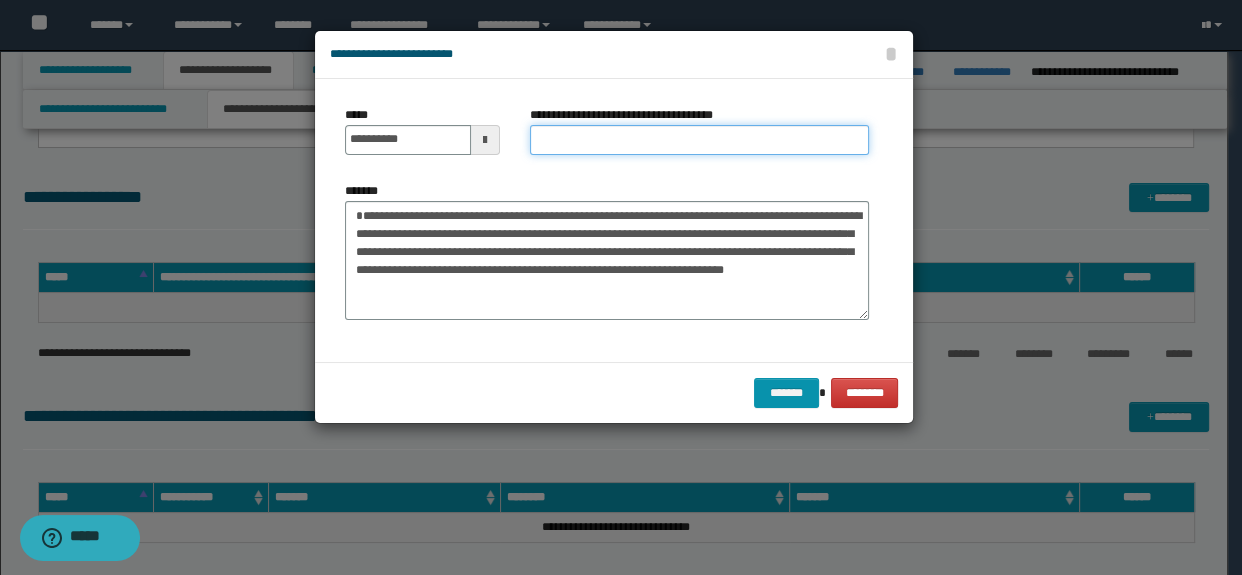 type on "**********" 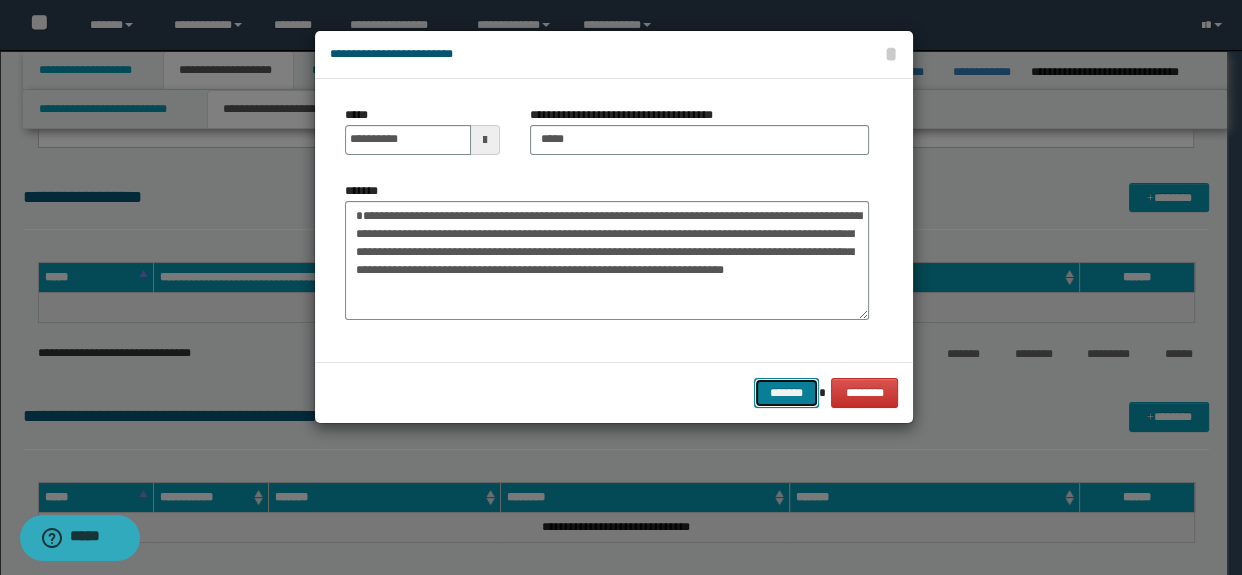 click on "*******" at bounding box center [786, 393] 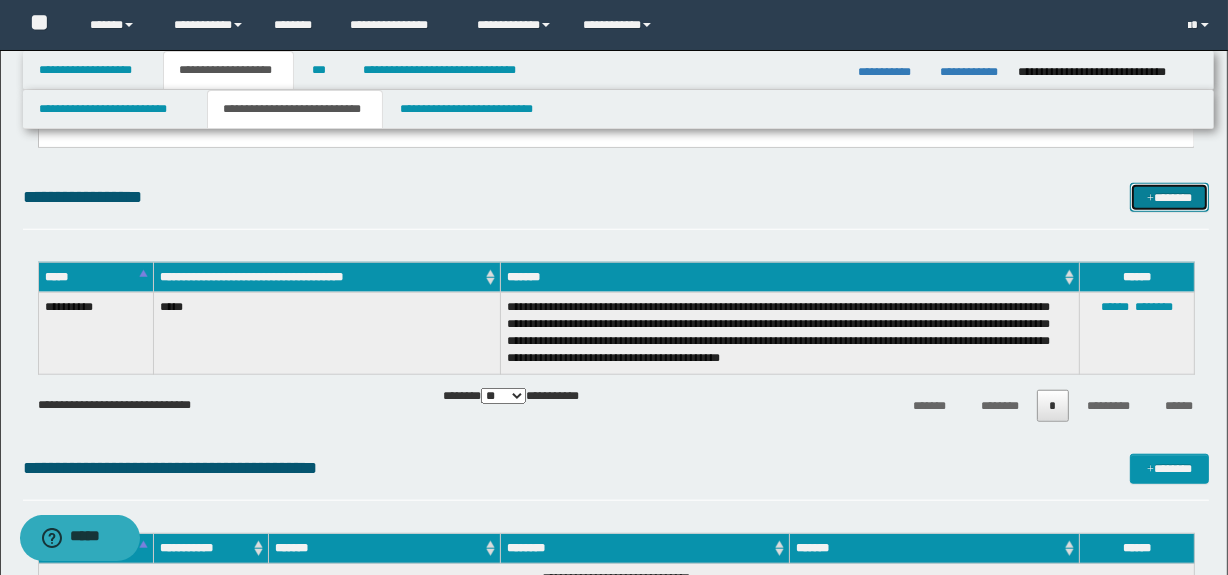click on "*******" at bounding box center [1170, 198] 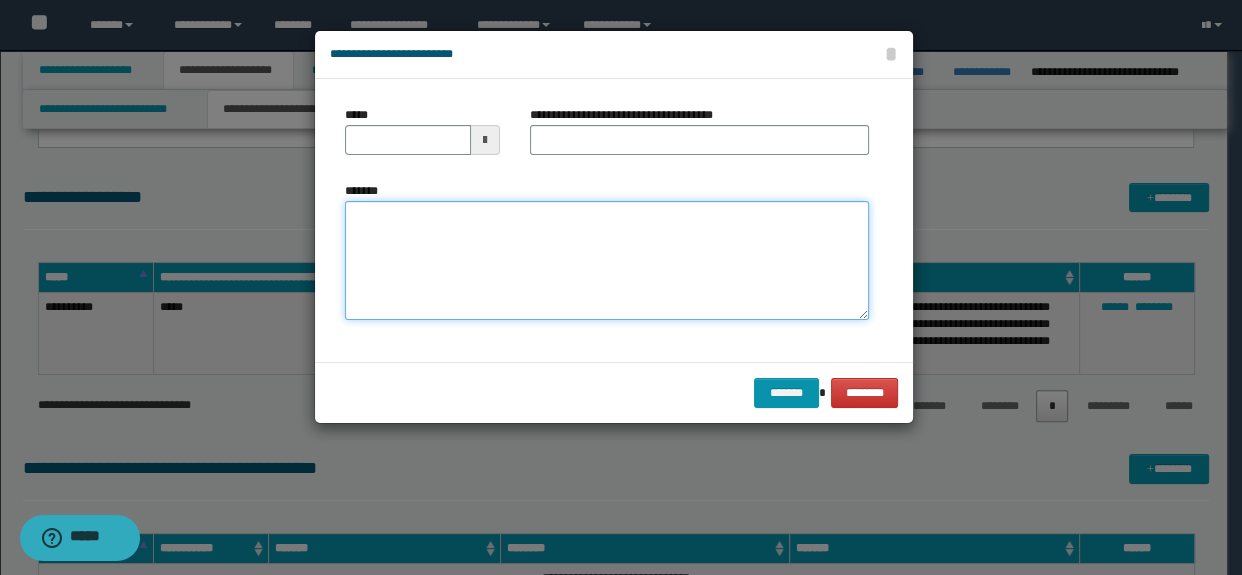 click on "*******" at bounding box center (607, 261) 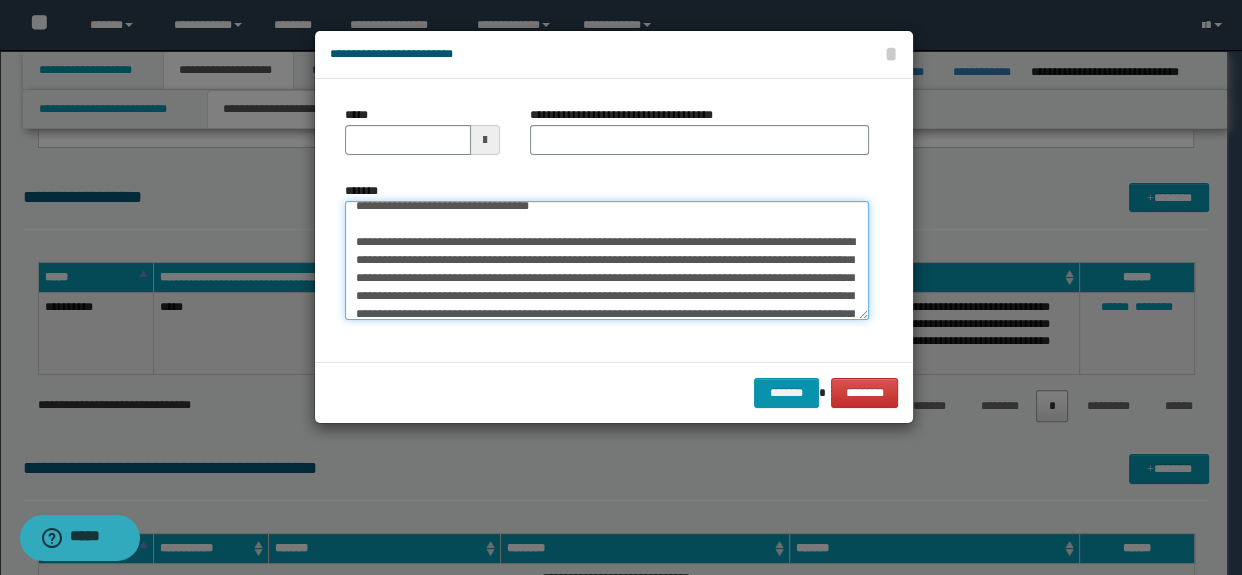 scroll, scrollTop: 0, scrollLeft: 0, axis: both 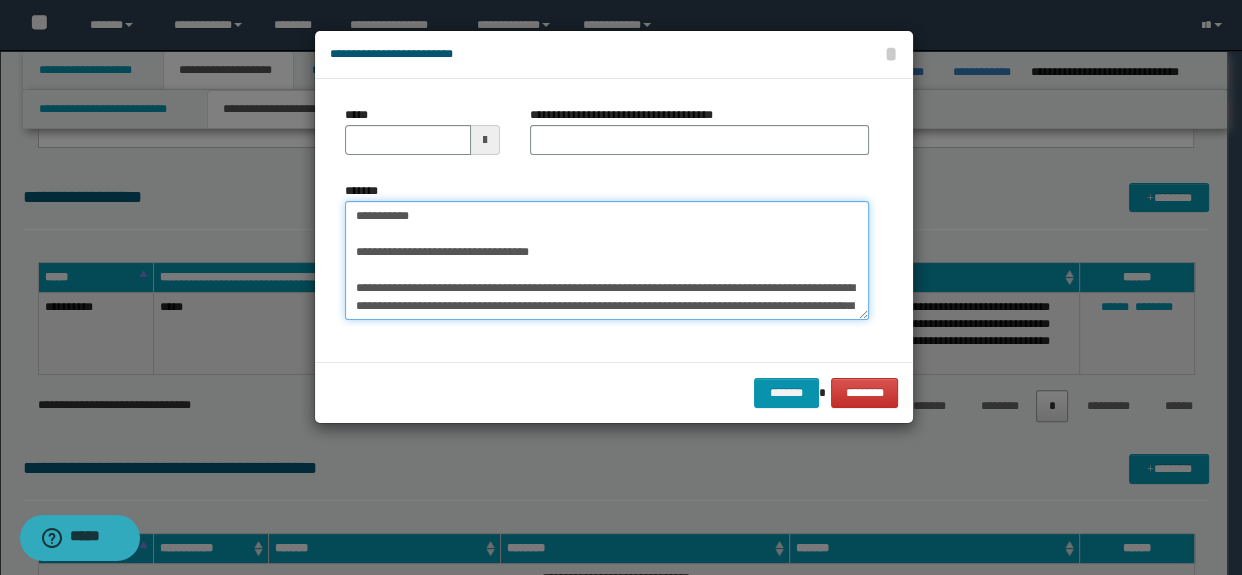 drag, startPoint x: 620, startPoint y: 252, endPoint x: 329, endPoint y: 250, distance: 291.00687 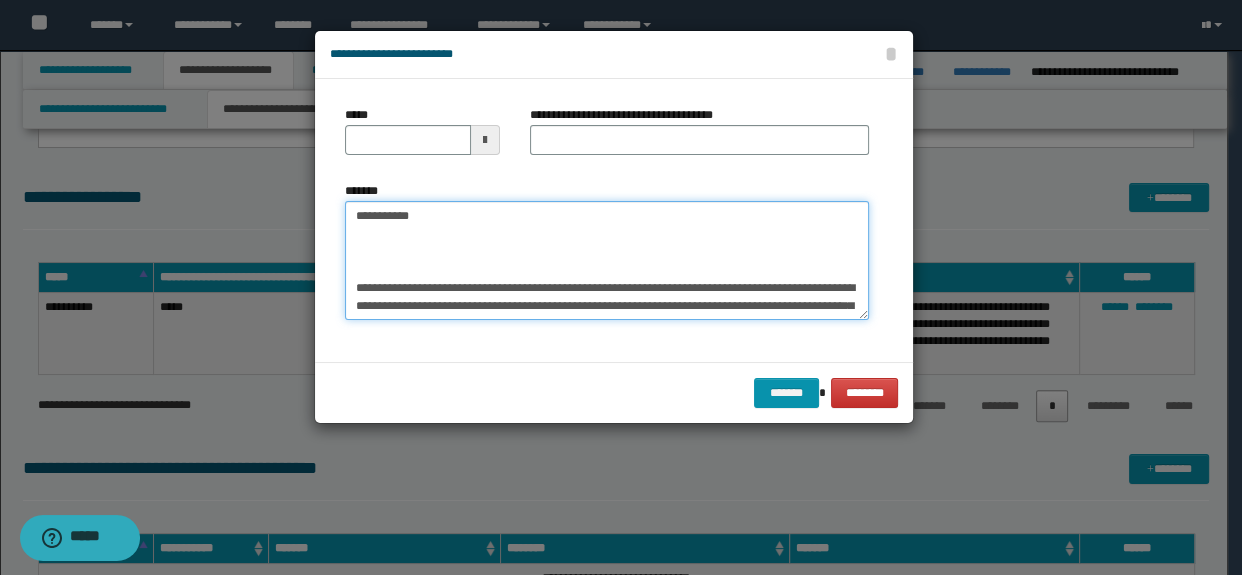 type on "**********" 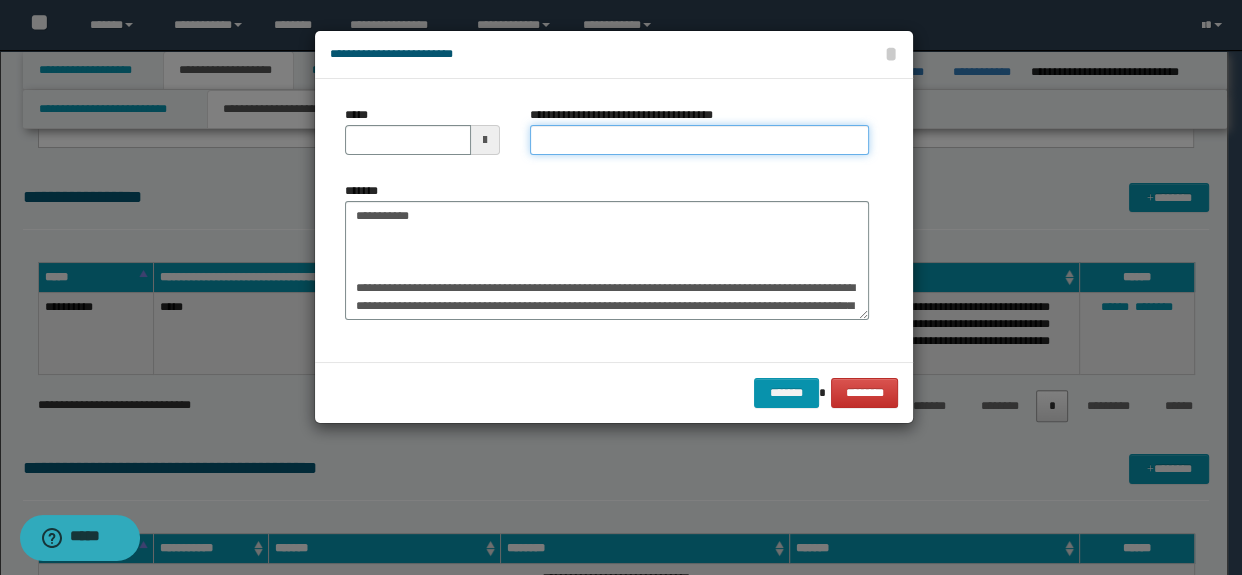 drag, startPoint x: 580, startPoint y: 142, endPoint x: 462, endPoint y: 186, distance: 125.93649 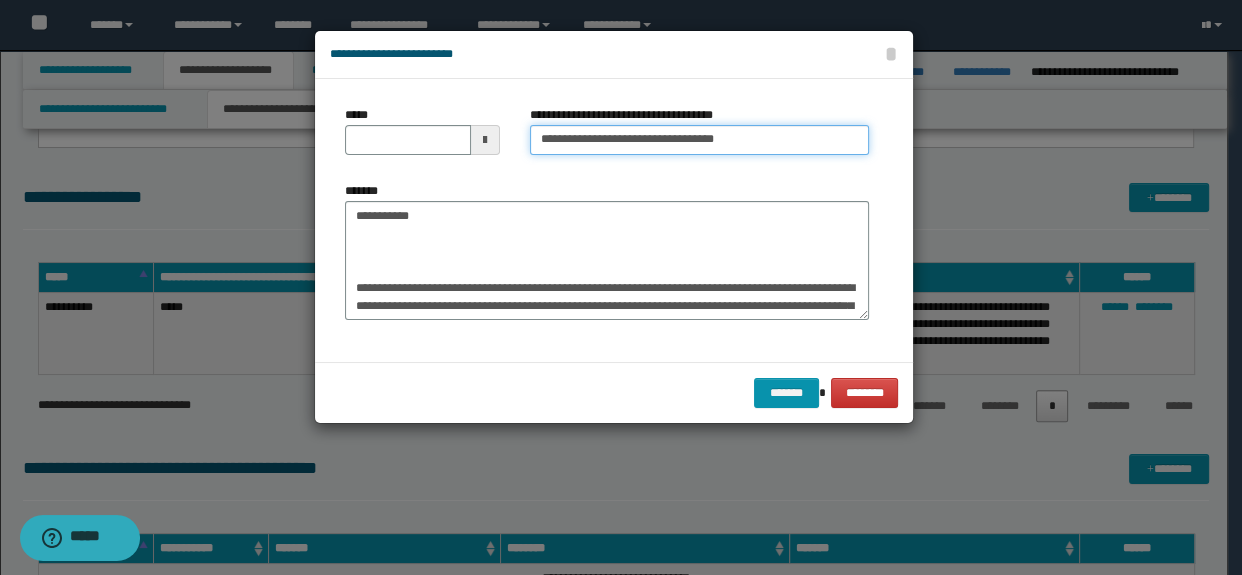 type on "**********" 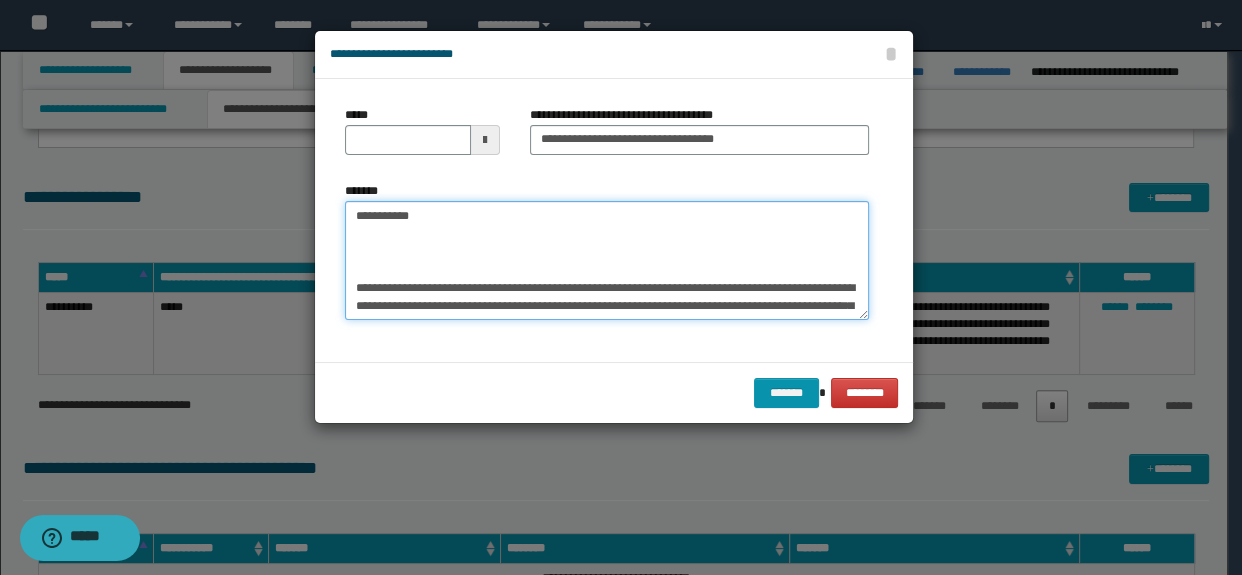 drag, startPoint x: 427, startPoint y: 223, endPoint x: 291, endPoint y: 189, distance: 140.1856 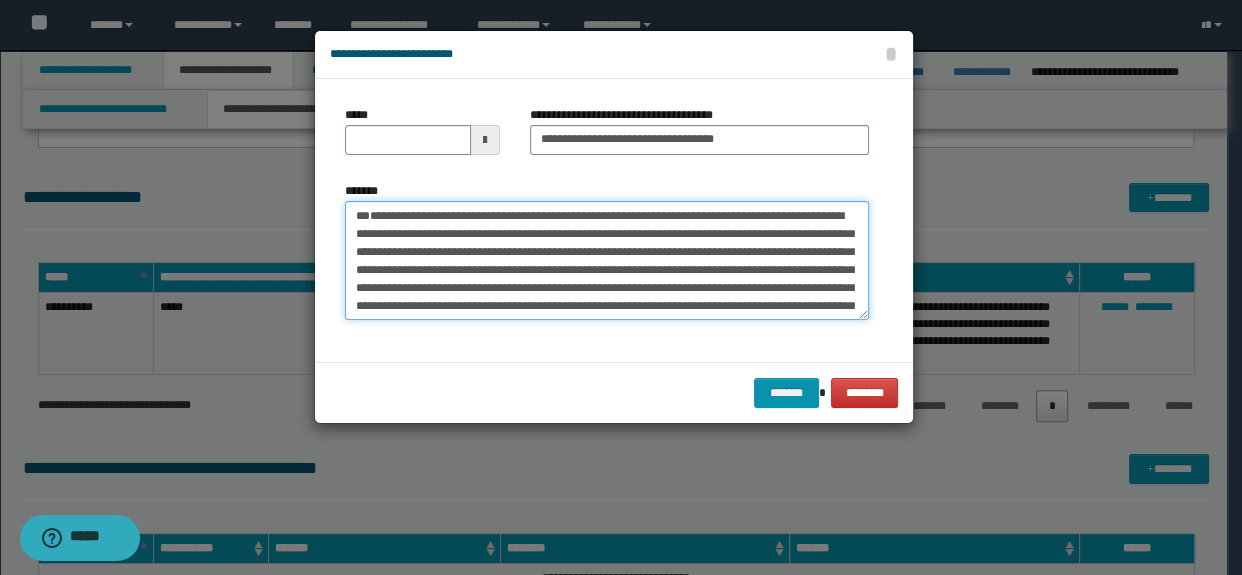 type 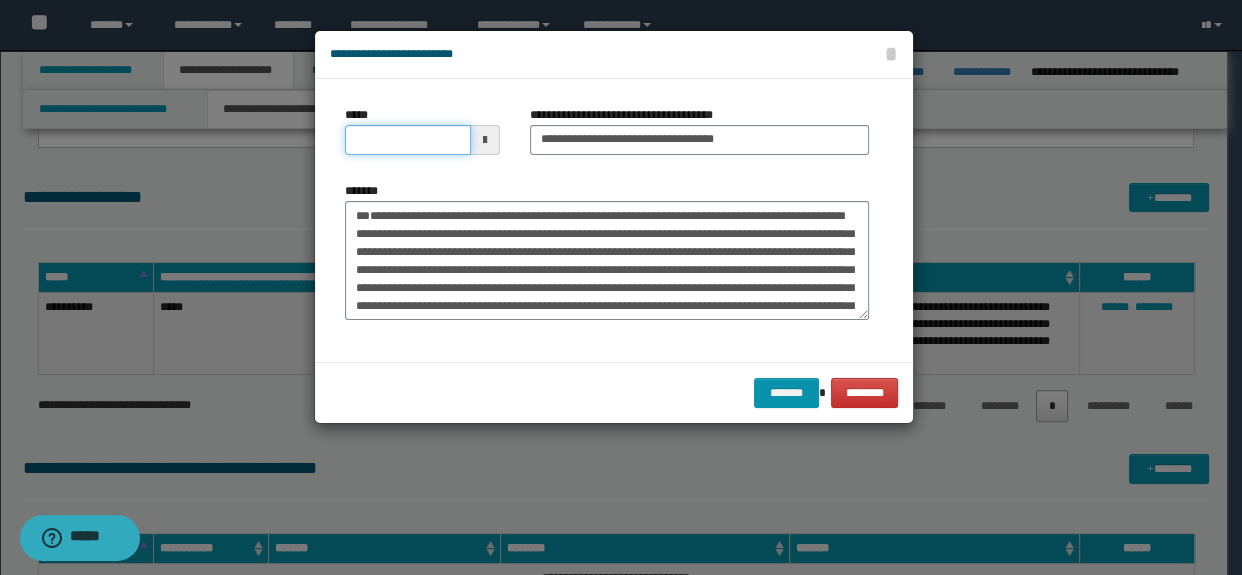 click on "*****" at bounding box center (408, 140) 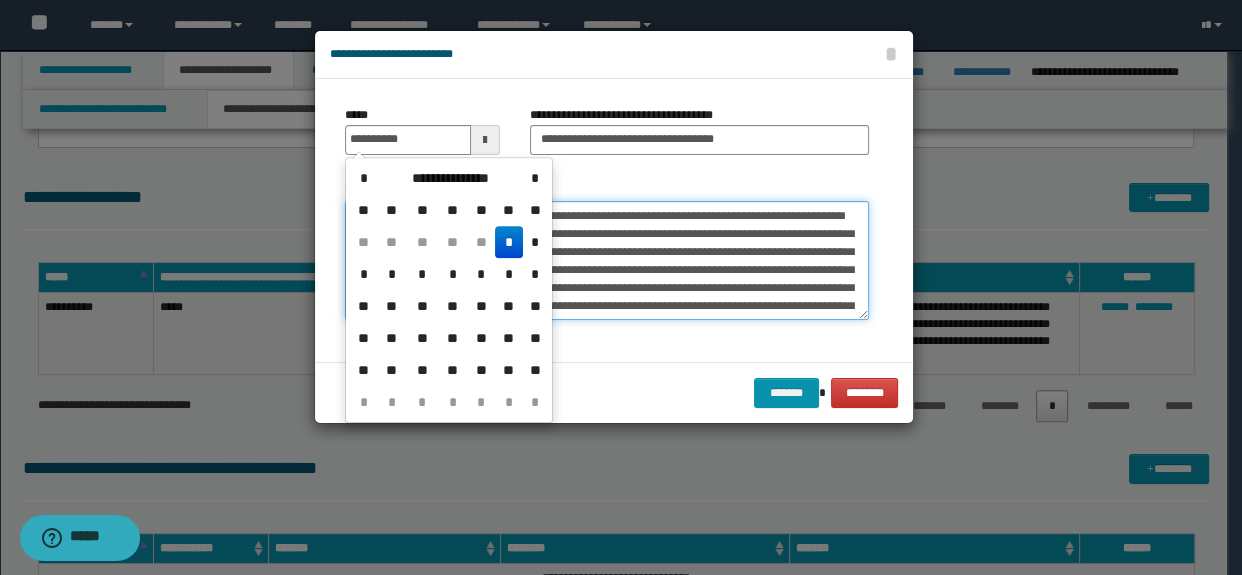 type on "**********" 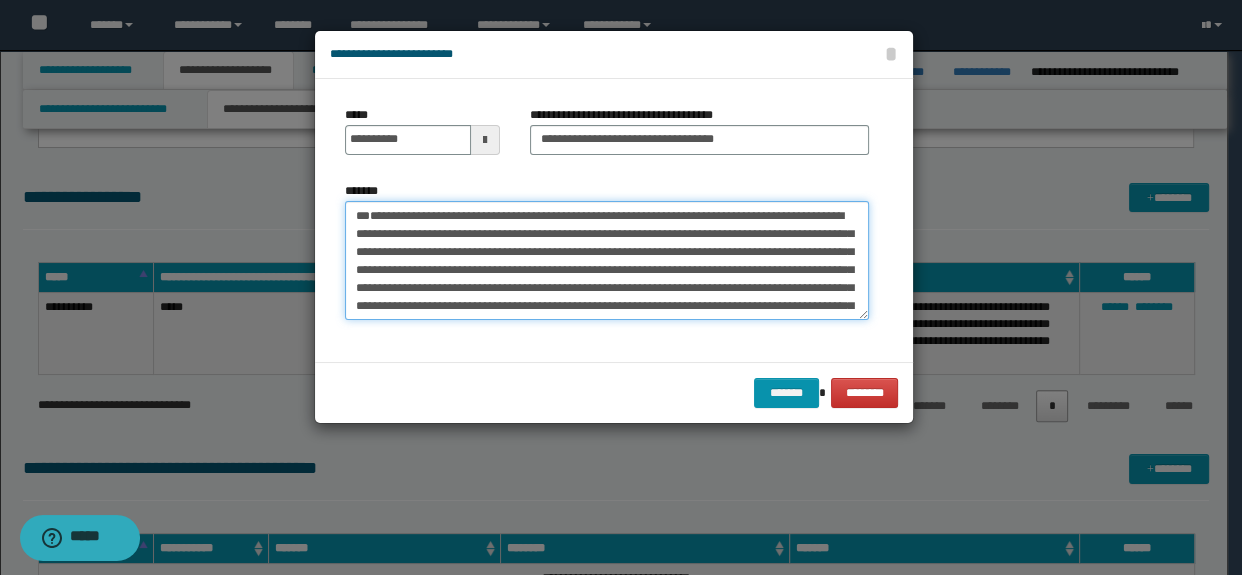 click on "*******" at bounding box center [607, 261] 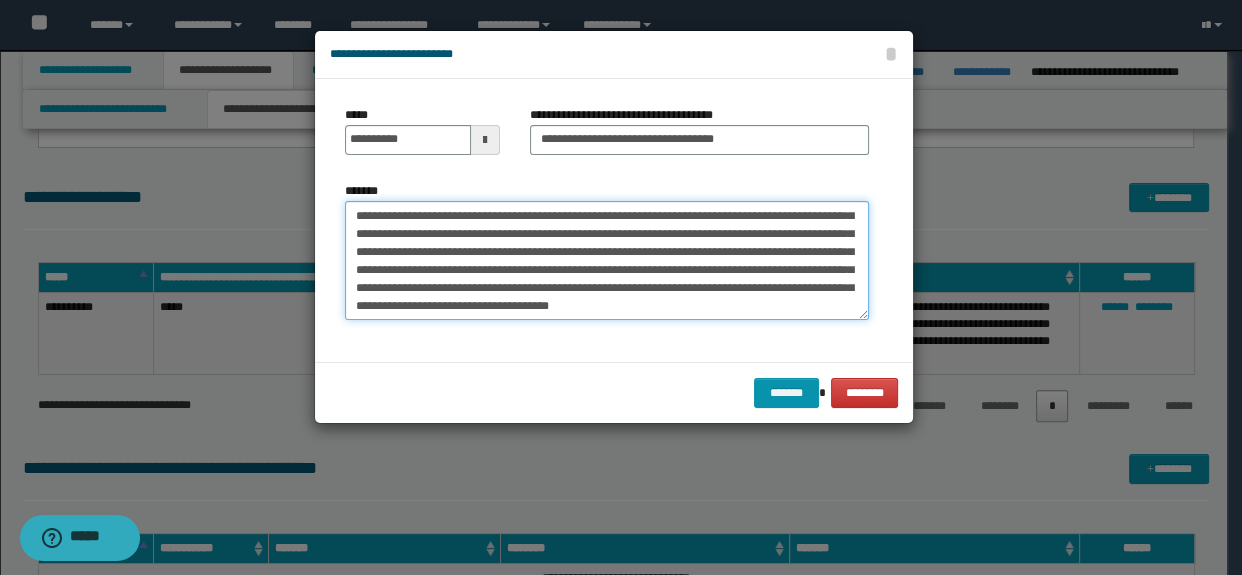 scroll, scrollTop: 215, scrollLeft: 0, axis: vertical 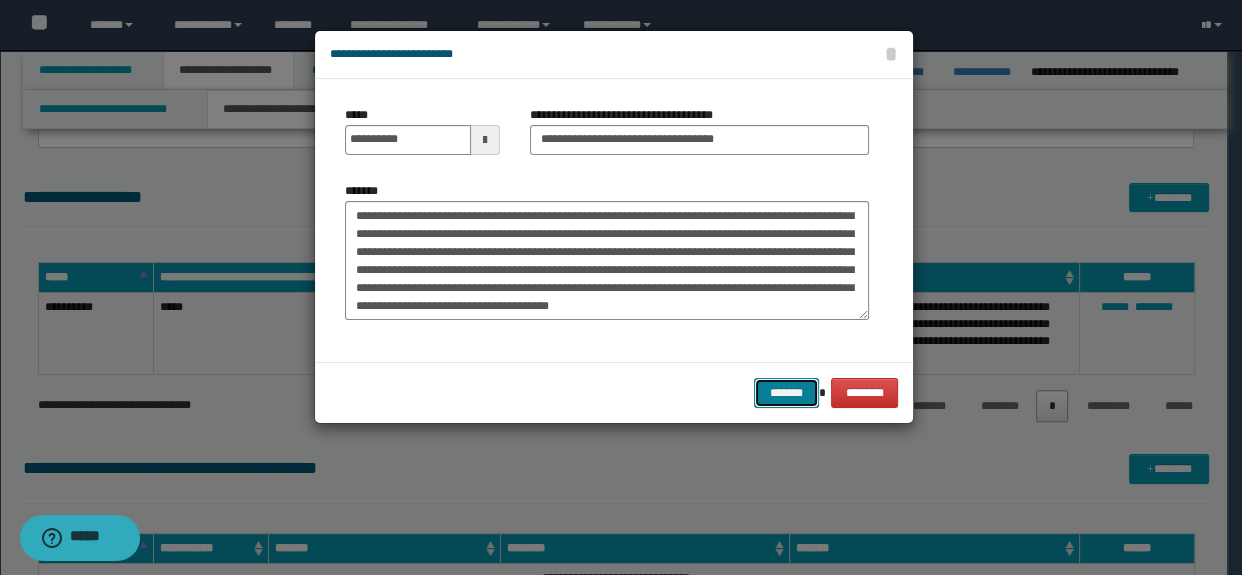 click on "*******" at bounding box center [786, 393] 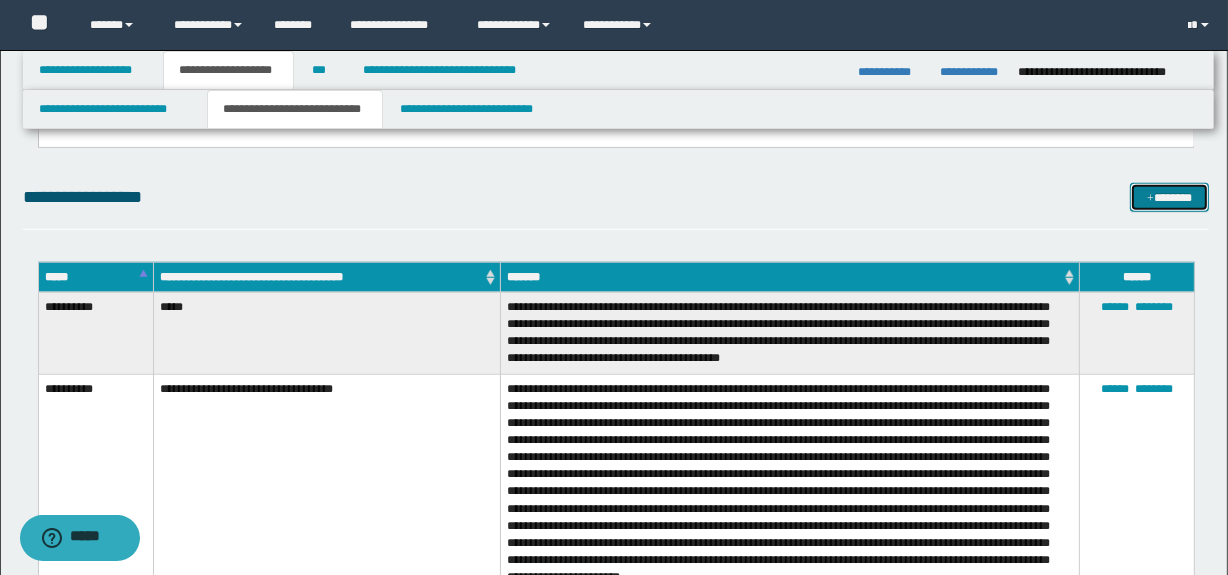 click on "*******" at bounding box center [1170, 198] 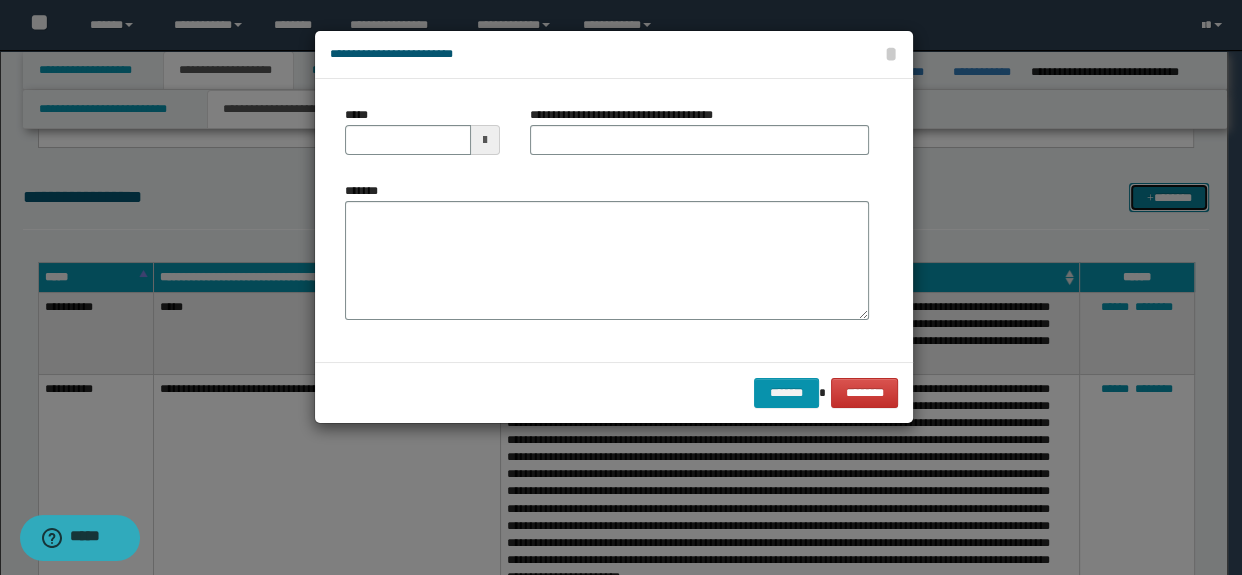 scroll, scrollTop: 0, scrollLeft: 0, axis: both 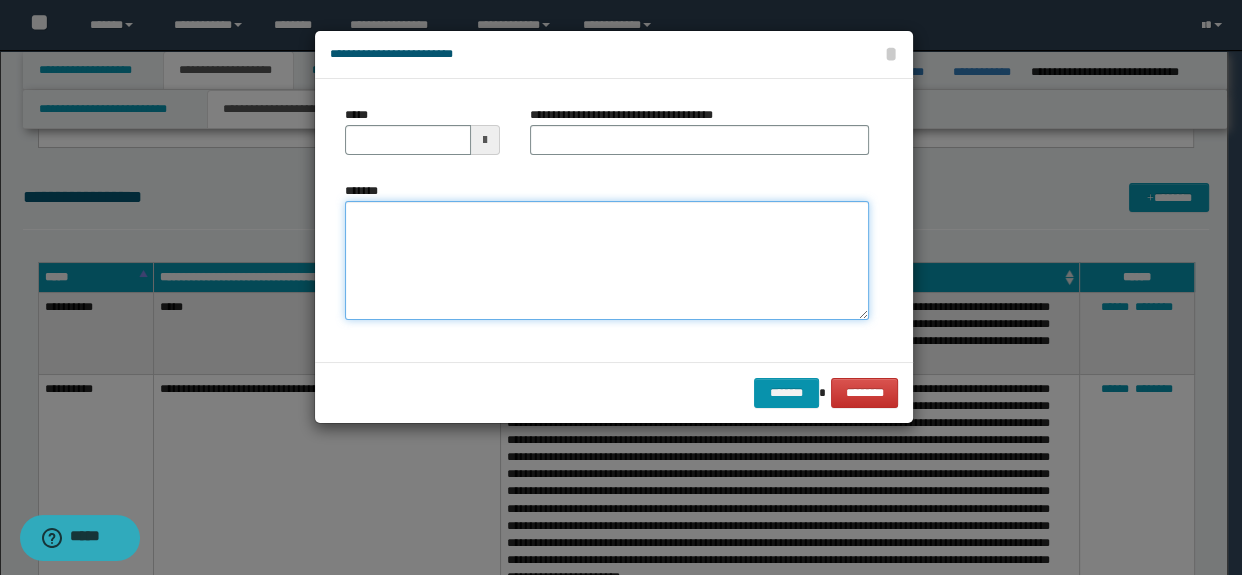 drag, startPoint x: 573, startPoint y: 293, endPoint x: 560, endPoint y: 273, distance: 23.853722 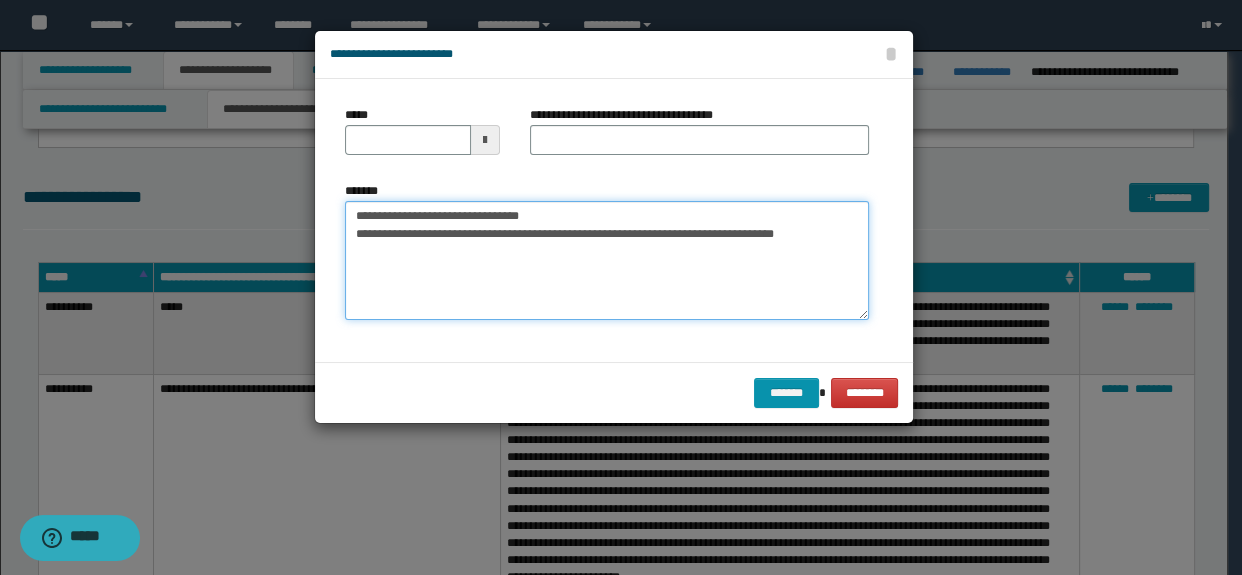type on "**********" 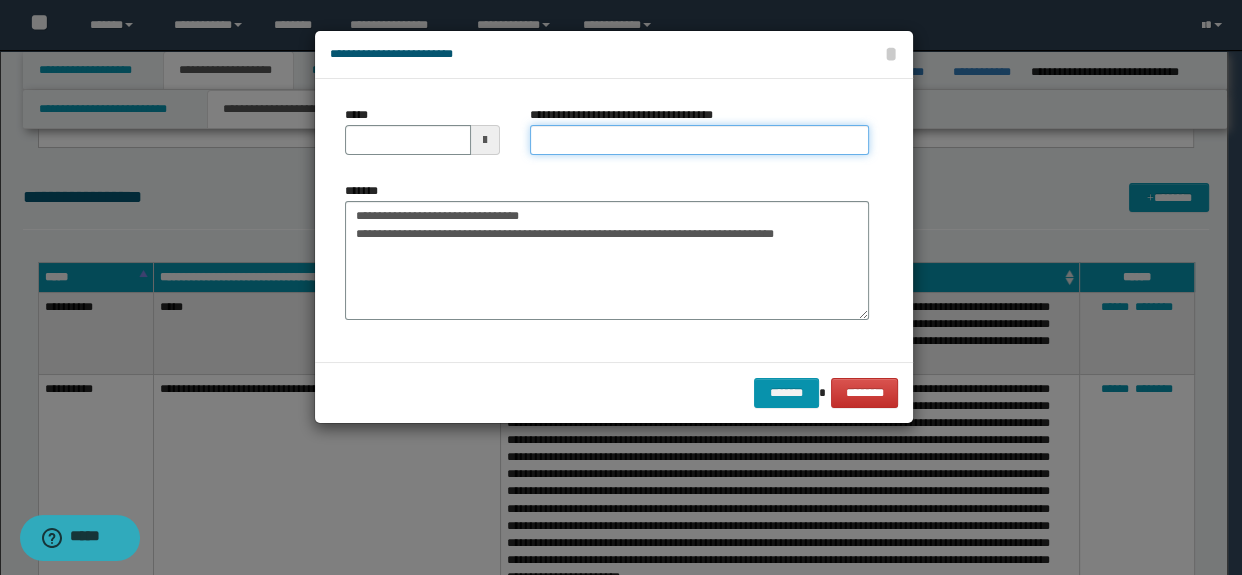click on "**********" at bounding box center [700, 140] 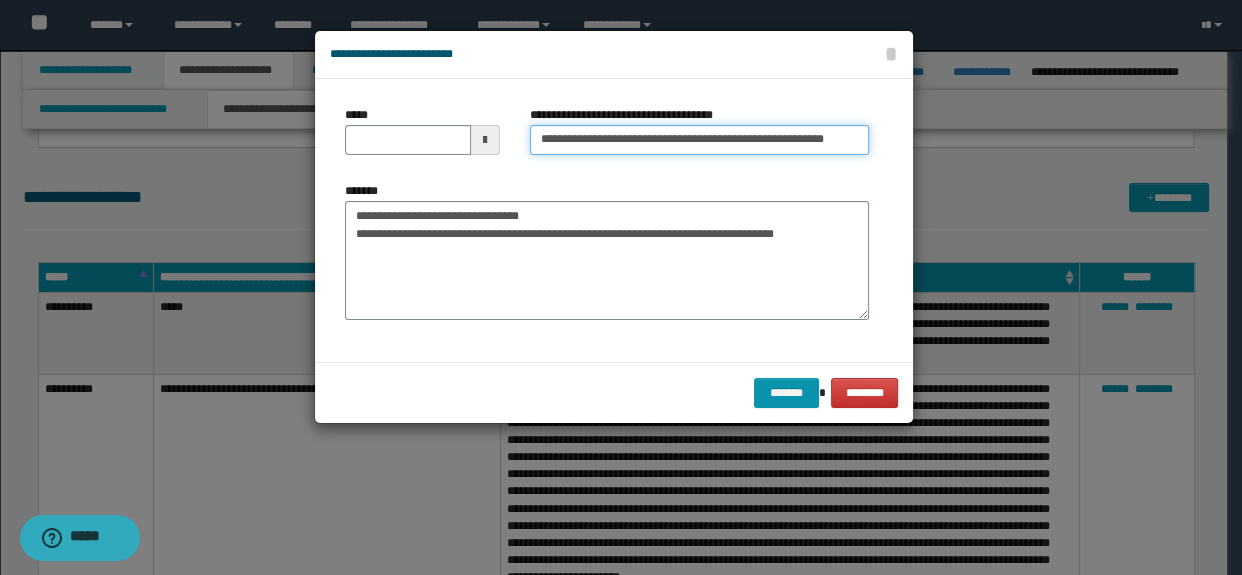 click on "**********" at bounding box center (700, 140) 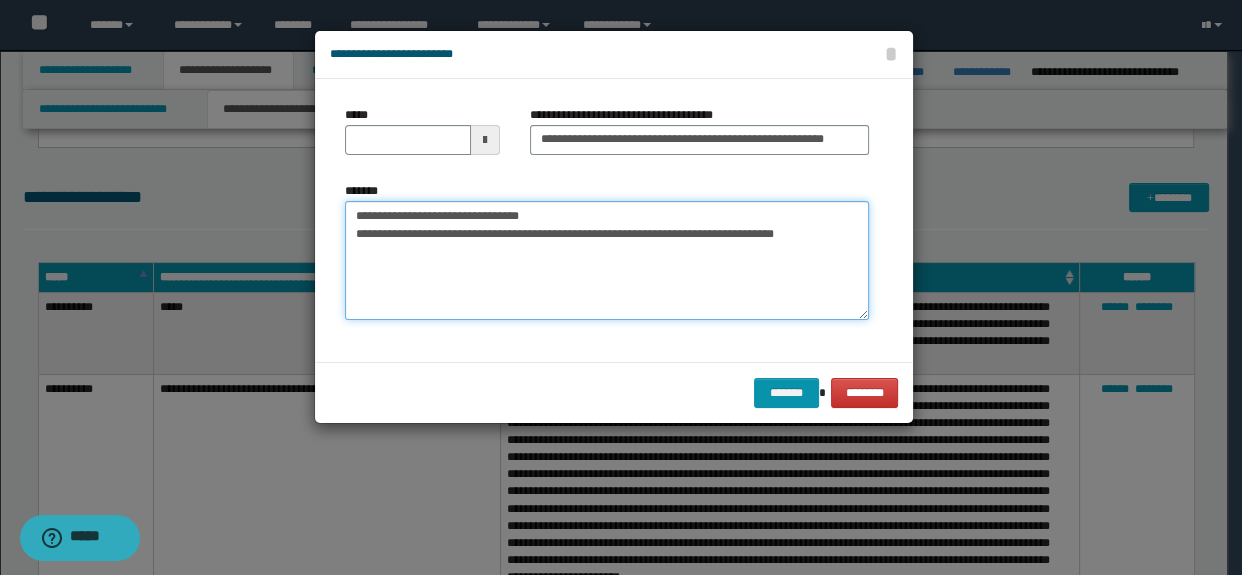 scroll, scrollTop: 0, scrollLeft: 0, axis: both 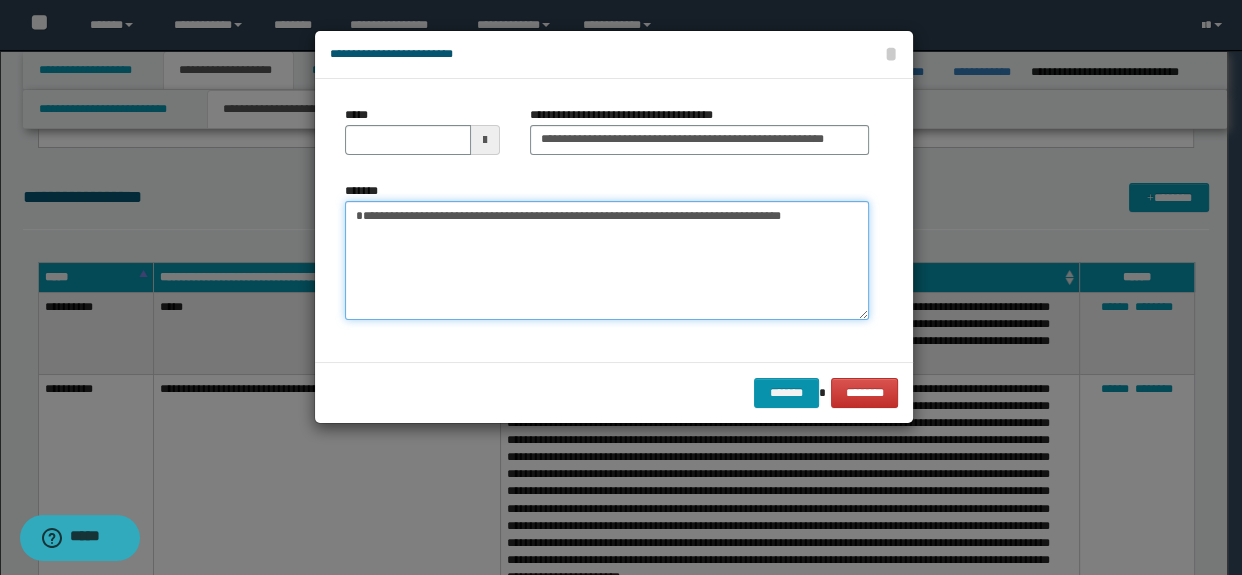 type 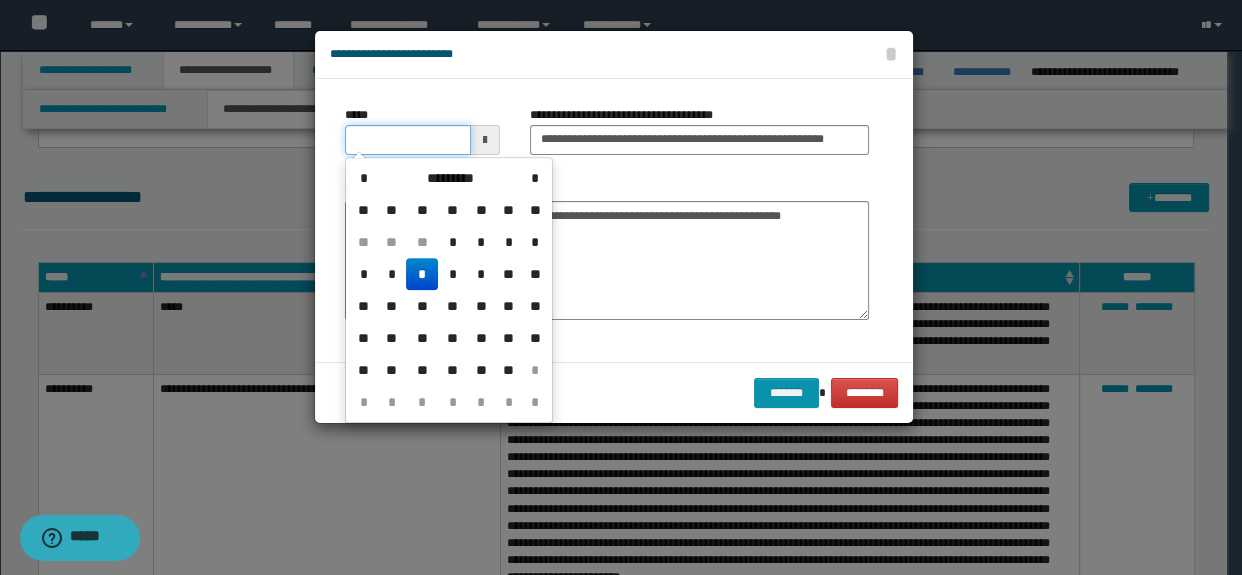 click on "*****" at bounding box center (408, 140) 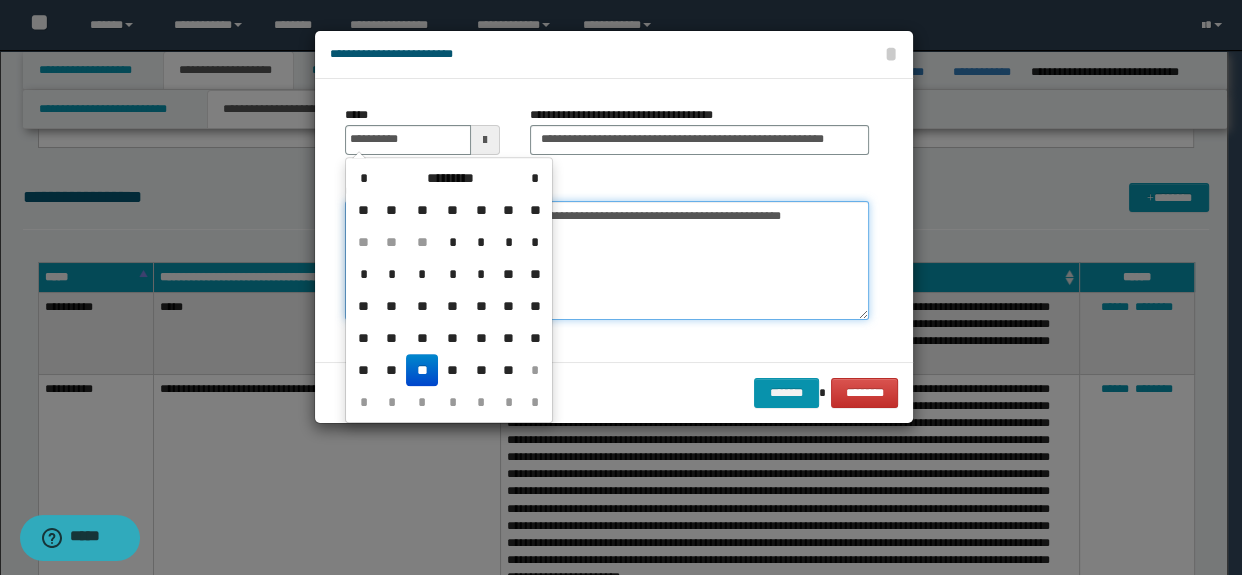 type on "**********" 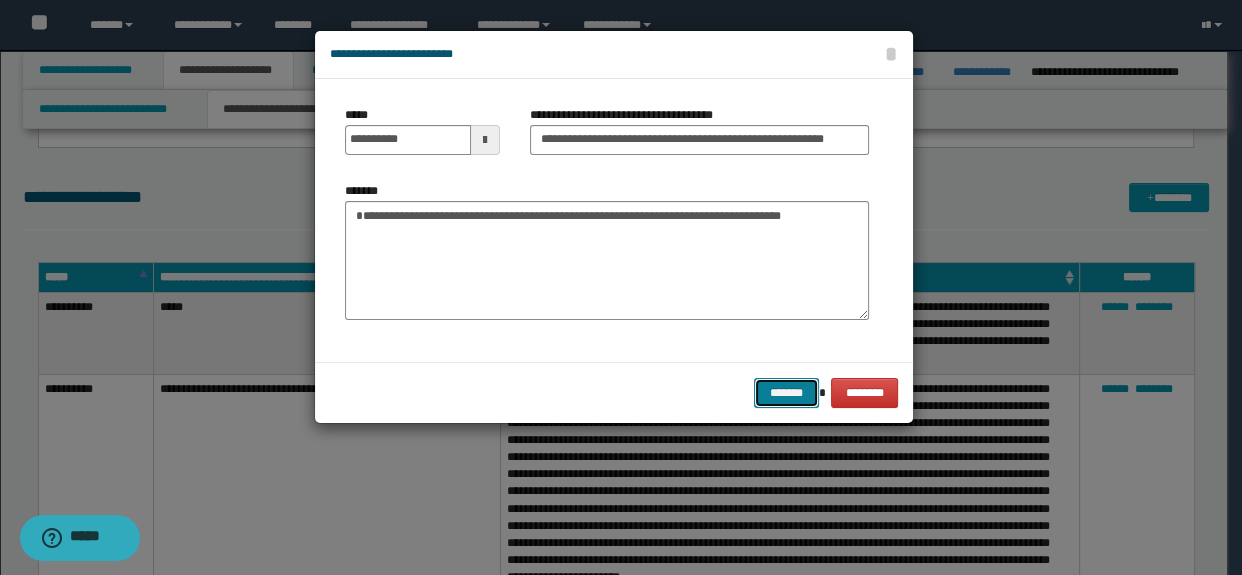 click on "*******" at bounding box center [786, 393] 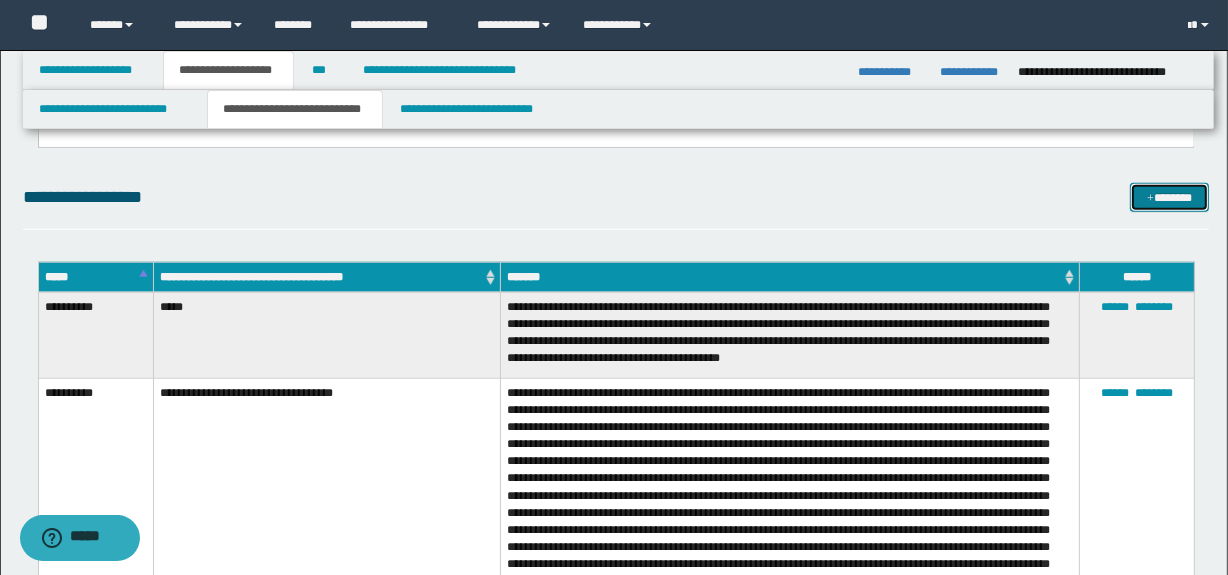 click on "*******" at bounding box center [1170, 198] 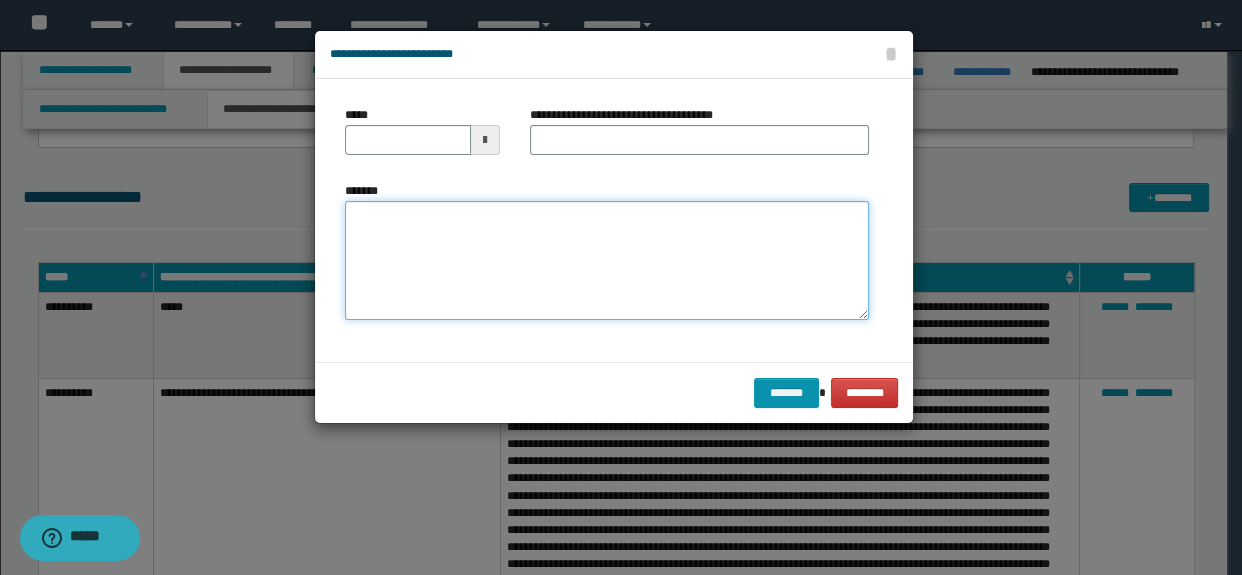 click on "*******" at bounding box center (607, 261) 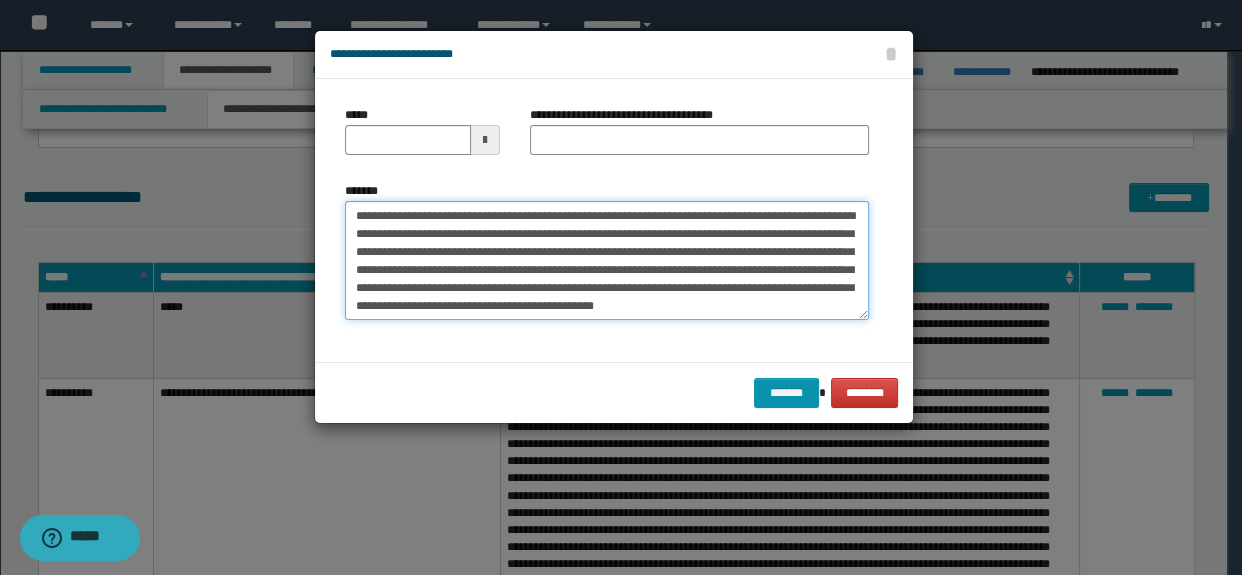 scroll, scrollTop: 0, scrollLeft: 0, axis: both 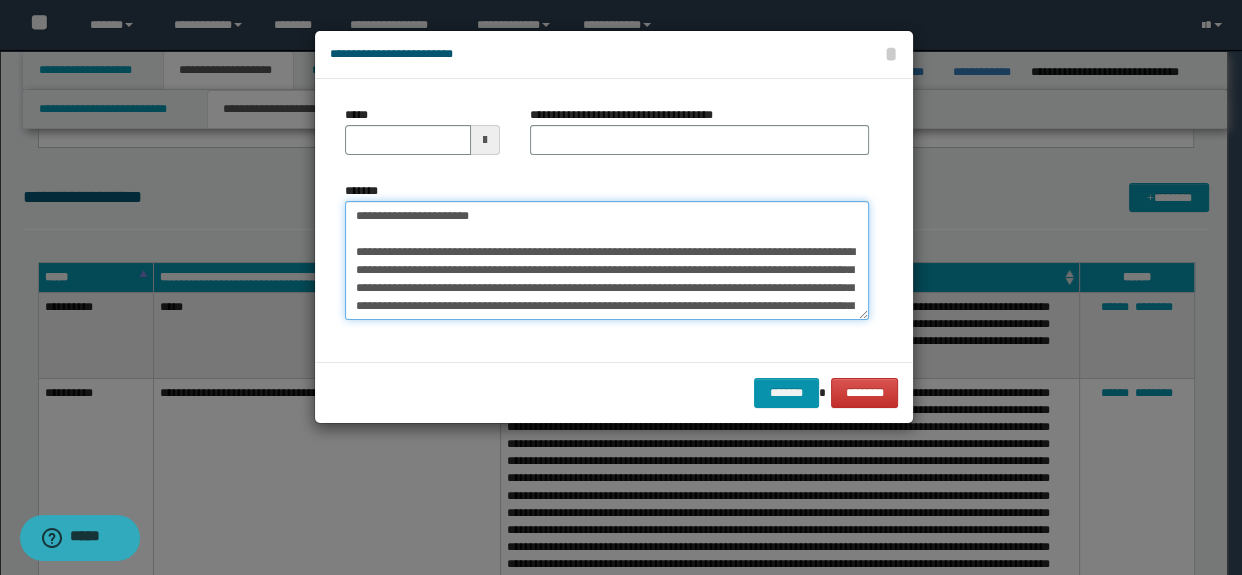drag, startPoint x: 504, startPoint y: 221, endPoint x: 230, endPoint y: 213, distance: 274.11676 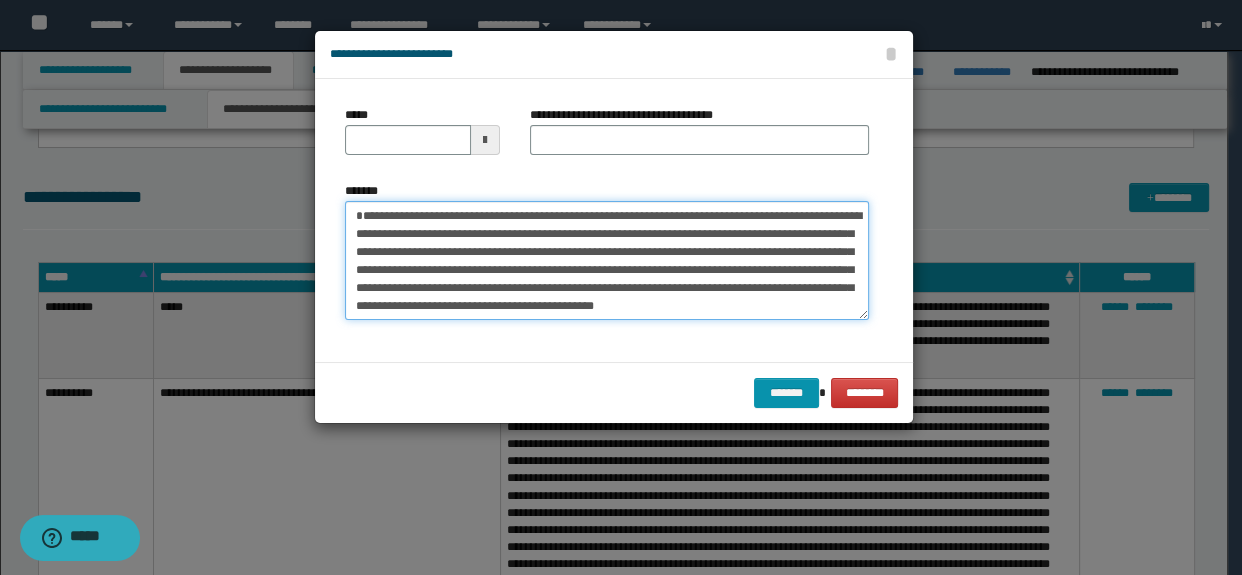 type 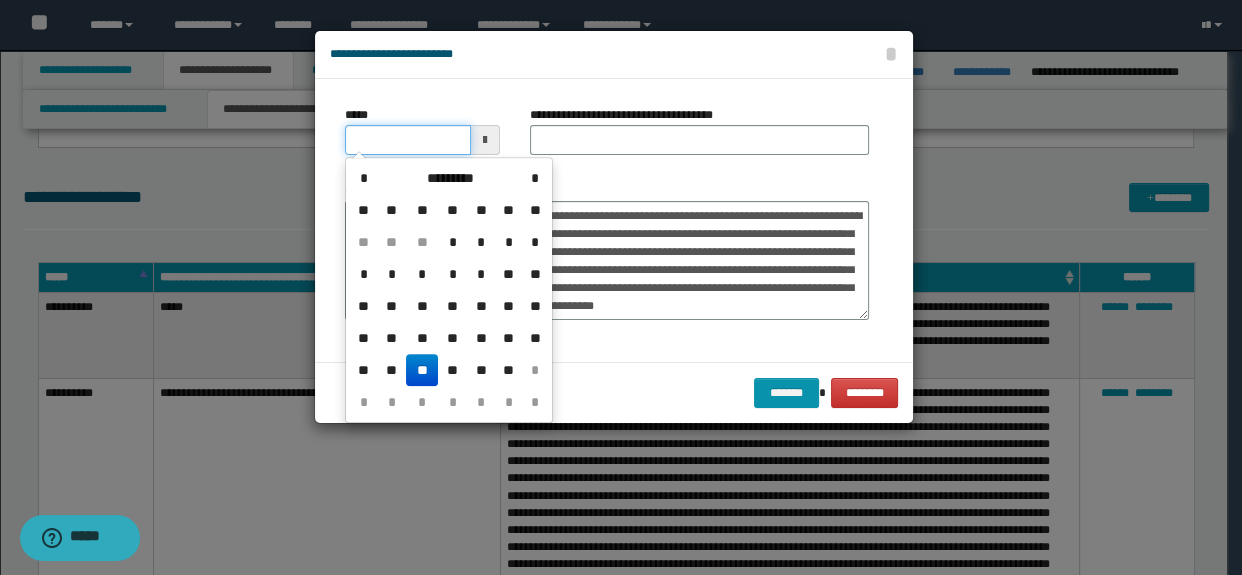 click on "*****" at bounding box center [408, 140] 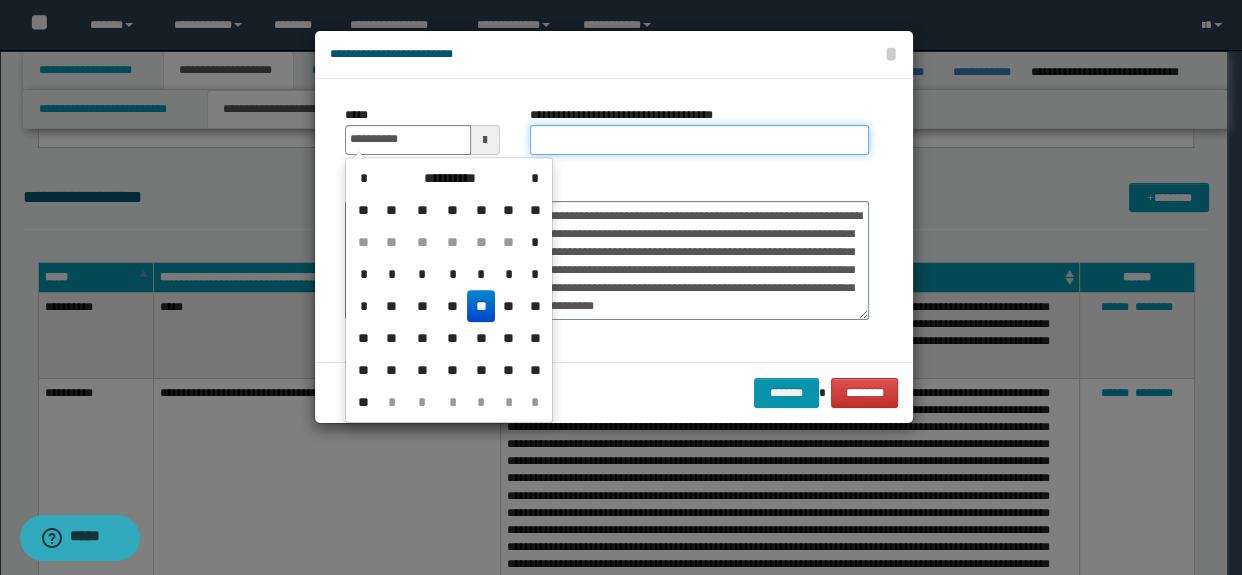 type on "**********" 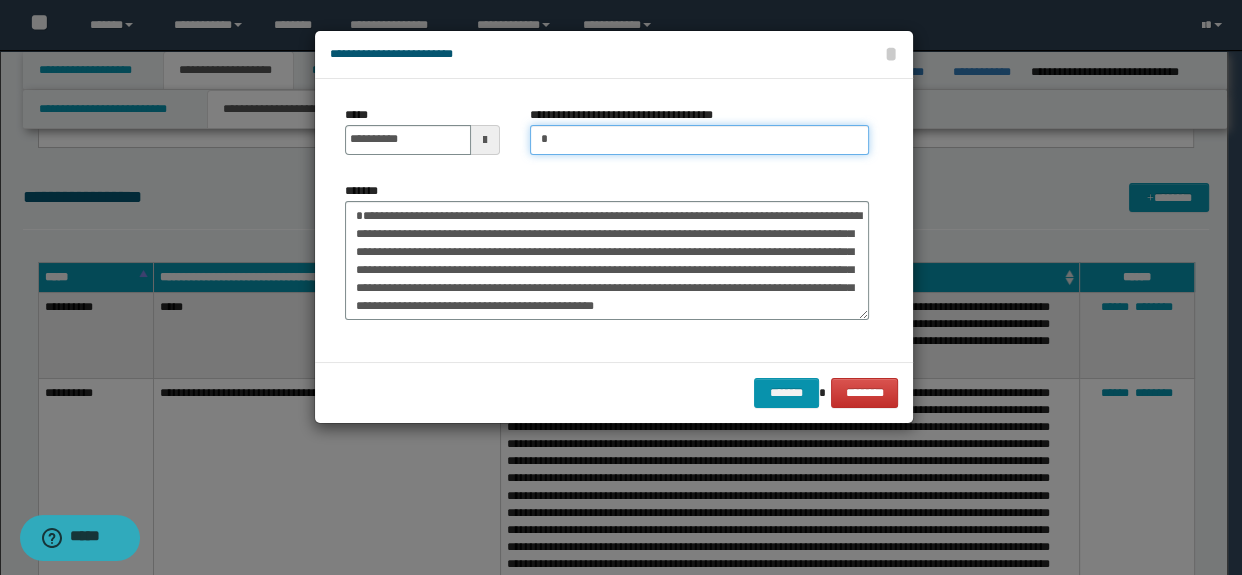 type on "**********" 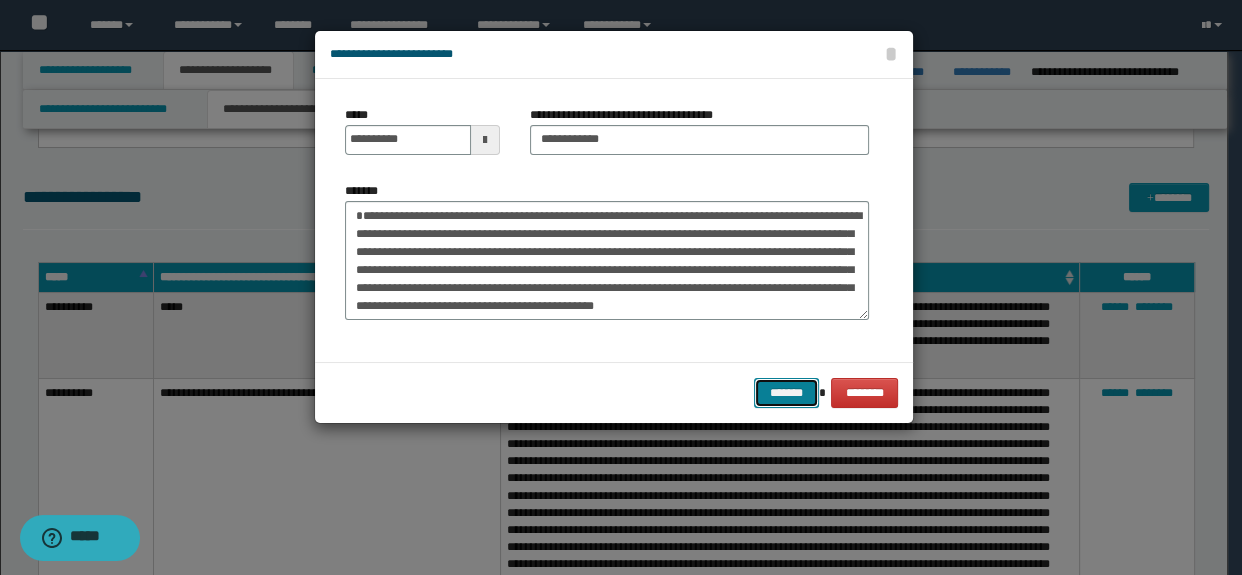 click on "*******" at bounding box center [786, 393] 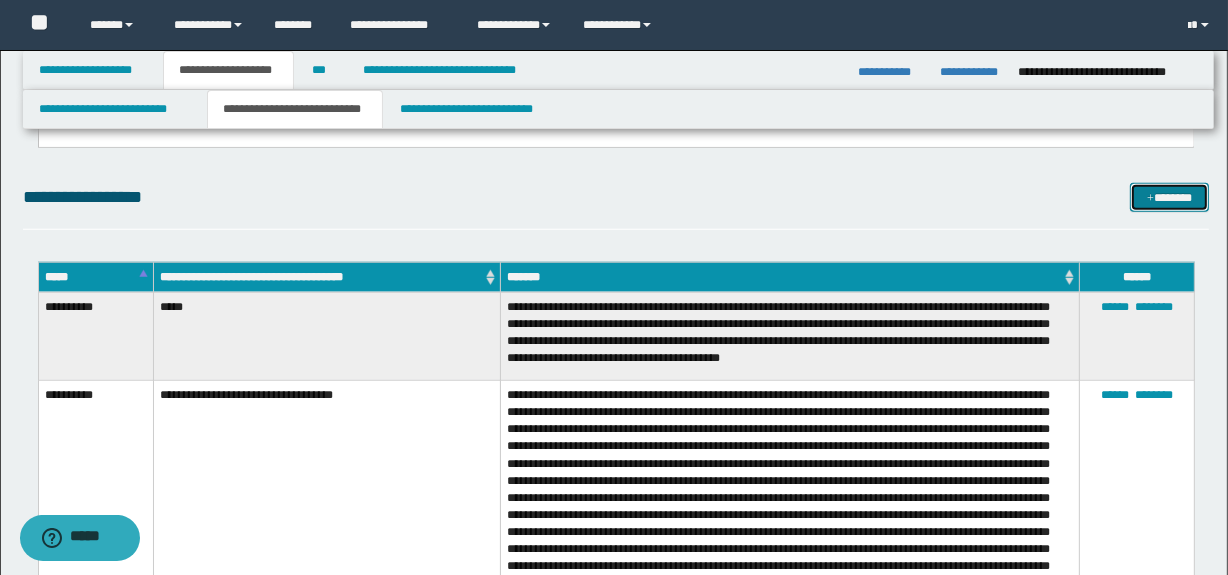 click on "*******" at bounding box center (1170, 198) 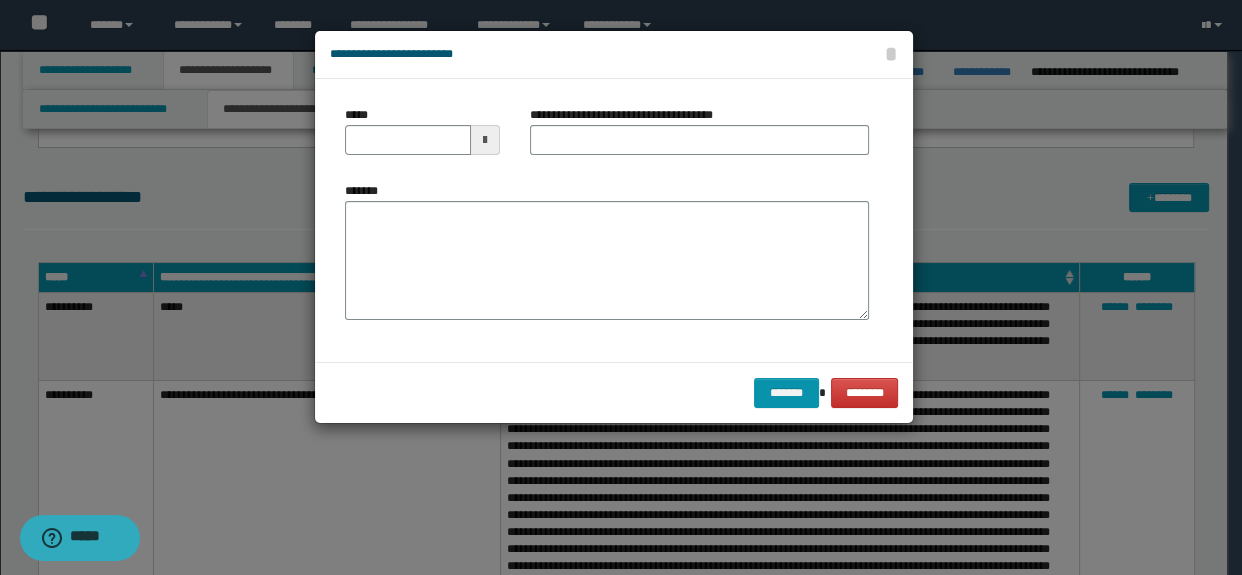 click on "*******" at bounding box center [607, 259] 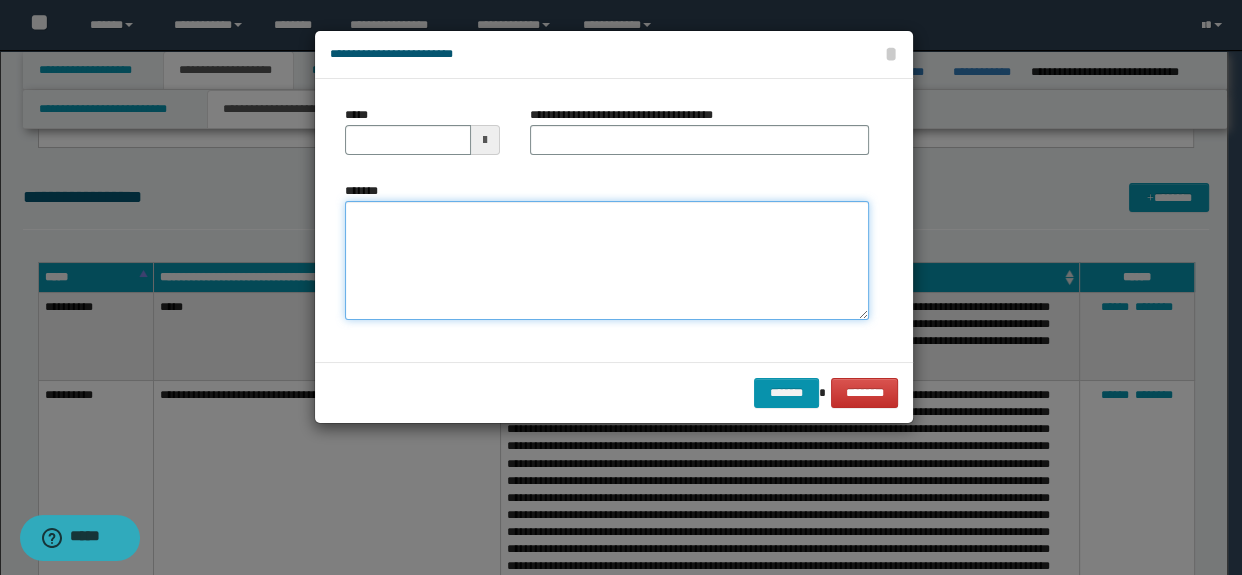 click on "*******" at bounding box center (607, 261) 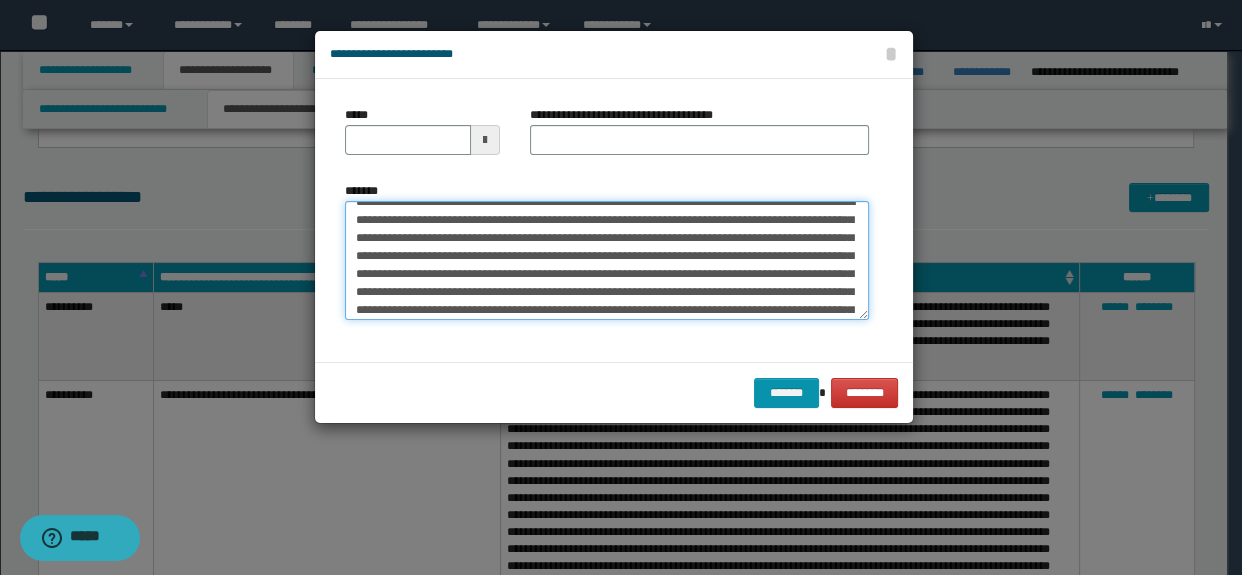 scroll, scrollTop: 0, scrollLeft: 0, axis: both 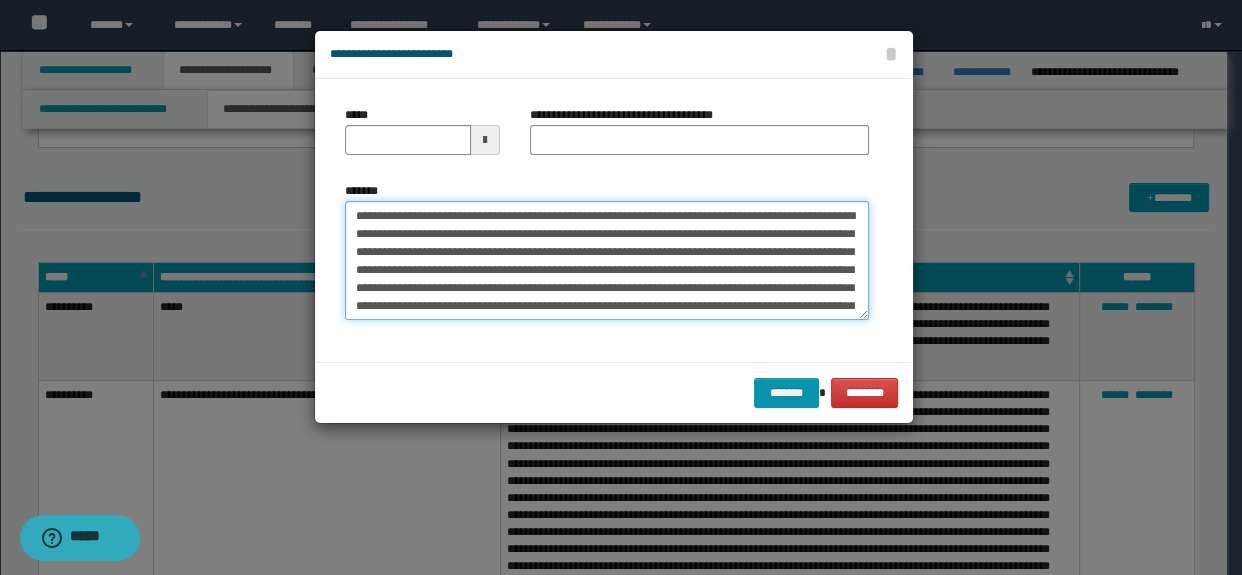 drag, startPoint x: 351, startPoint y: 212, endPoint x: 600, endPoint y: 214, distance: 249.00803 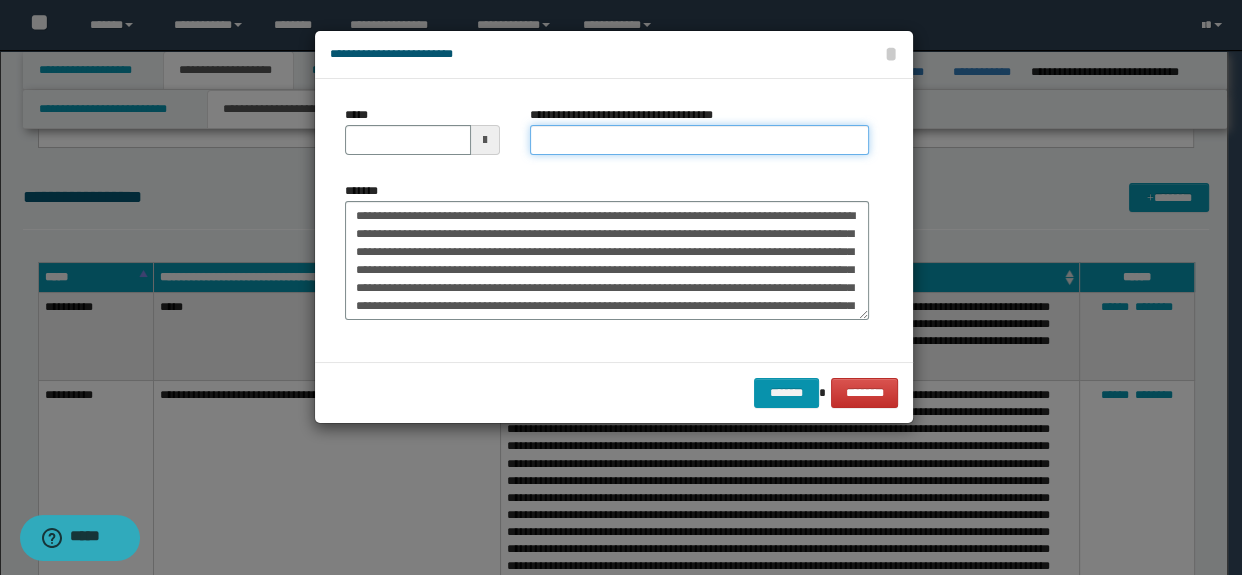 click on "**********" at bounding box center (700, 140) 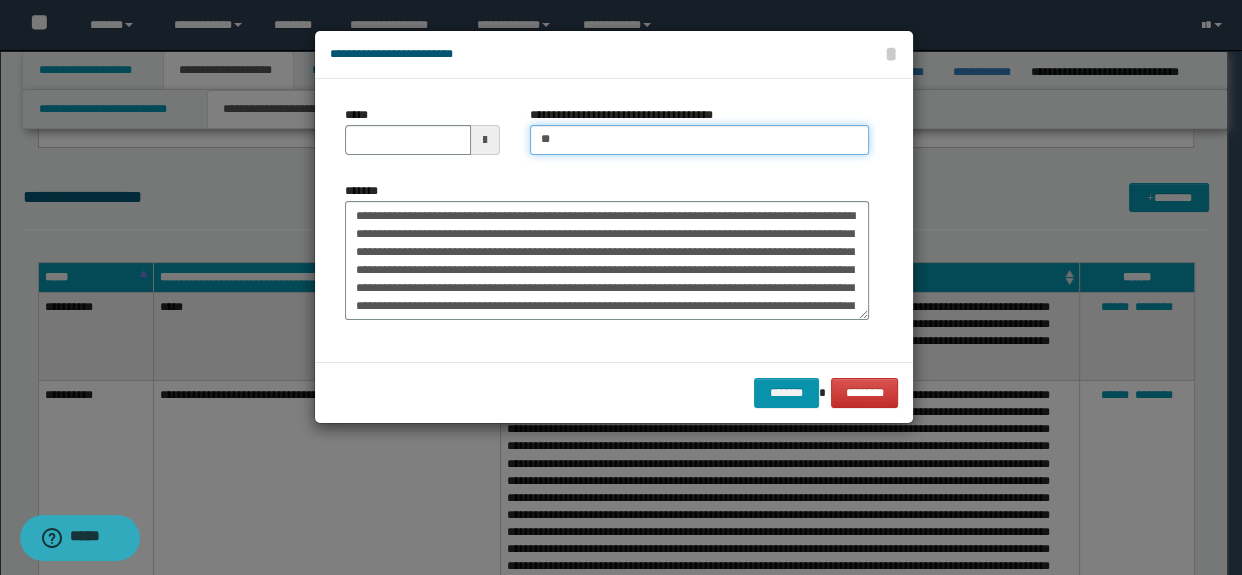 type on "**********" 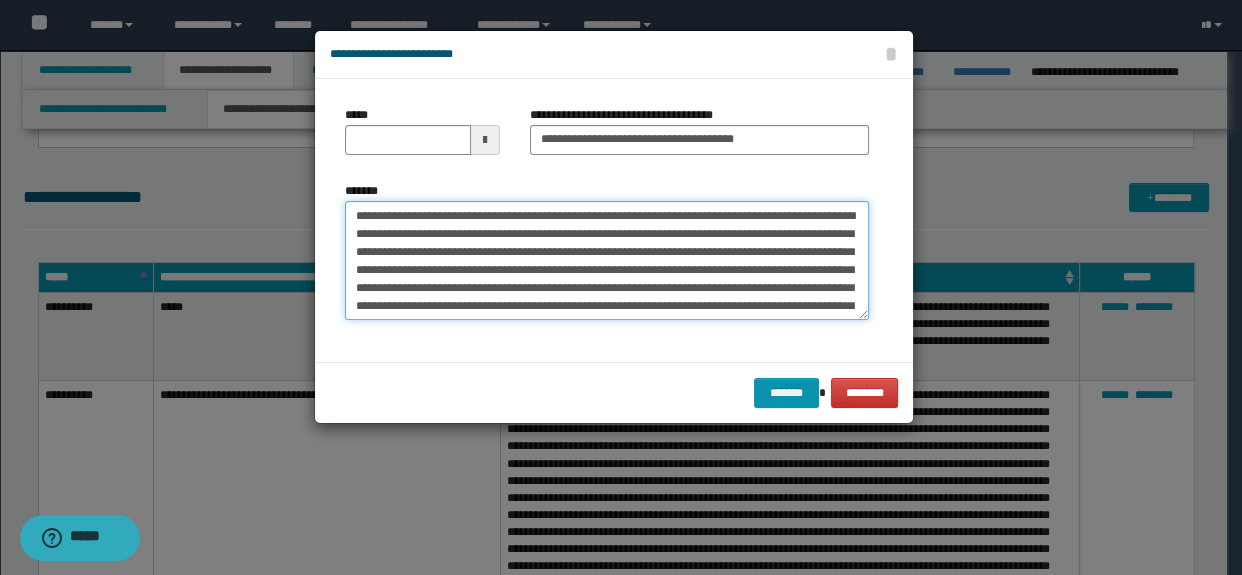 type on "**********" 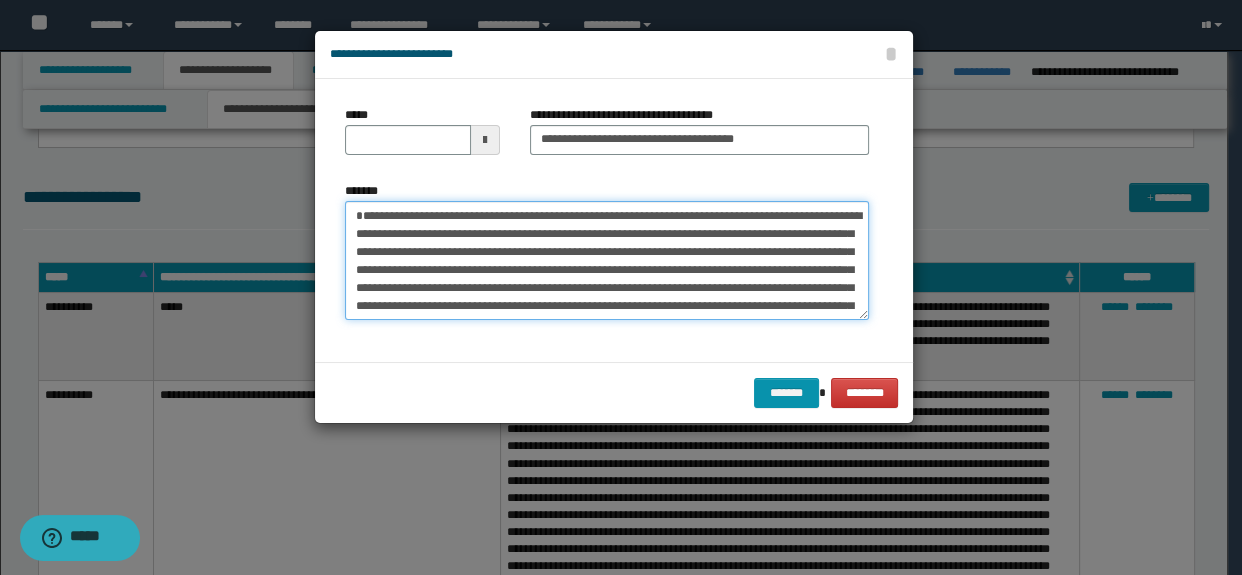 drag, startPoint x: 667, startPoint y: 209, endPoint x: 125, endPoint y: 200, distance: 542.0747 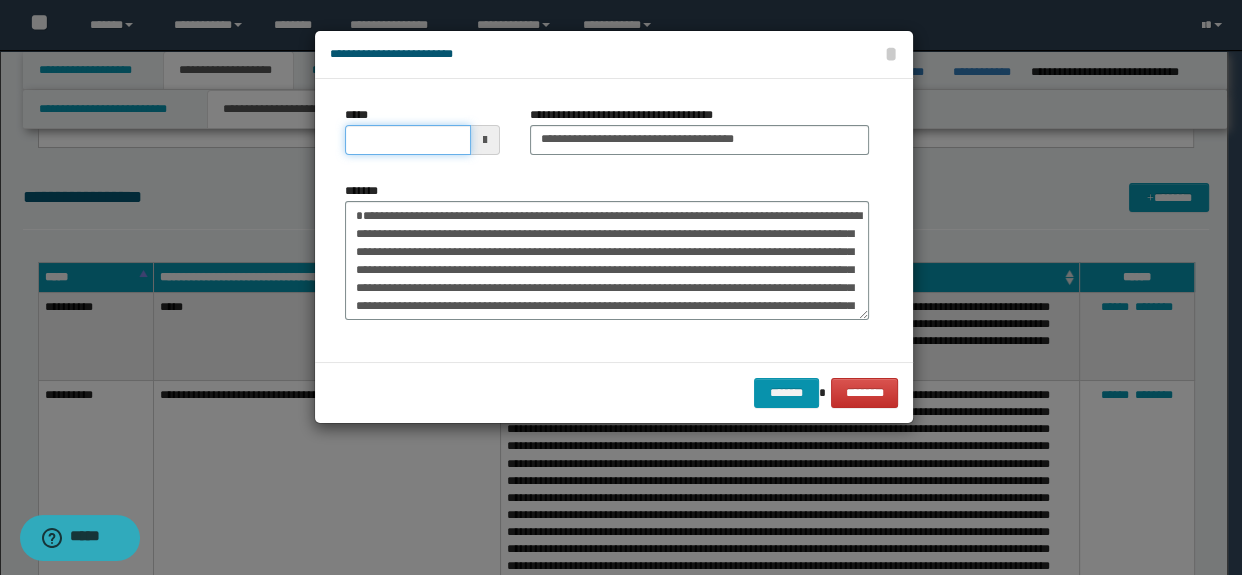 click on "*****" at bounding box center (408, 140) 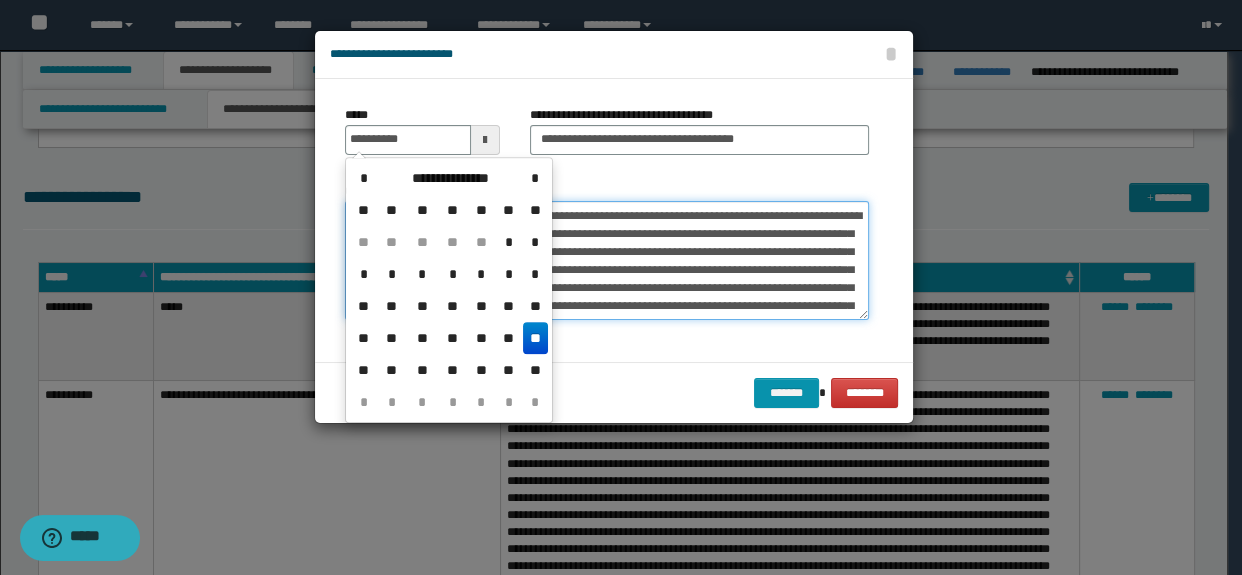 type on "**********" 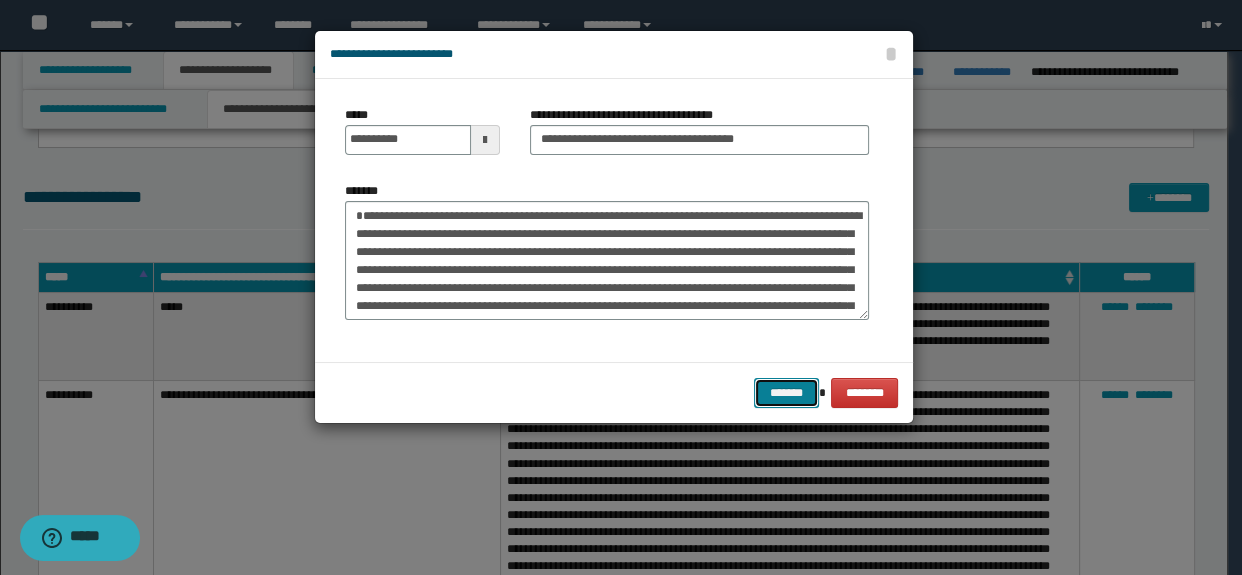 click on "*******" at bounding box center [786, 393] 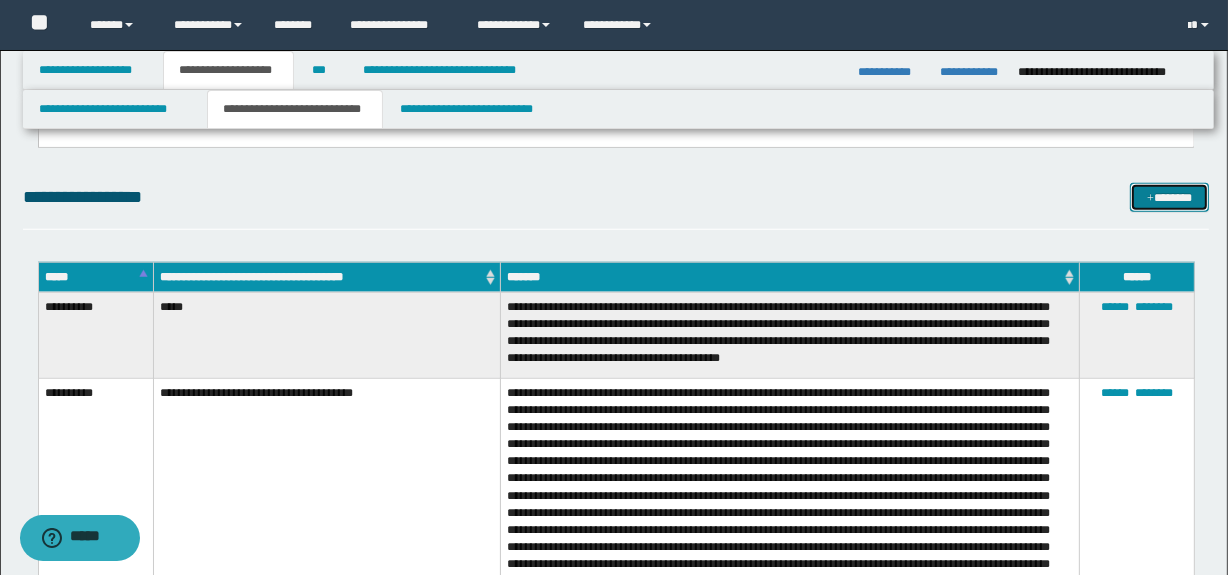 click on "*******" at bounding box center (1170, 198) 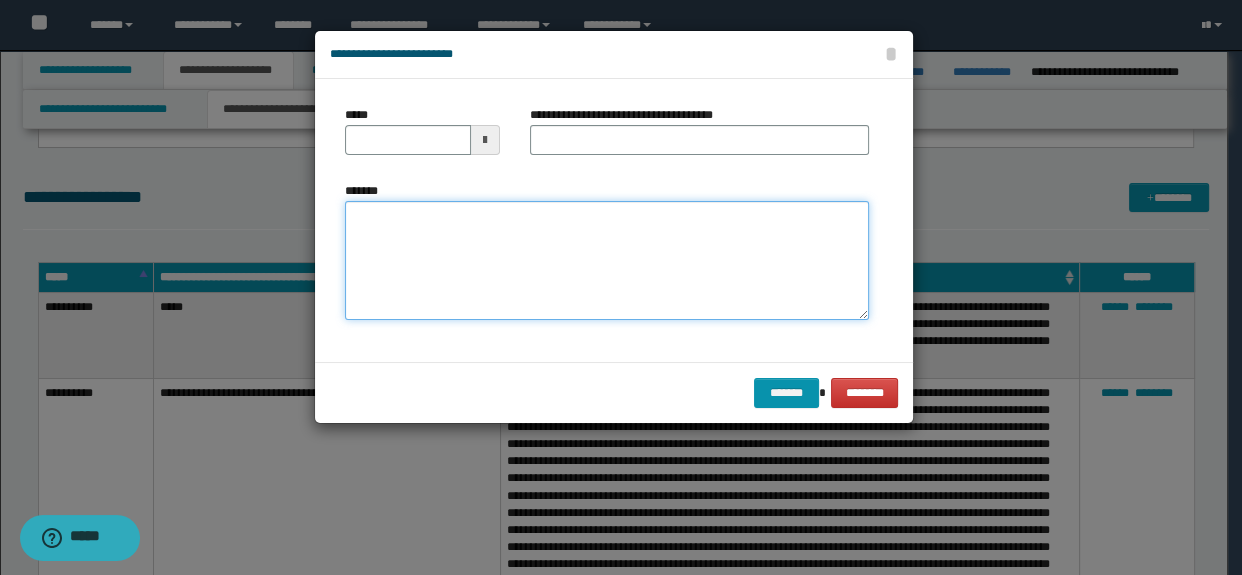 click on "*******" at bounding box center (607, 261) 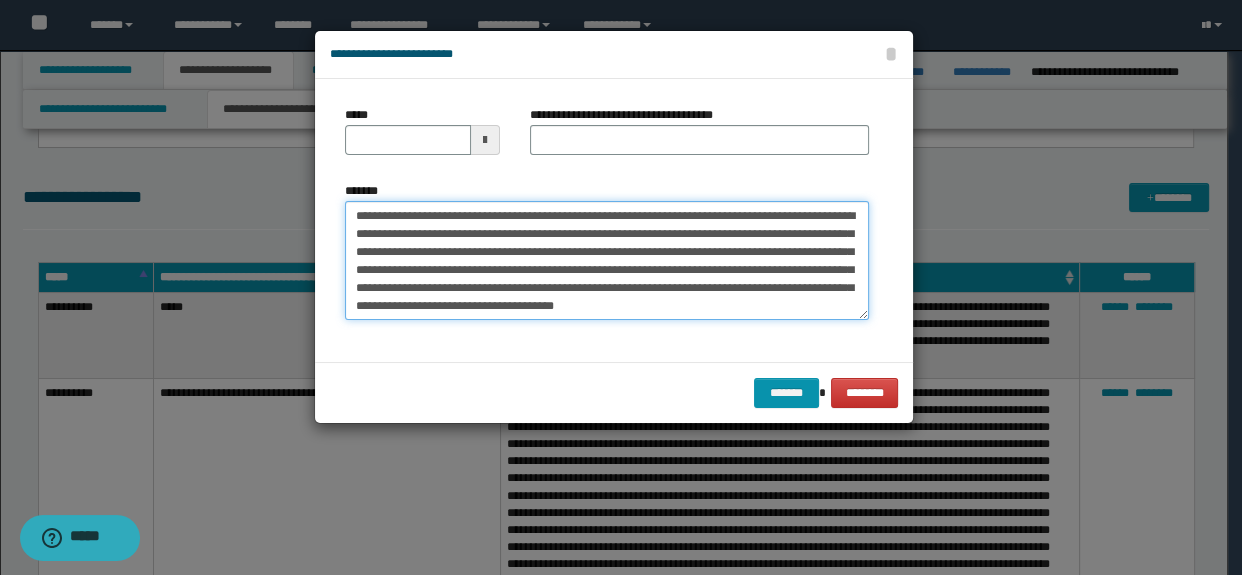 type on "**********" 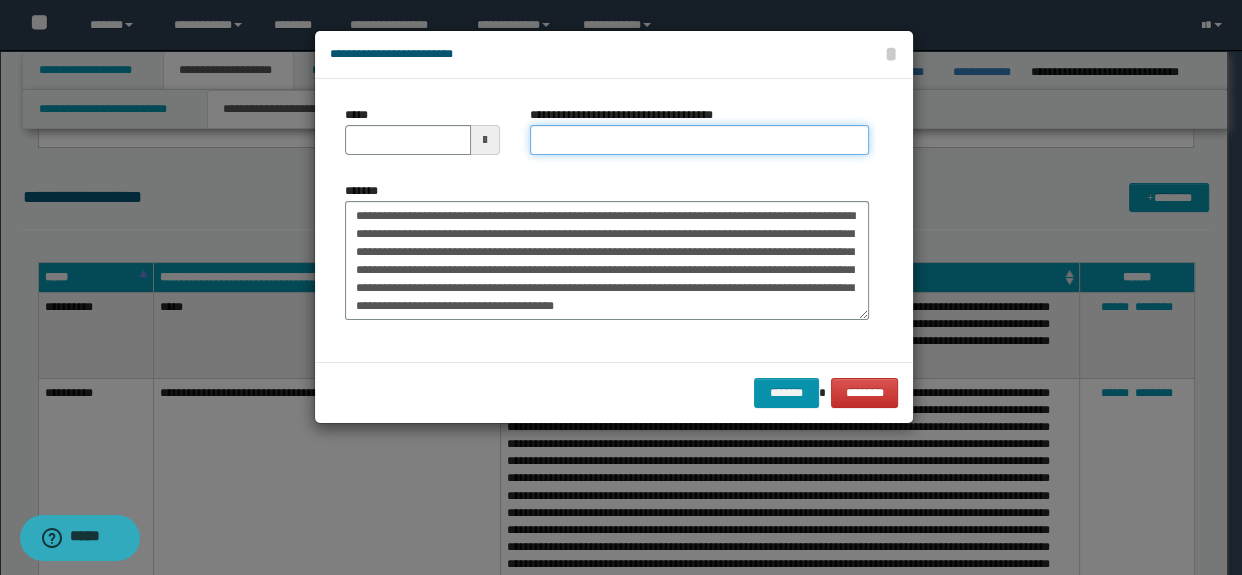 click on "**********" at bounding box center [700, 140] 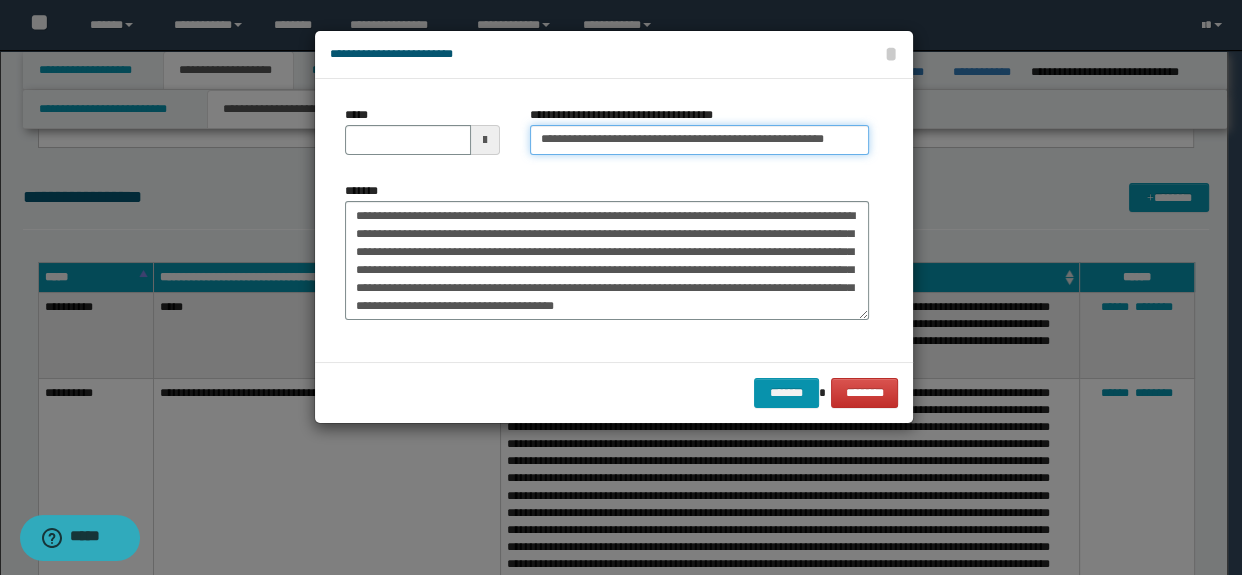 click on "**********" at bounding box center (700, 140) 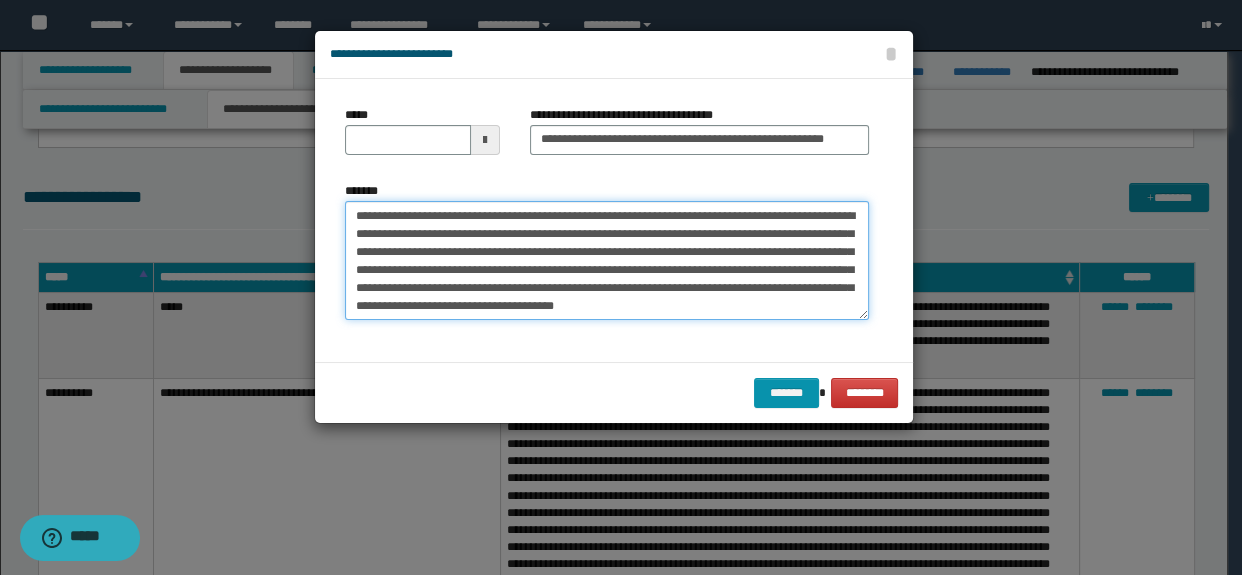 click on "**********" at bounding box center [607, 261] 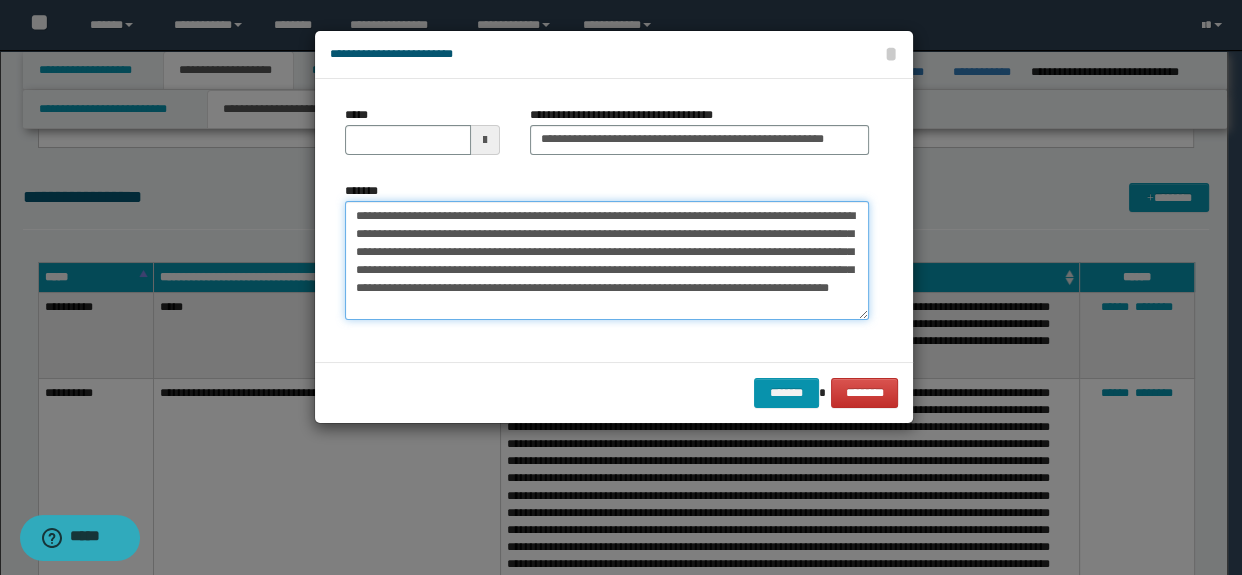 drag, startPoint x: 636, startPoint y: 210, endPoint x: 232, endPoint y: 200, distance: 404.12375 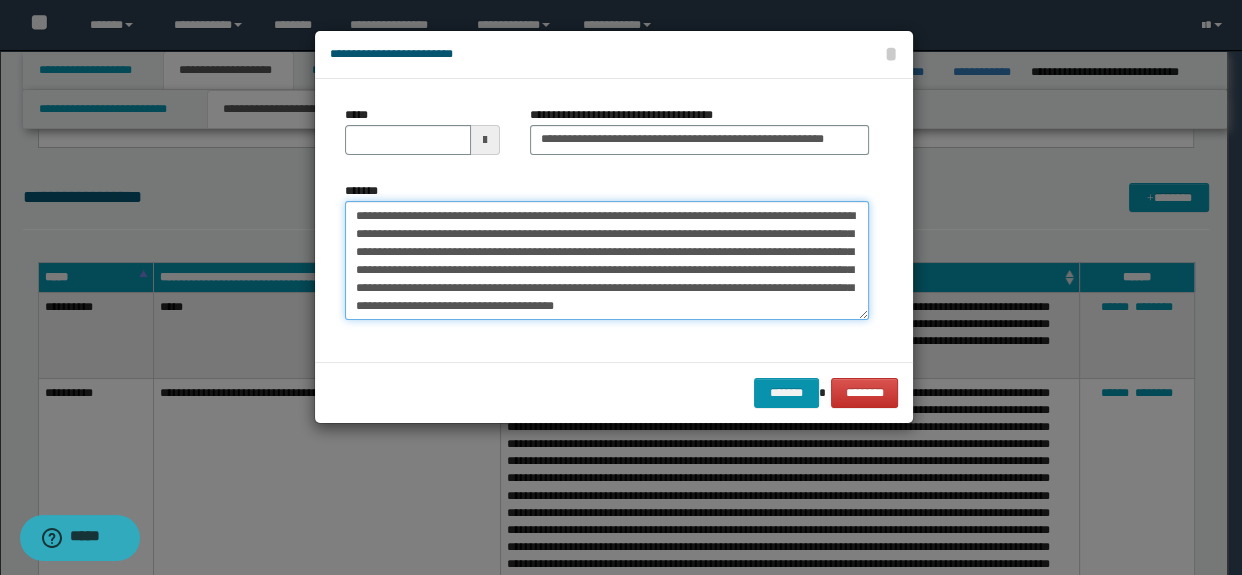 click on "**********" at bounding box center (607, 261) 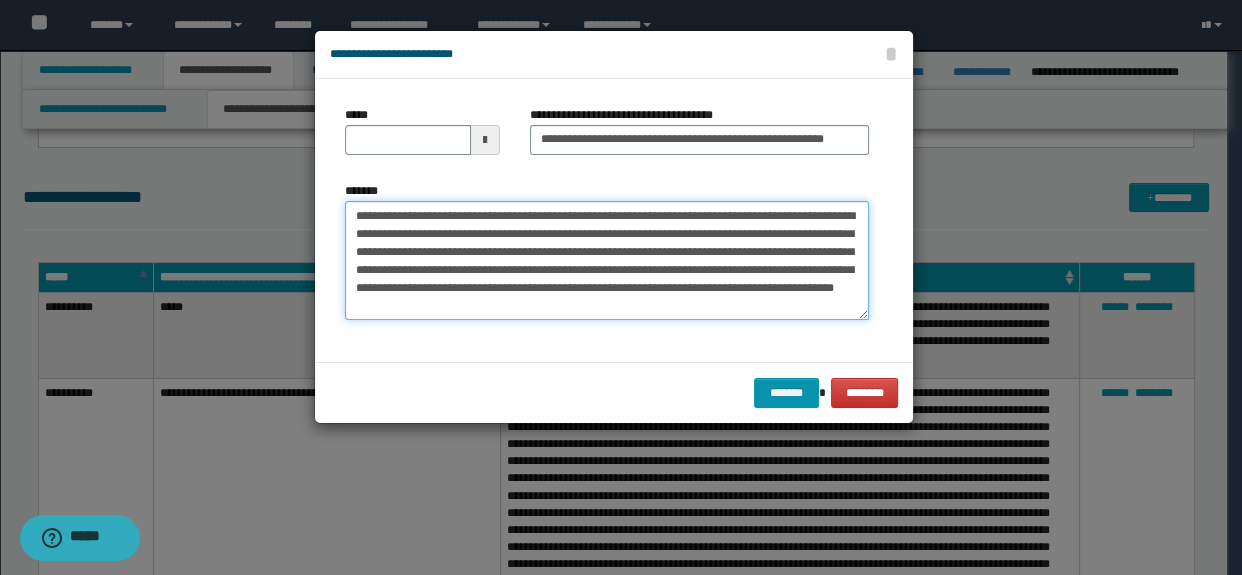 drag, startPoint x: 630, startPoint y: 216, endPoint x: 418, endPoint y: 159, distance: 219.52904 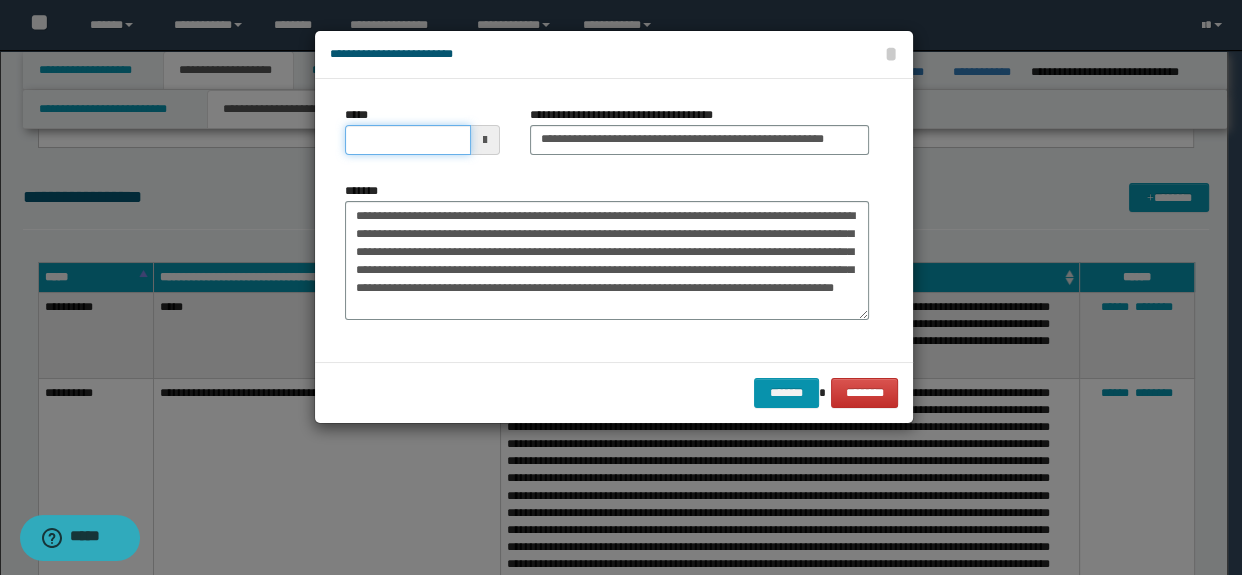 click on "*****" at bounding box center (408, 140) 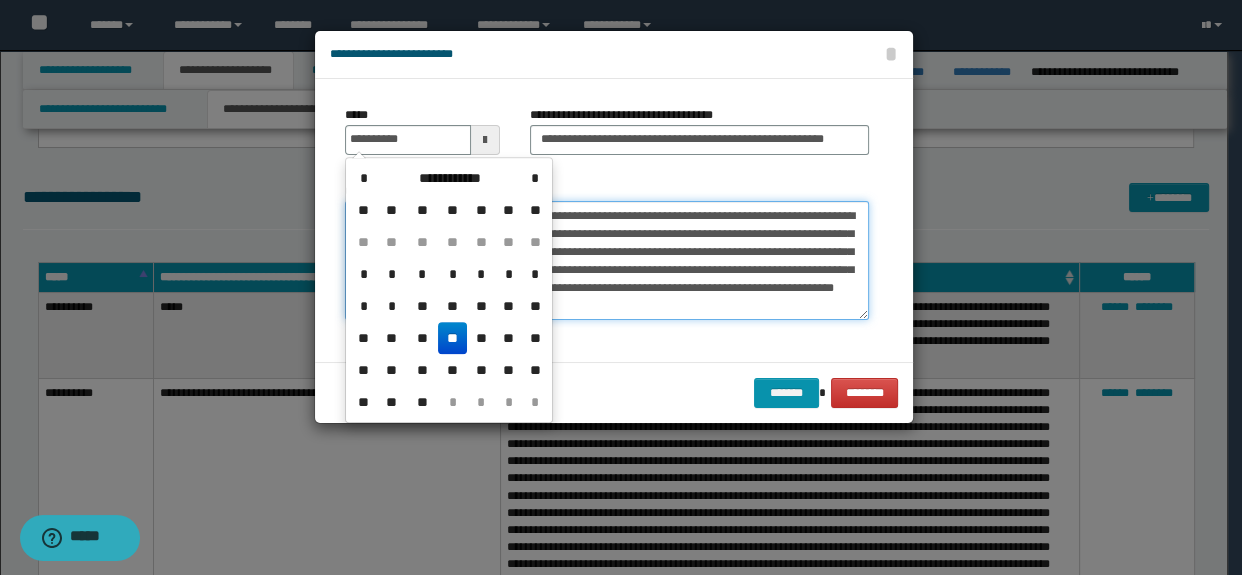 type on "**********" 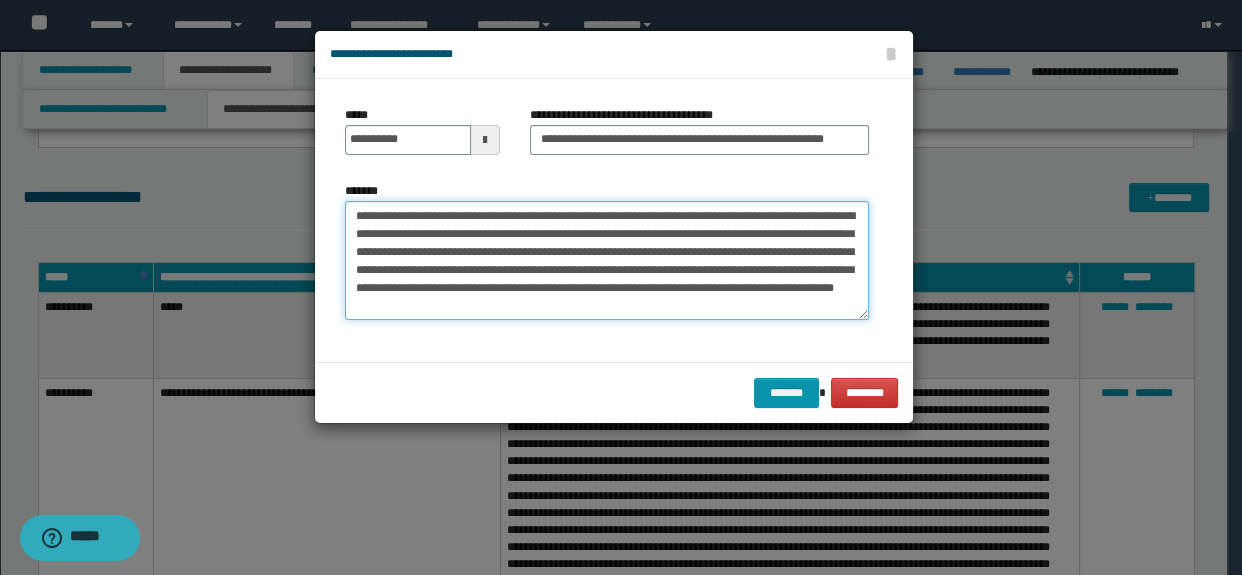 click on "**********" at bounding box center [607, 261] 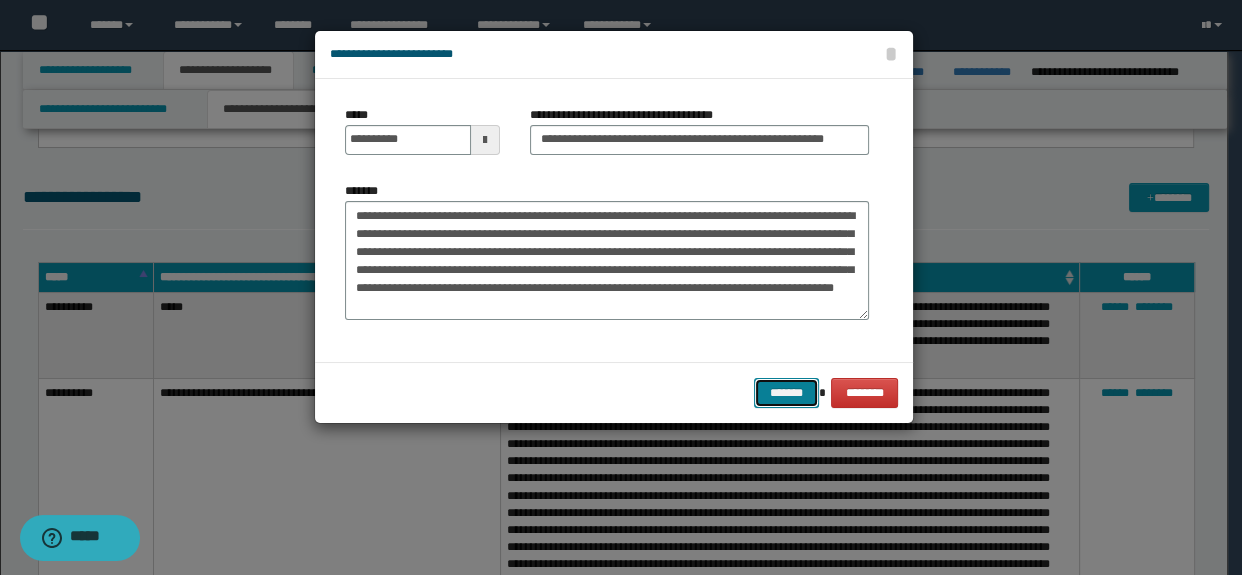 click on "*******" at bounding box center [786, 393] 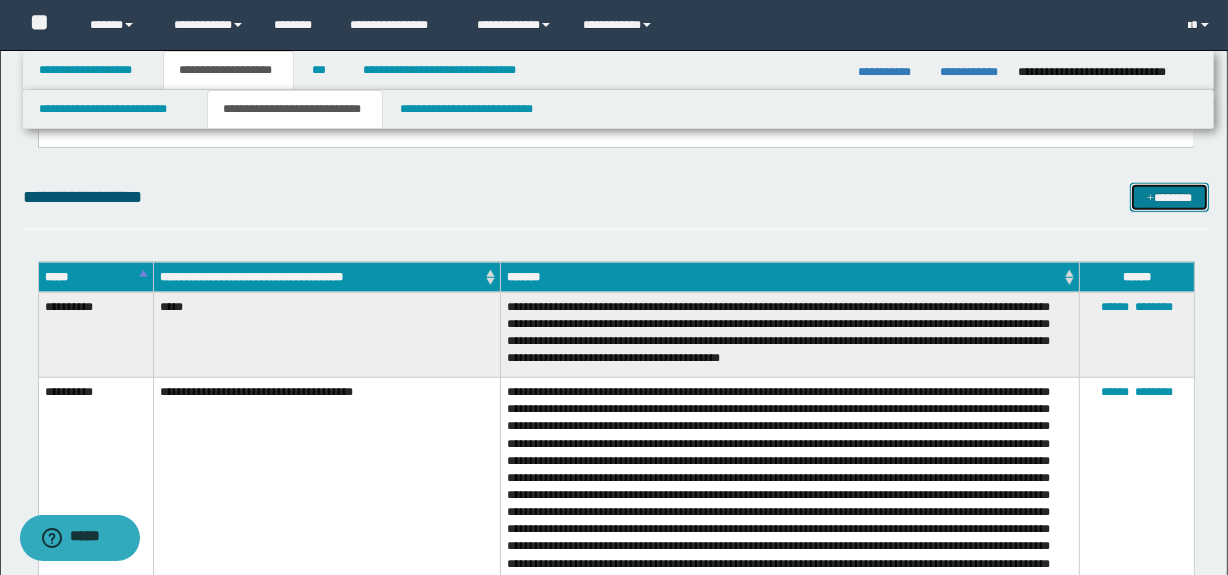 click on "*******" at bounding box center [1170, 198] 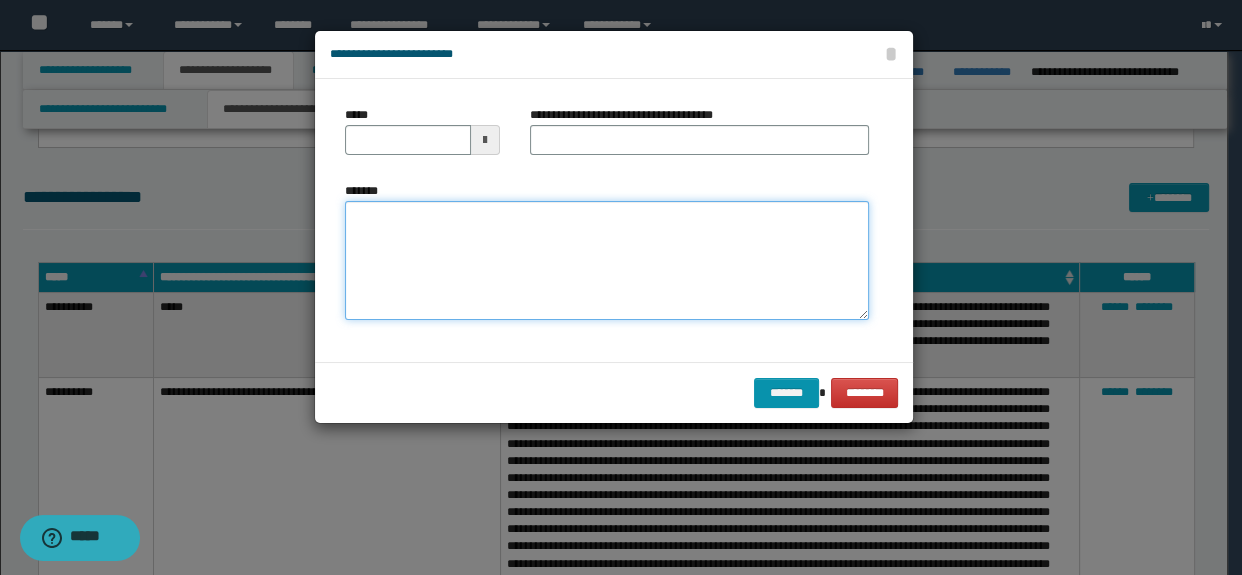click on "*******" at bounding box center (607, 261) 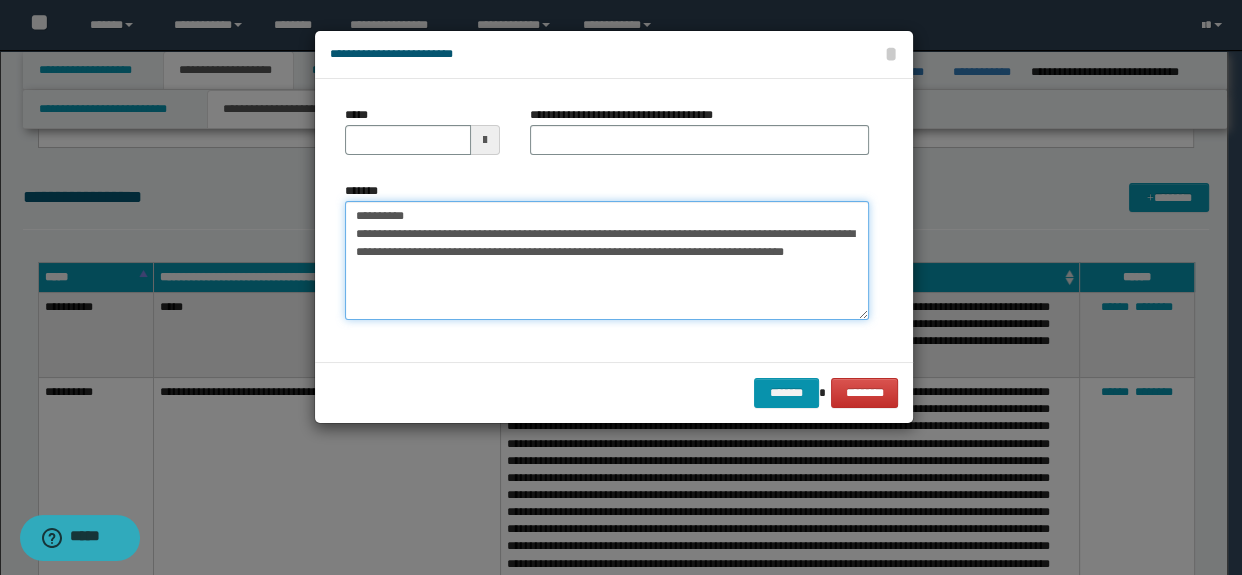 drag, startPoint x: 535, startPoint y: 229, endPoint x: 239, endPoint y: 230, distance: 296.00168 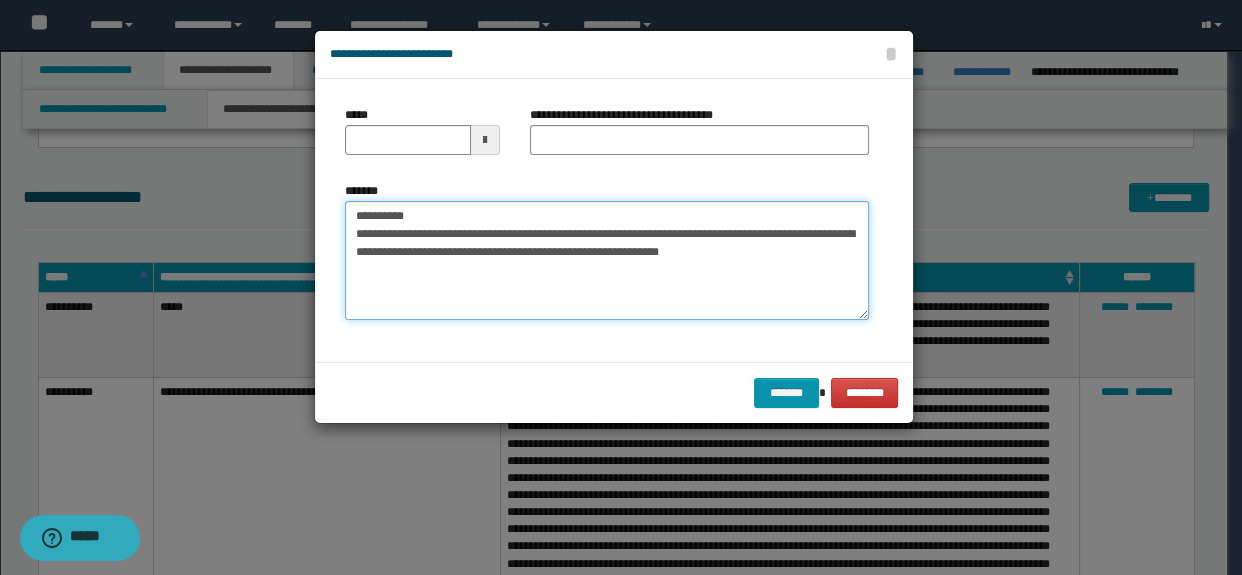 type on "**********" 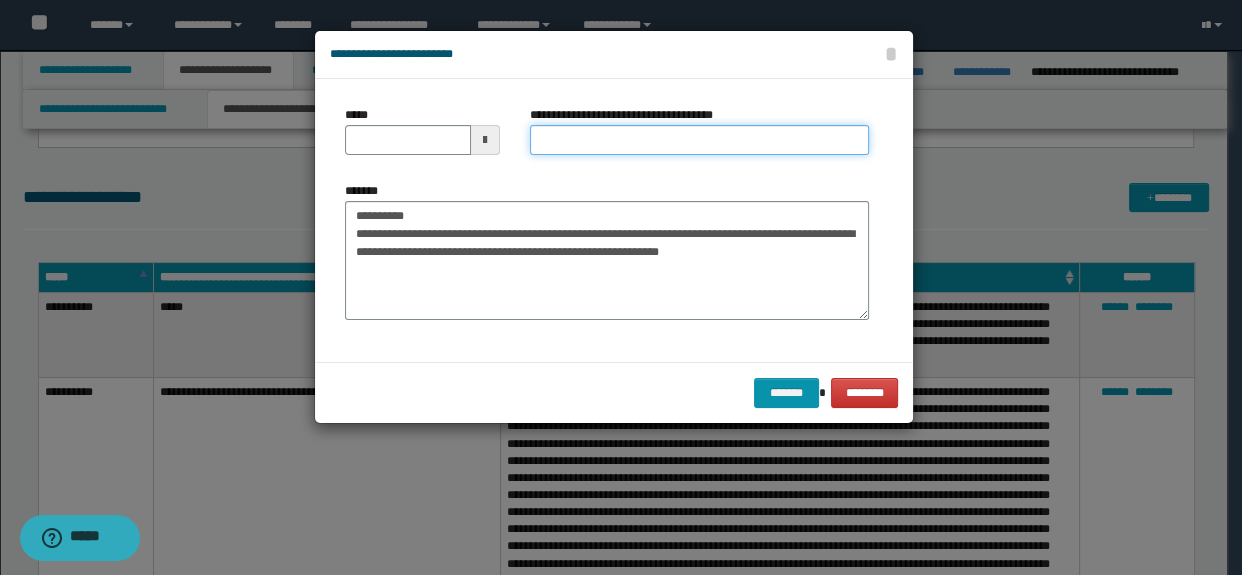 click on "**********" at bounding box center (700, 140) 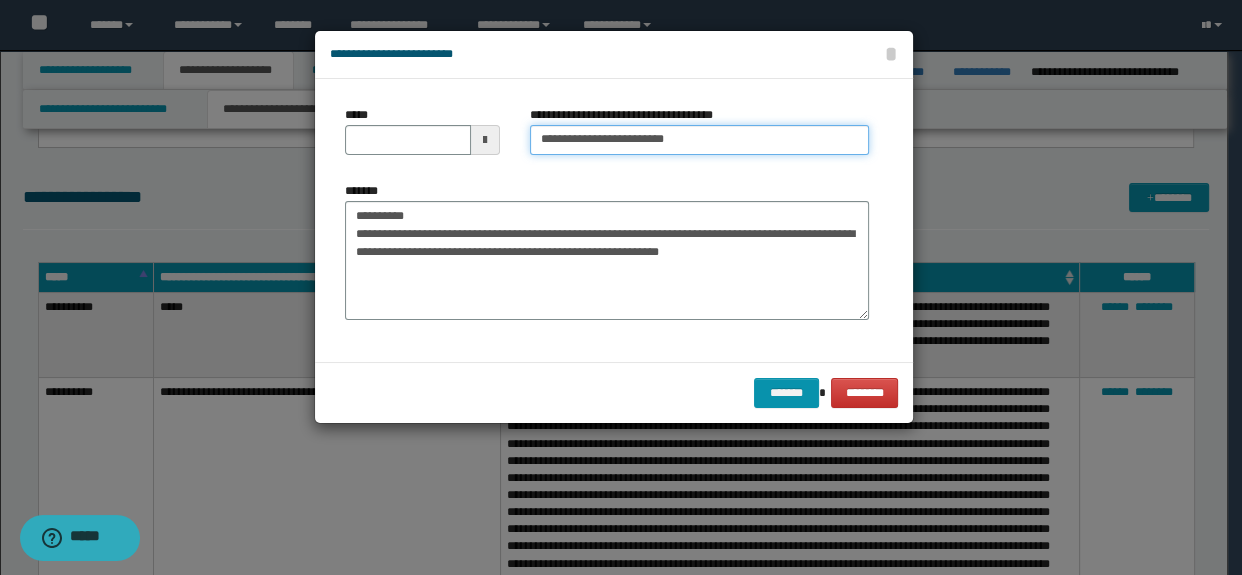 type on "**********" 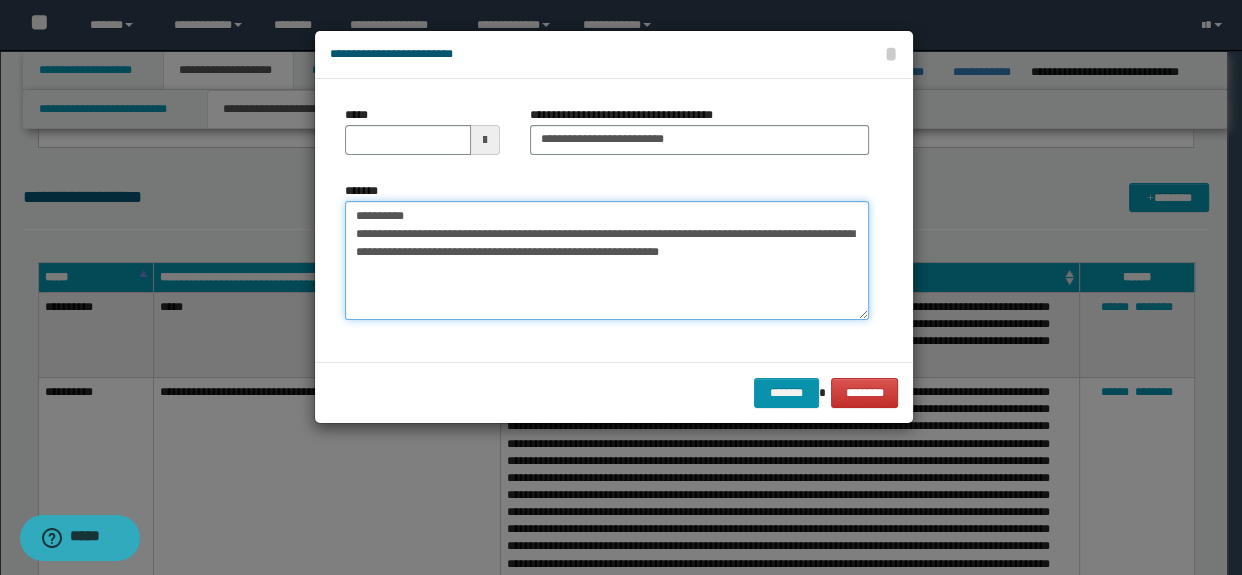 drag, startPoint x: 565, startPoint y: 231, endPoint x: 239, endPoint y: 210, distance: 326.6757 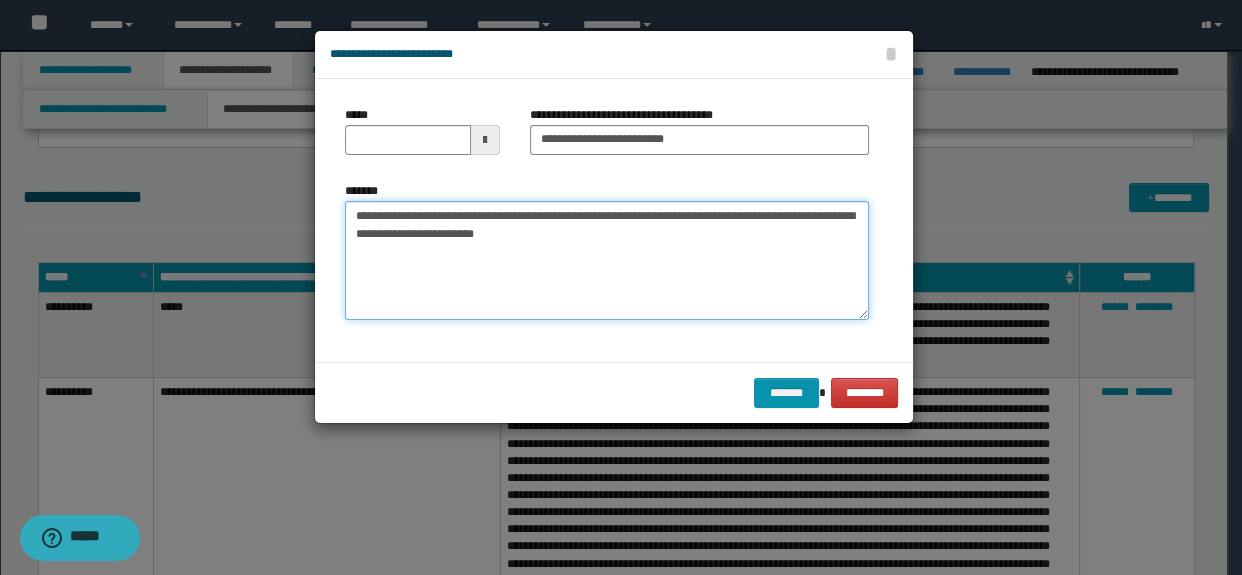 type 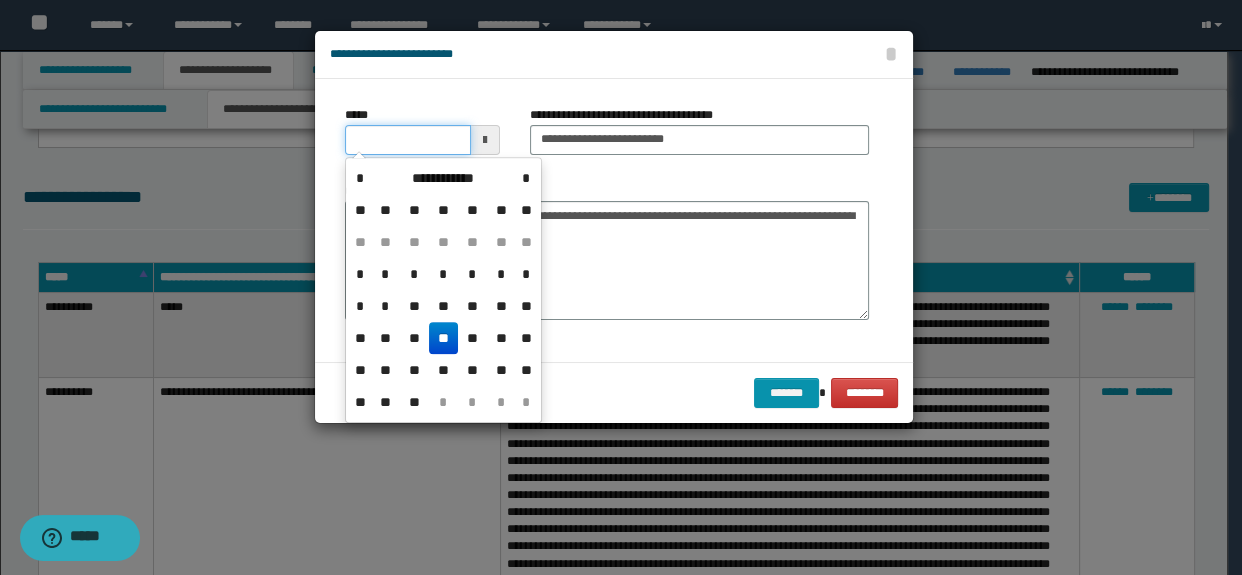 click on "*****" at bounding box center [408, 140] 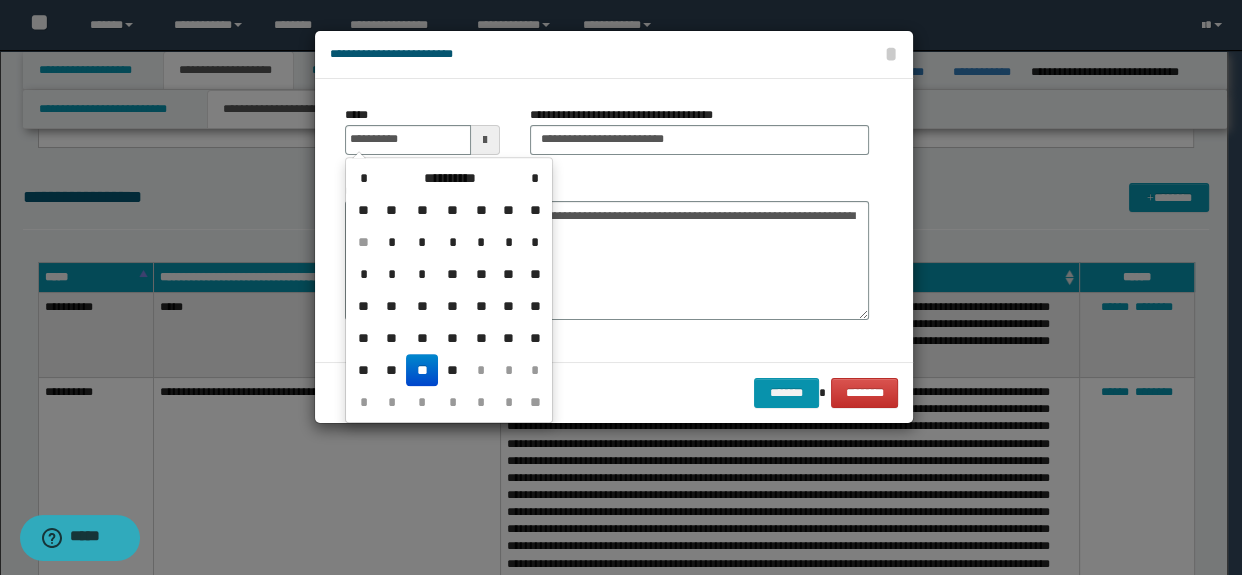 type on "**********" 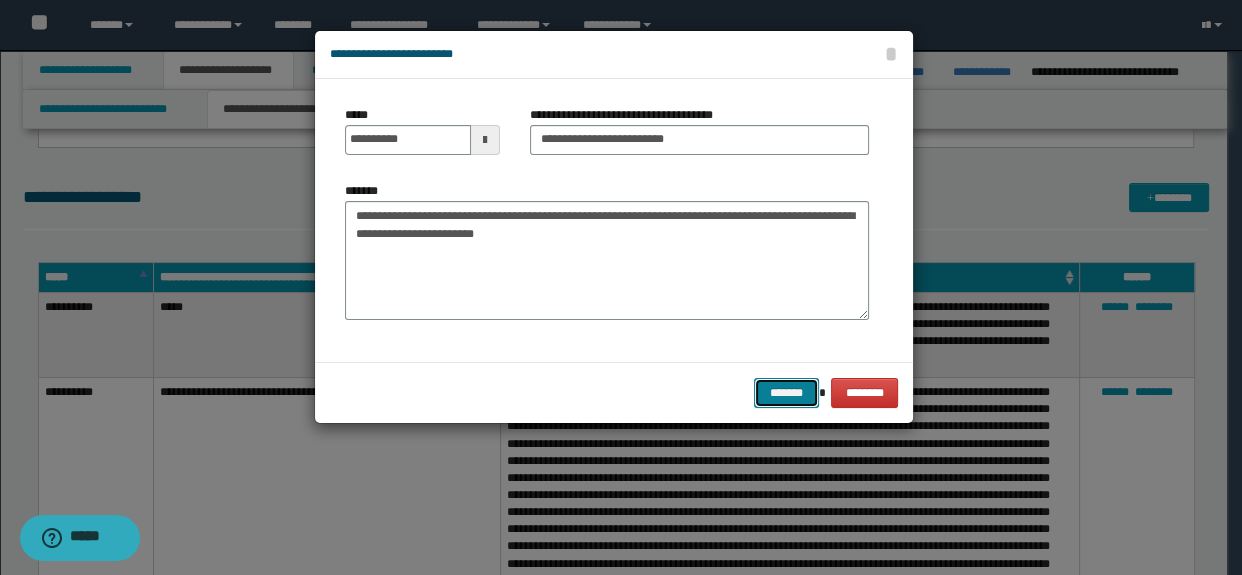 click on "*******" at bounding box center (786, 393) 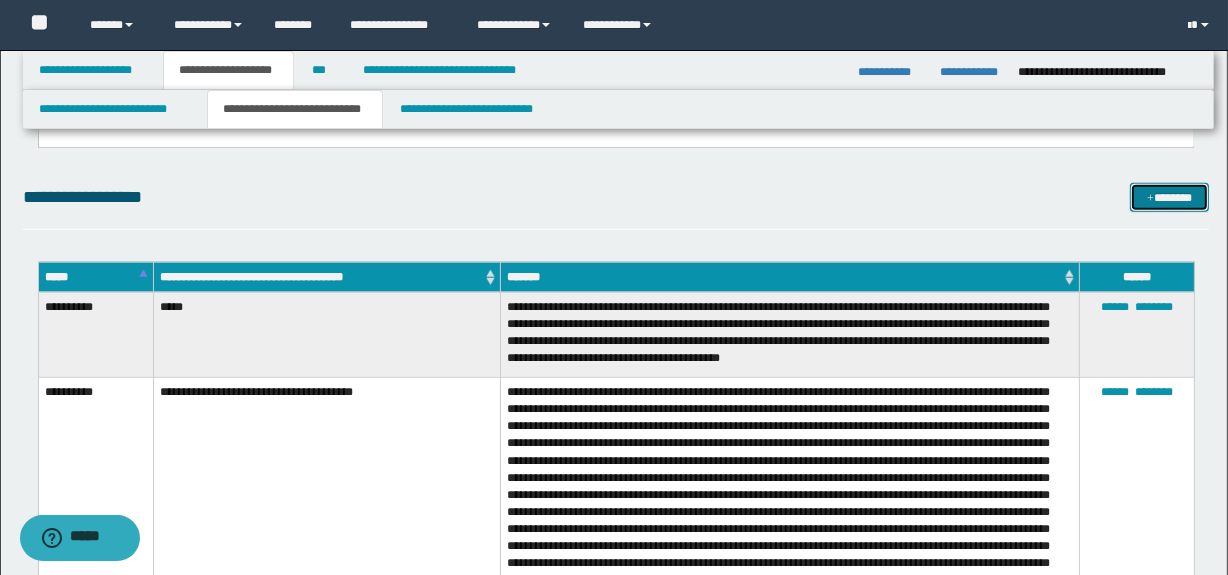 click on "*******" at bounding box center [1170, 198] 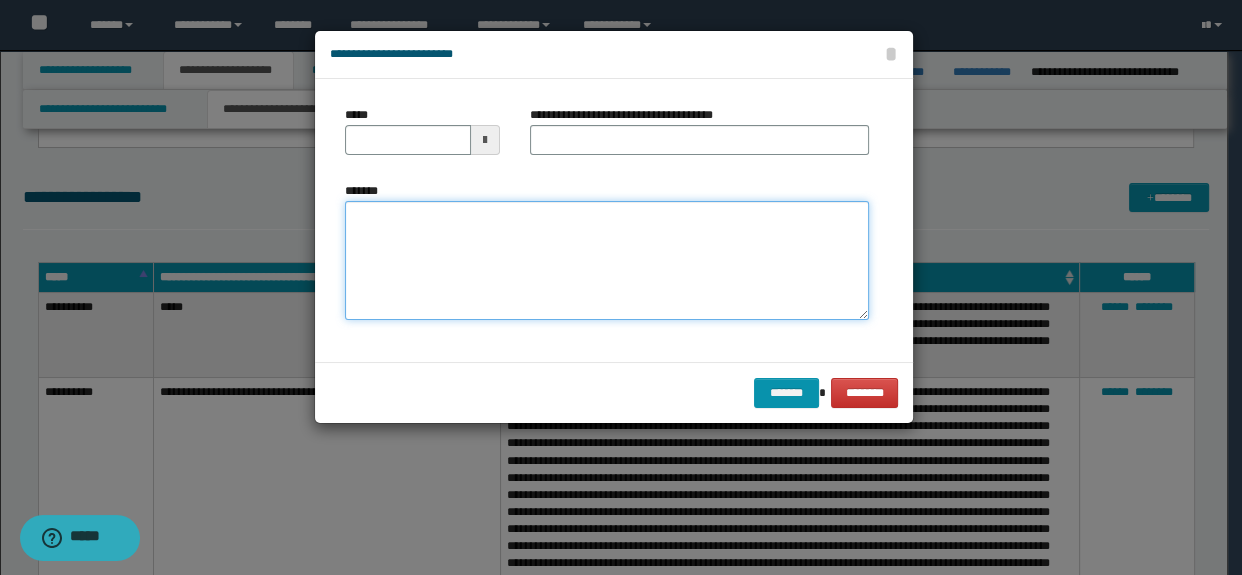click on "*******" at bounding box center (607, 261) 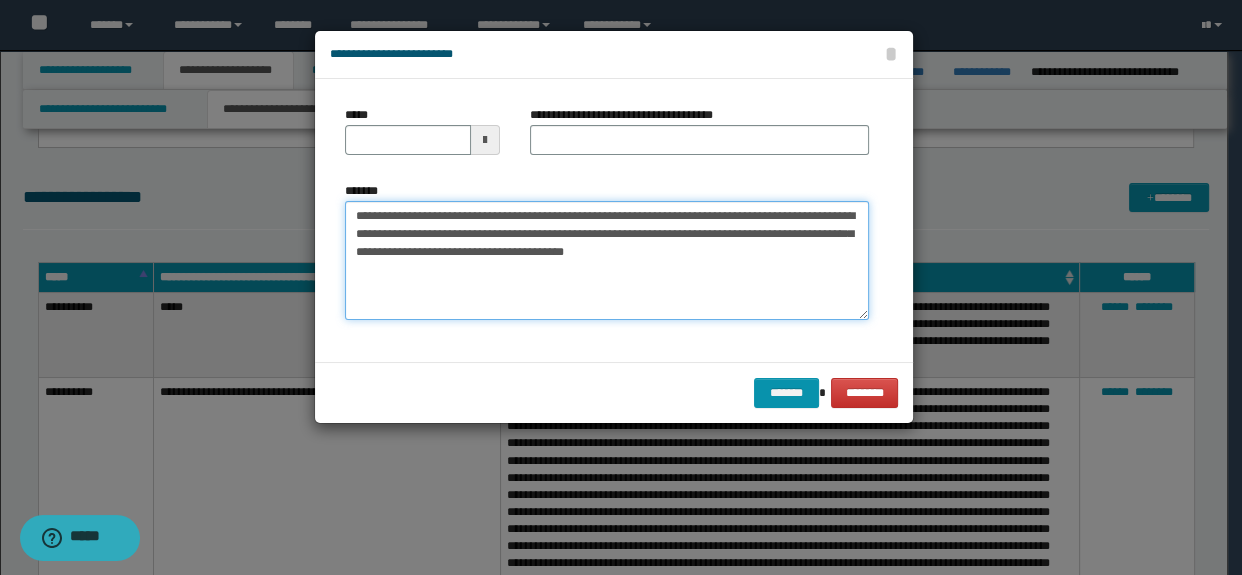 type on "**********" 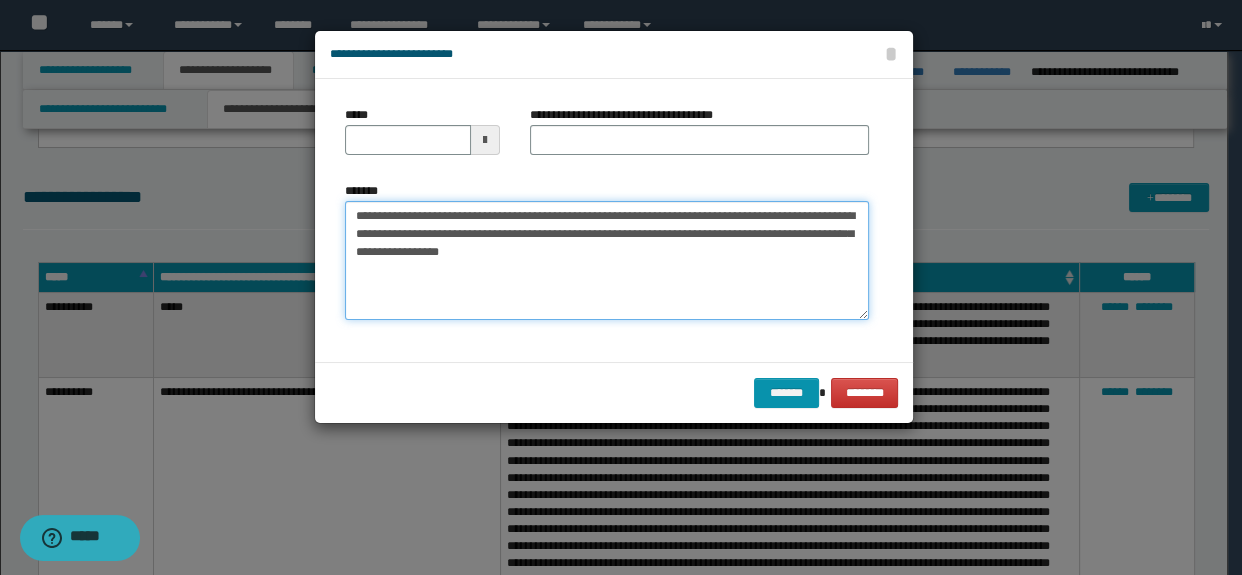 drag, startPoint x: 513, startPoint y: 214, endPoint x: 273, endPoint y: 214, distance: 240 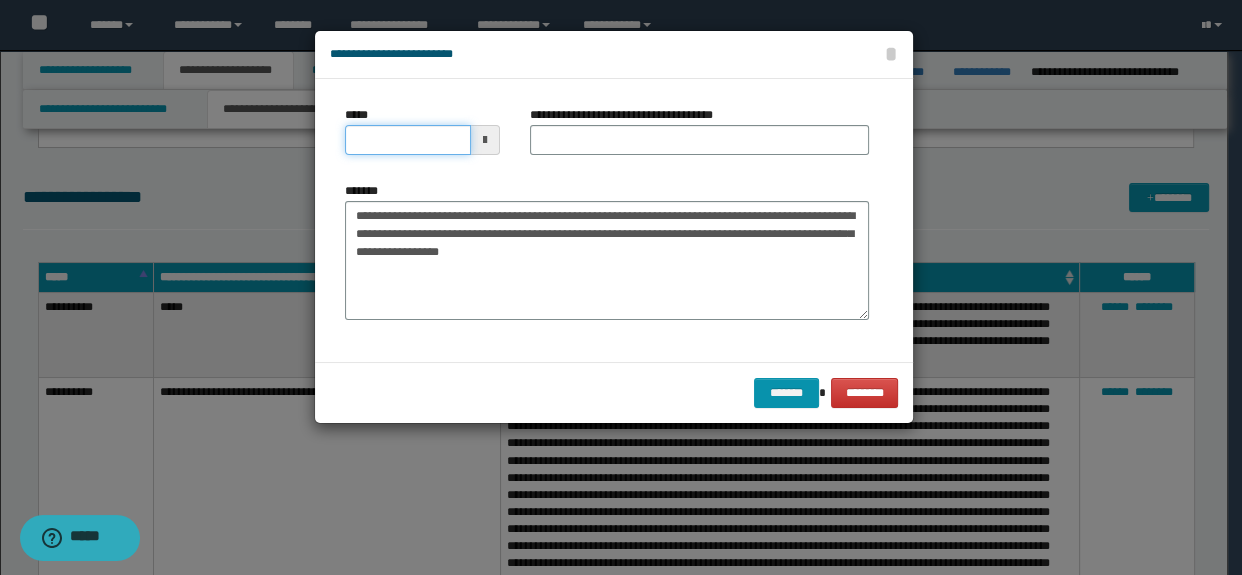 click on "*****" at bounding box center [408, 140] 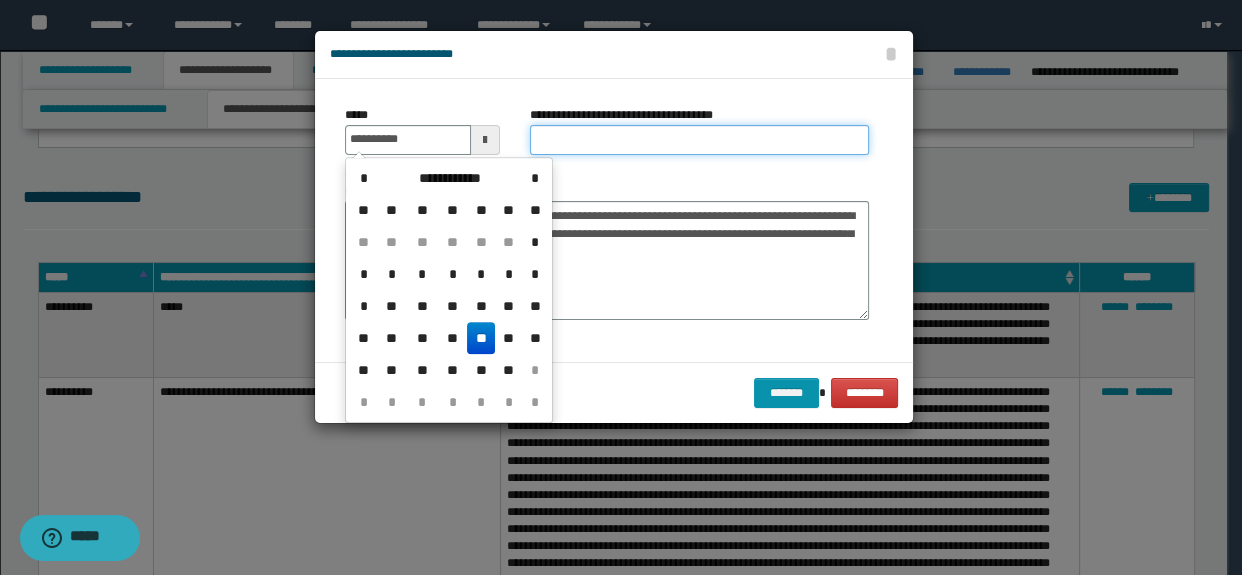 type on "**********" 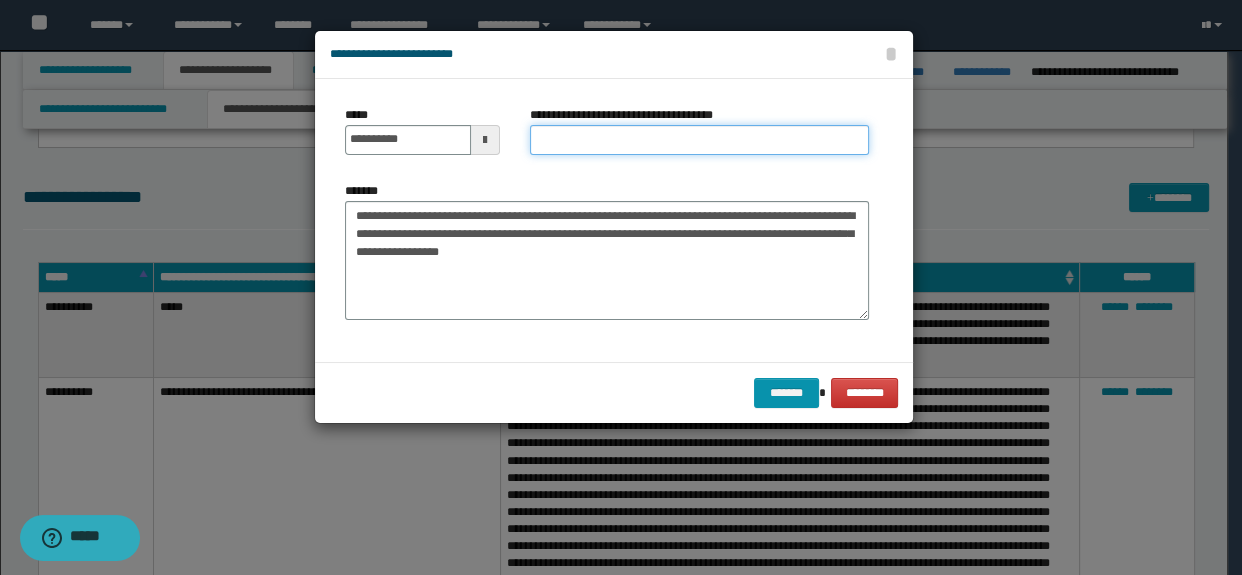 drag, startPoint x: 589, startPoint y: 140, endPoint x: 611, endPoint y: 140, distance: 22 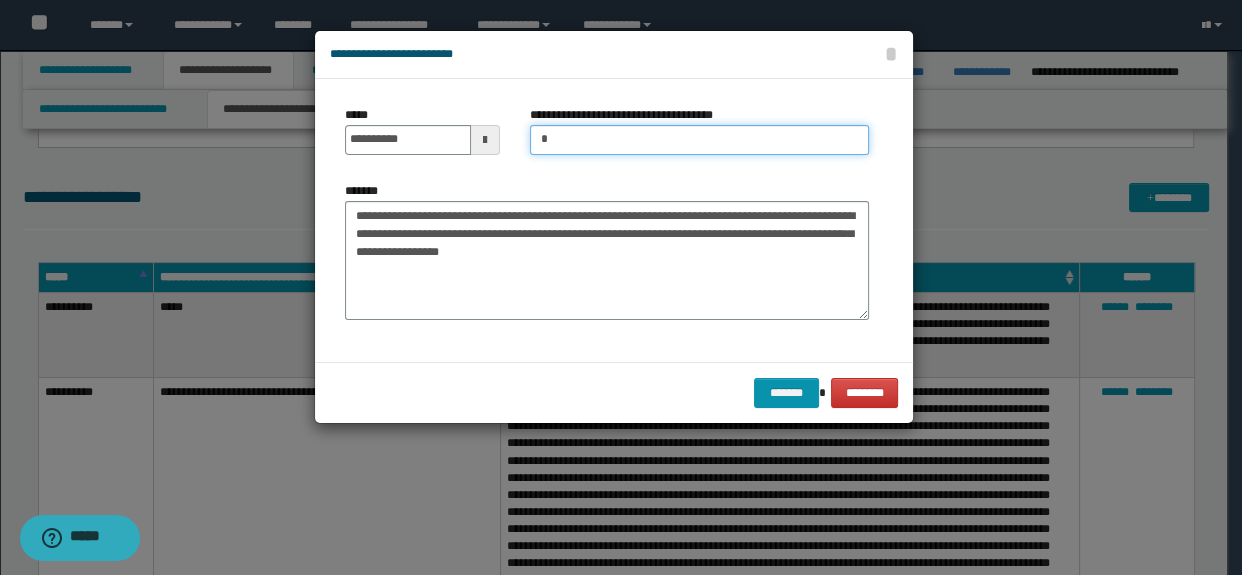 type on "**********" 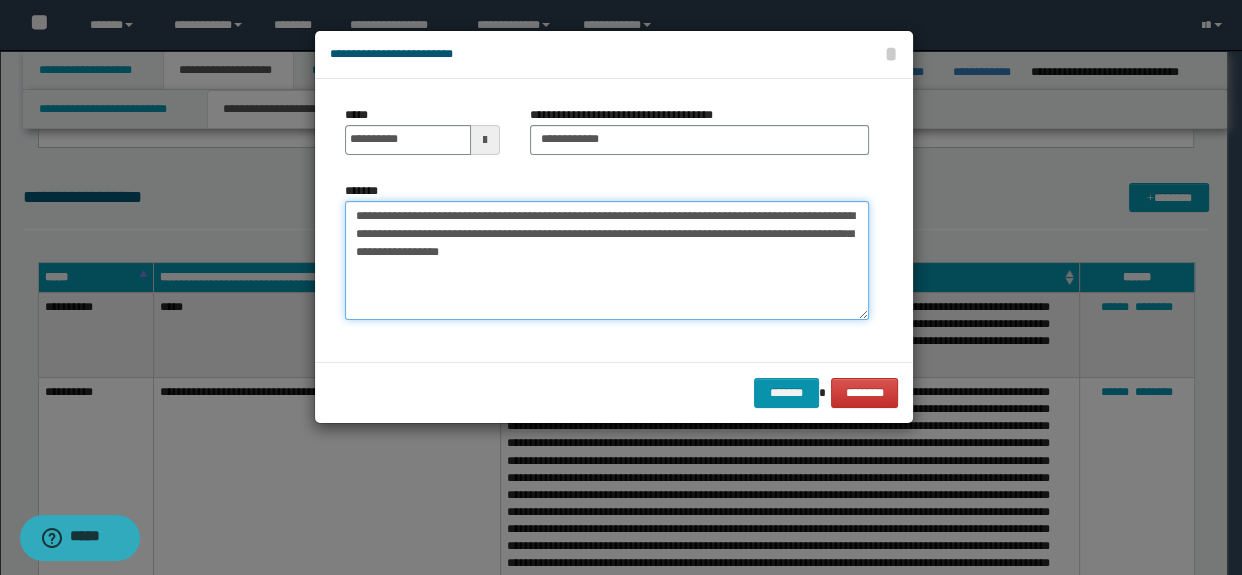 click on "**********" at bounding box center [607, 261] 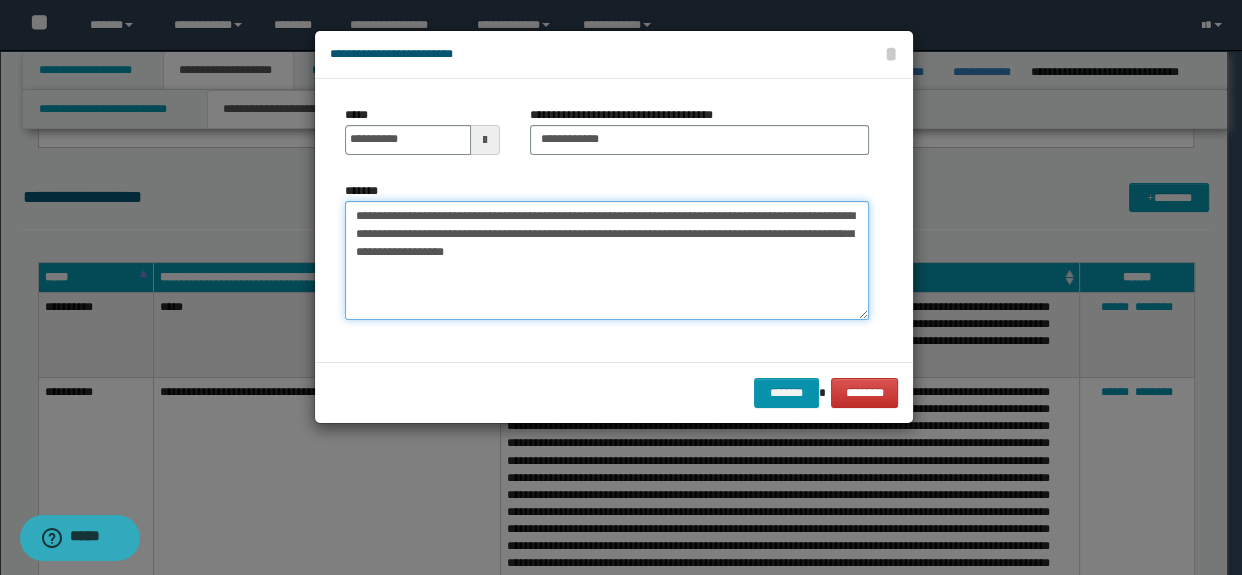 drag, startPoint x: 531, startPoint y: 263, endPoint x: 559, endPoint y: 268, distance: 28.442924 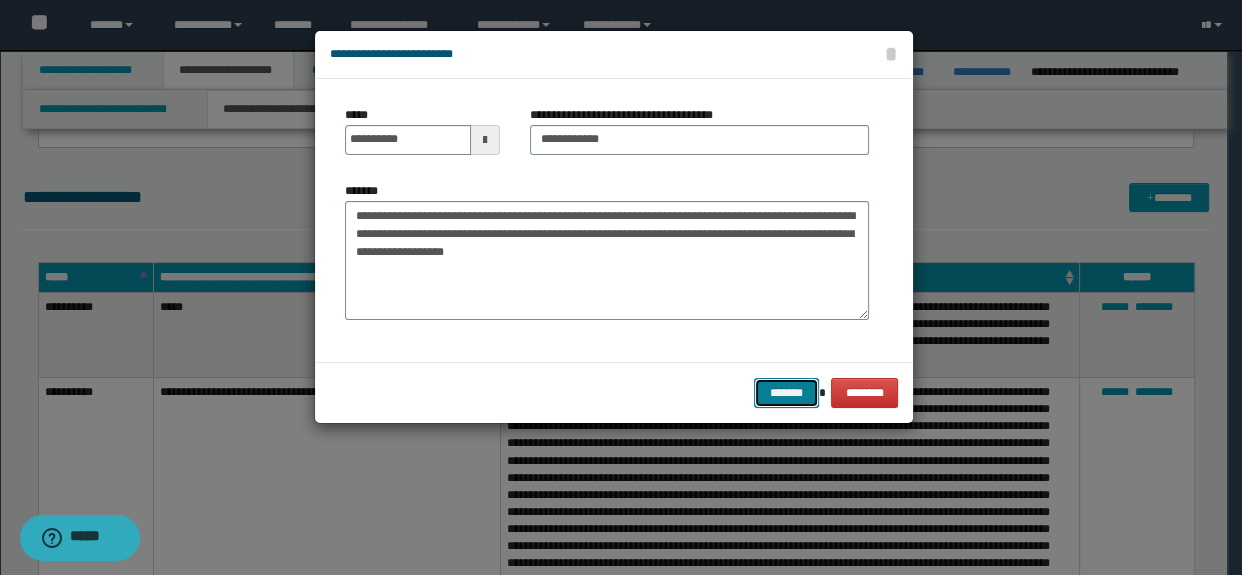 click on "*******" at bounding box center [786, 393] 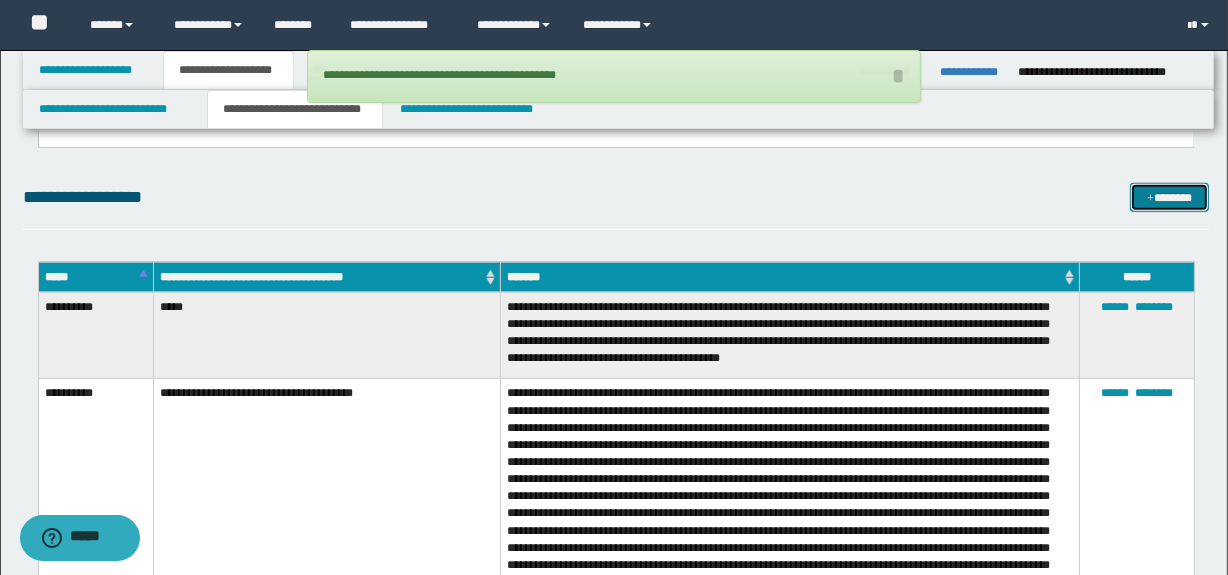 click on "*******" at bounding box center [1170, 198] 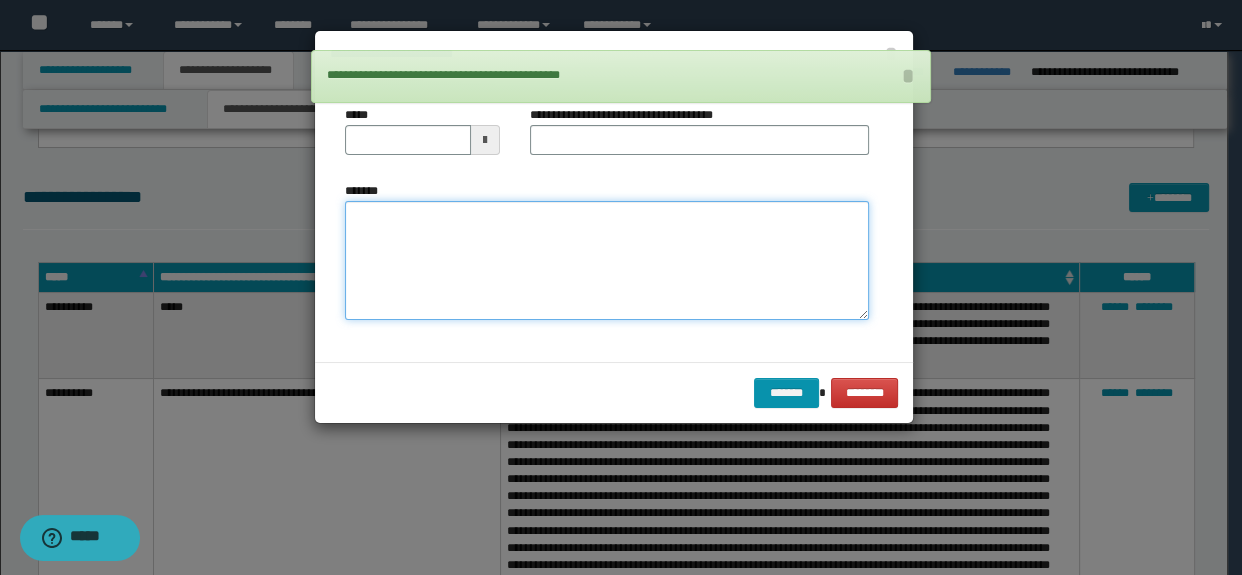 click on "*******" at bounding box center (607, 261) 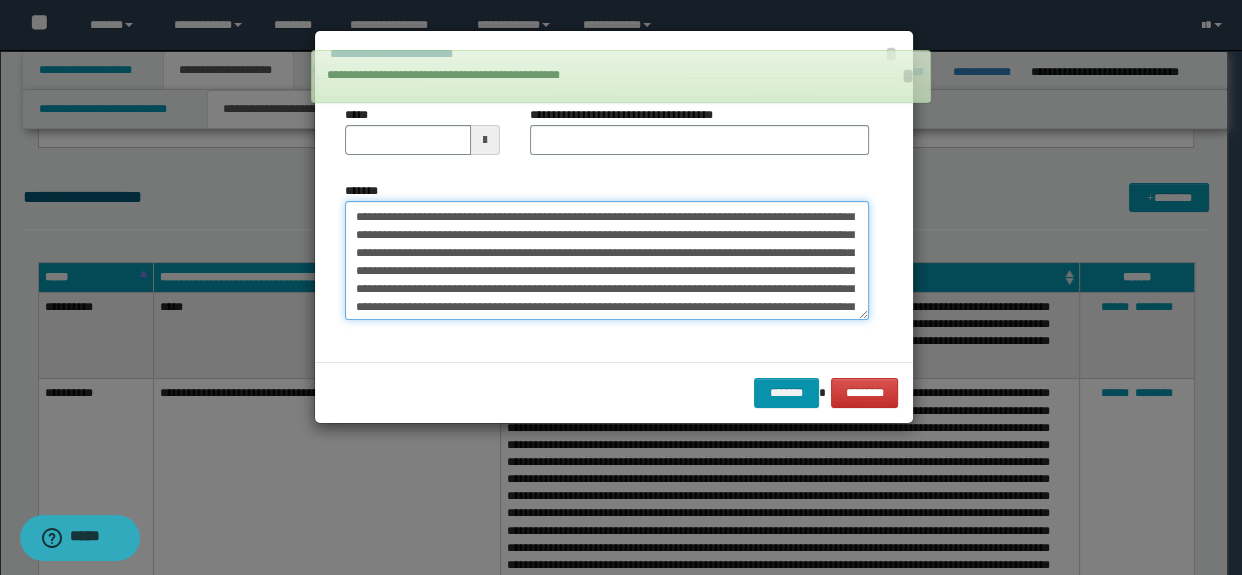 scroll, scrollTop: 0, scrollLeft: 0, axis: both 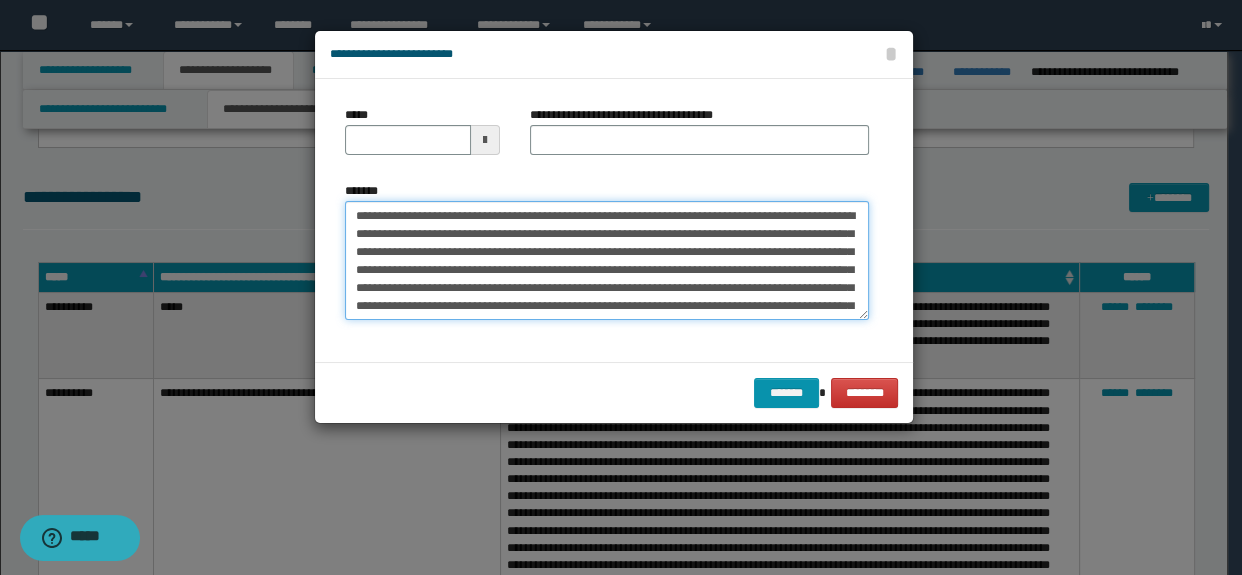 drag, startPoint x: 607, startPoint y: 212, endPoint x: 640, endPoint y: 168, distance: 55 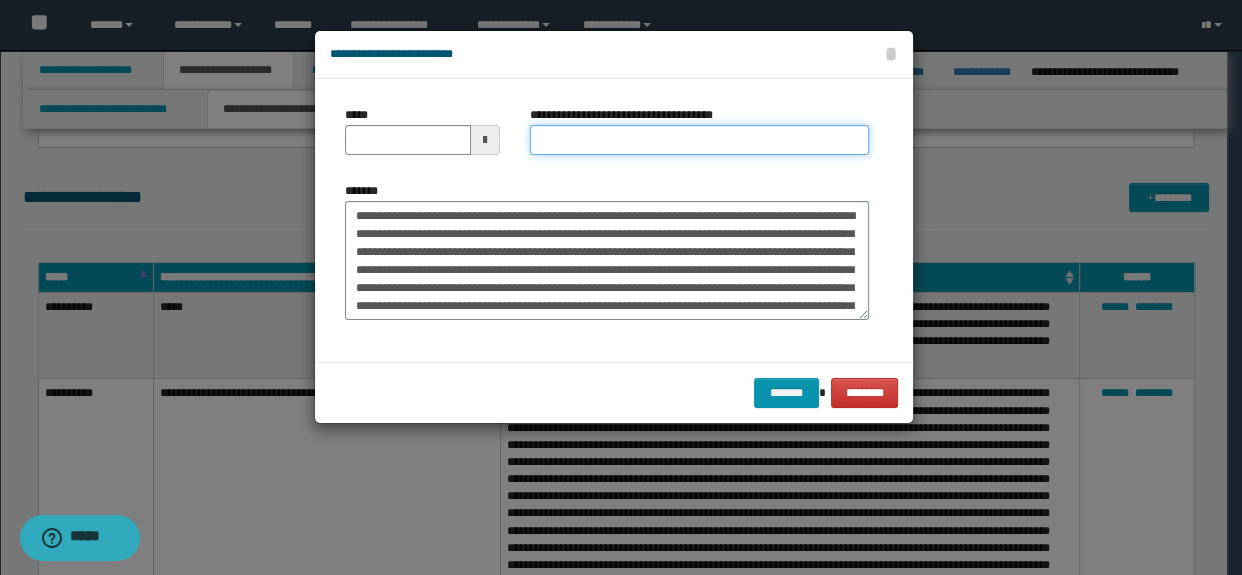drag, startPoint x: 651, startPoint y: 134, endPoint x: 629, endPoint y: 137, distance: 22.203604 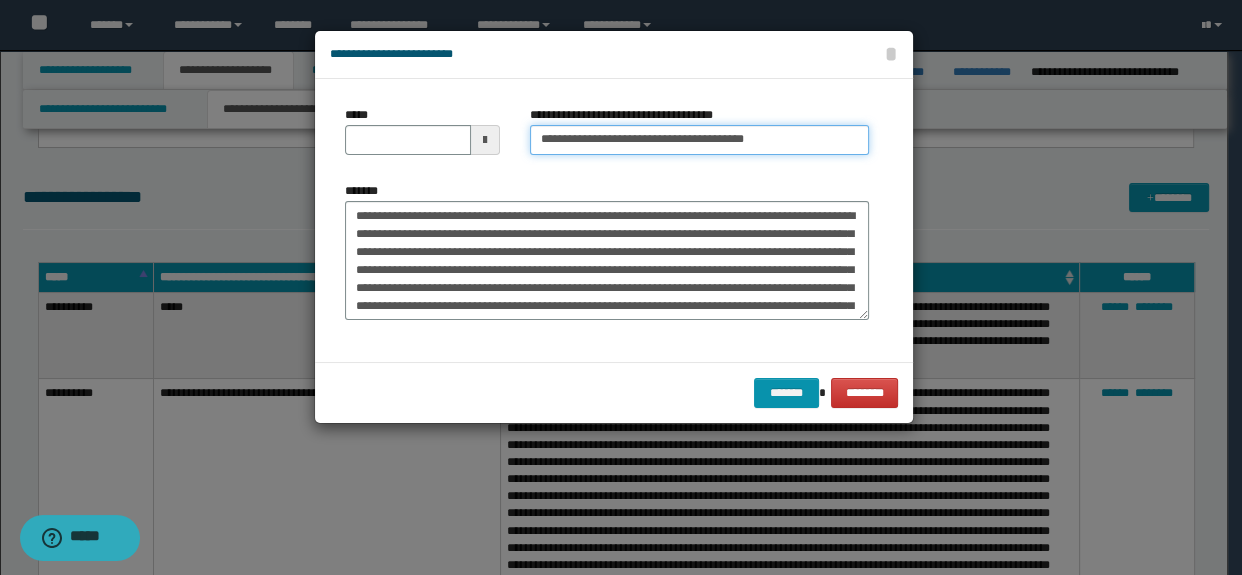 type on "**********" 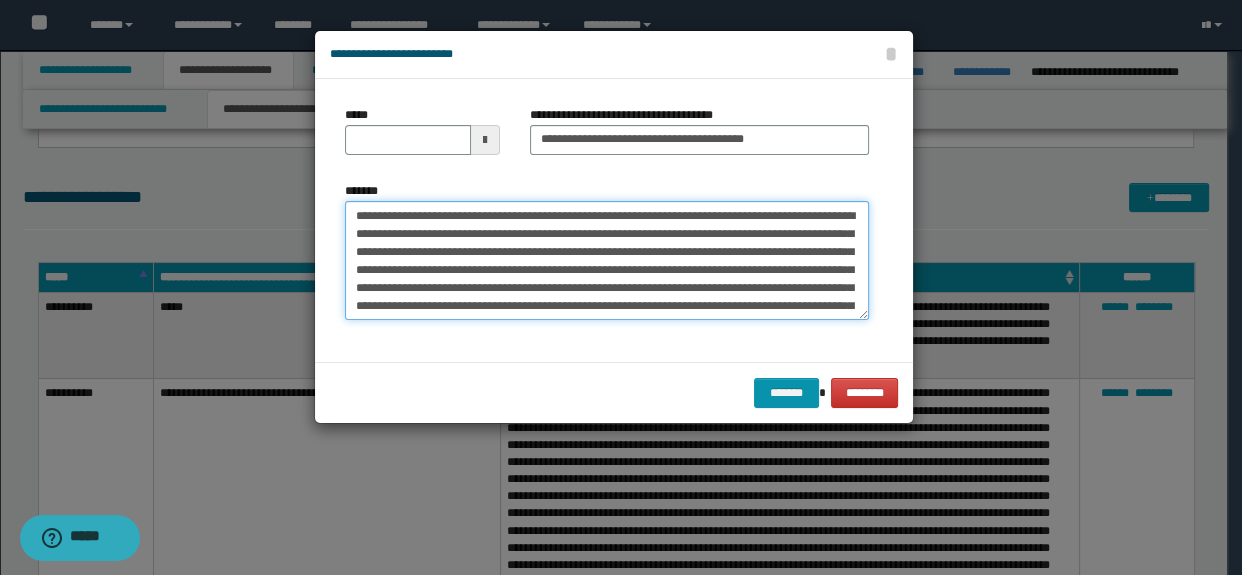 drag, startPoint x: 419, startPoint y: 212, endPoint x: 299, endPoint y: 211, distance: 120.004166 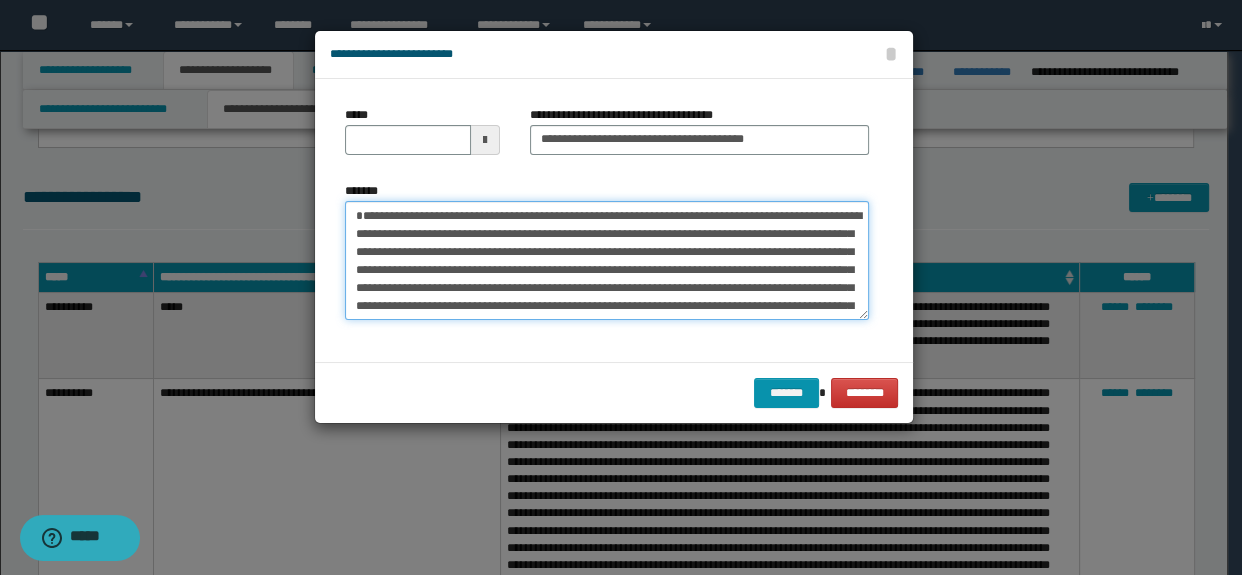 type 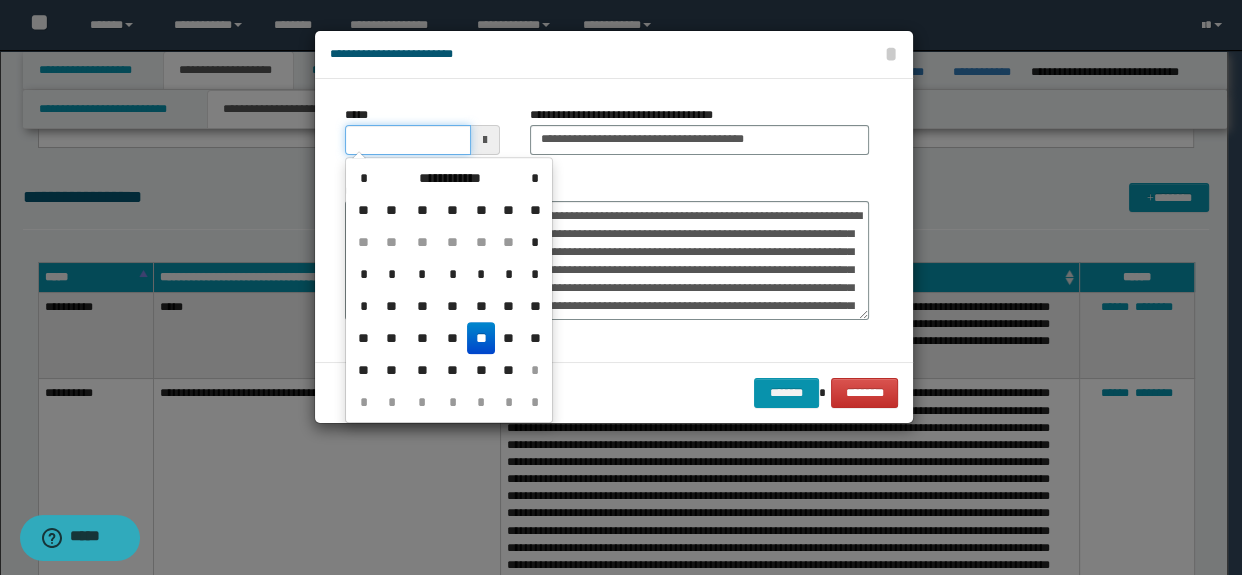 click on "*****" at bounding box center [408, 140] 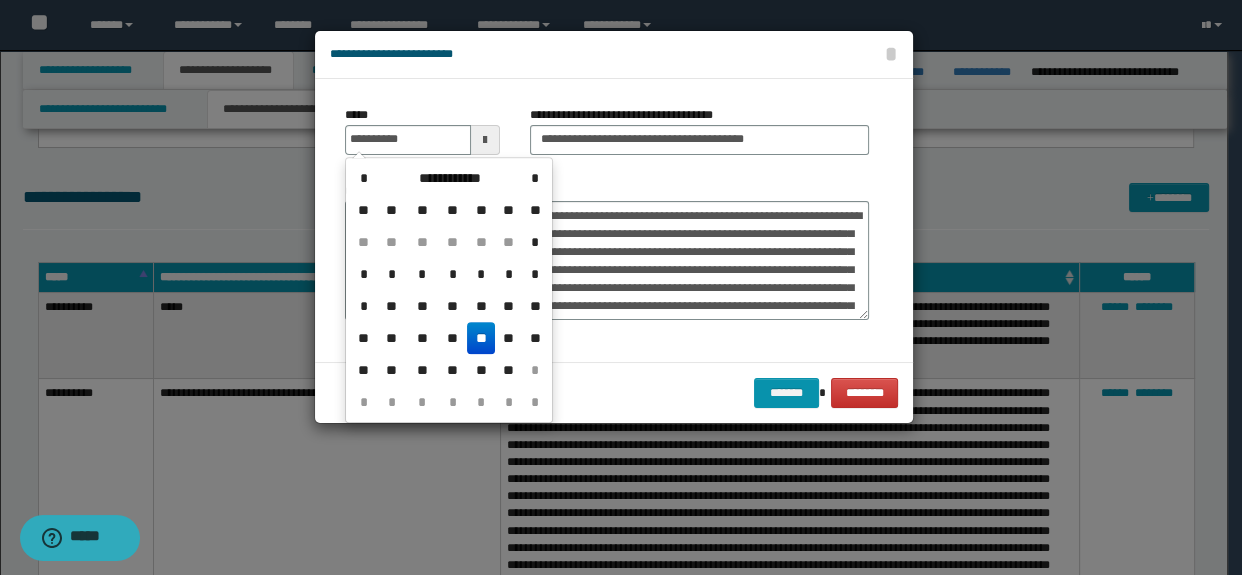 click on "**" at bounding box center (535, 210) 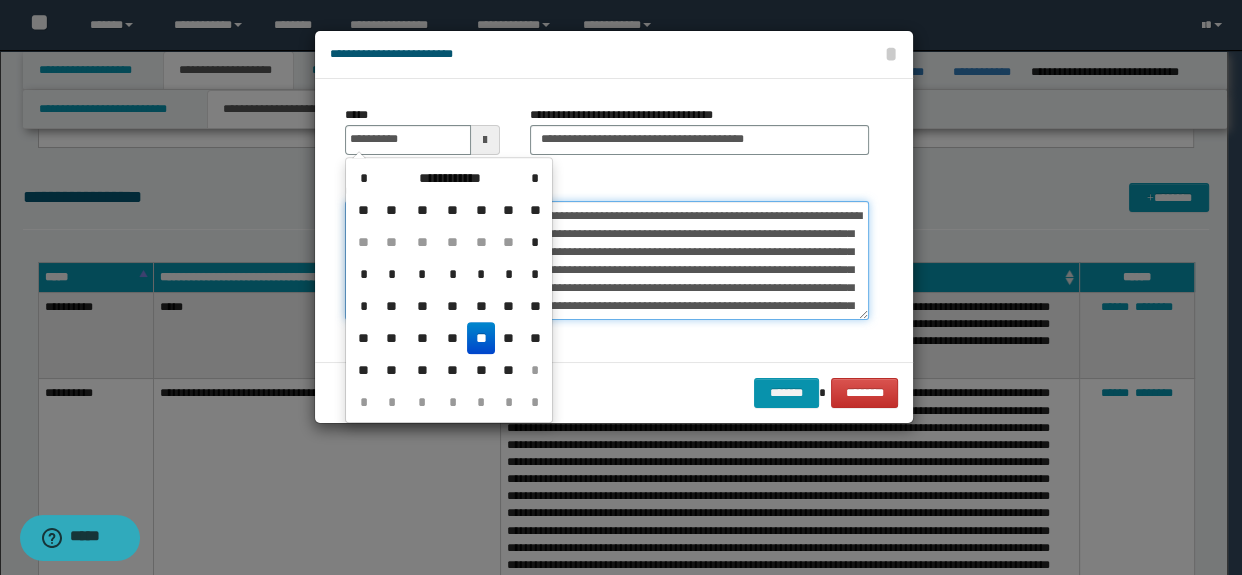 type on "**********" 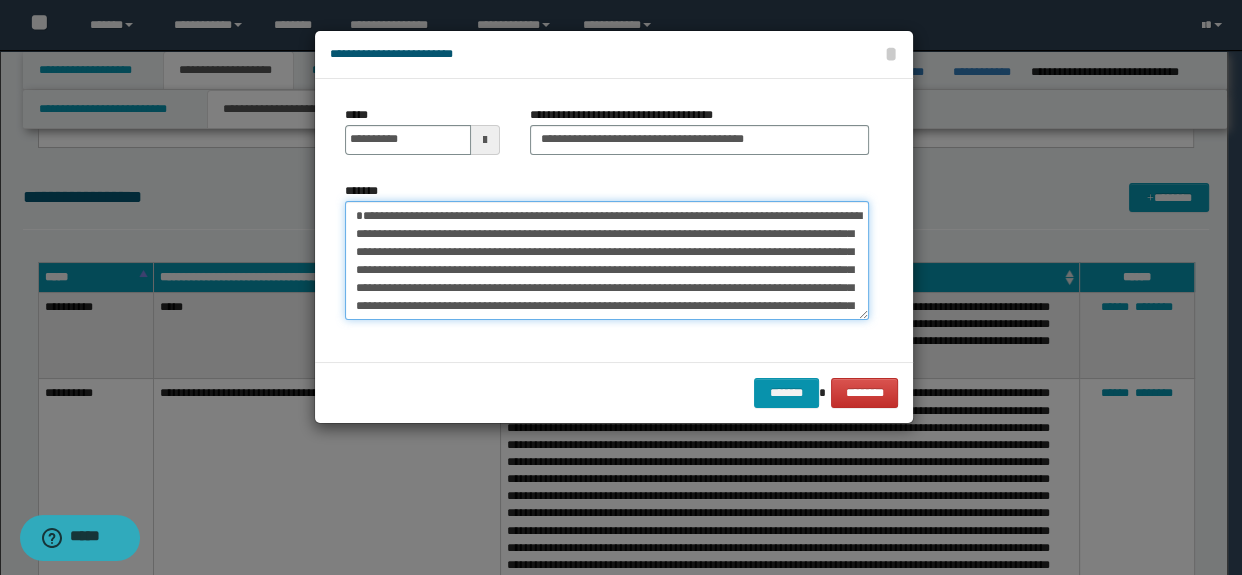 scroll, scrollTop: 53, scrollLeft: 0, axis: vertical 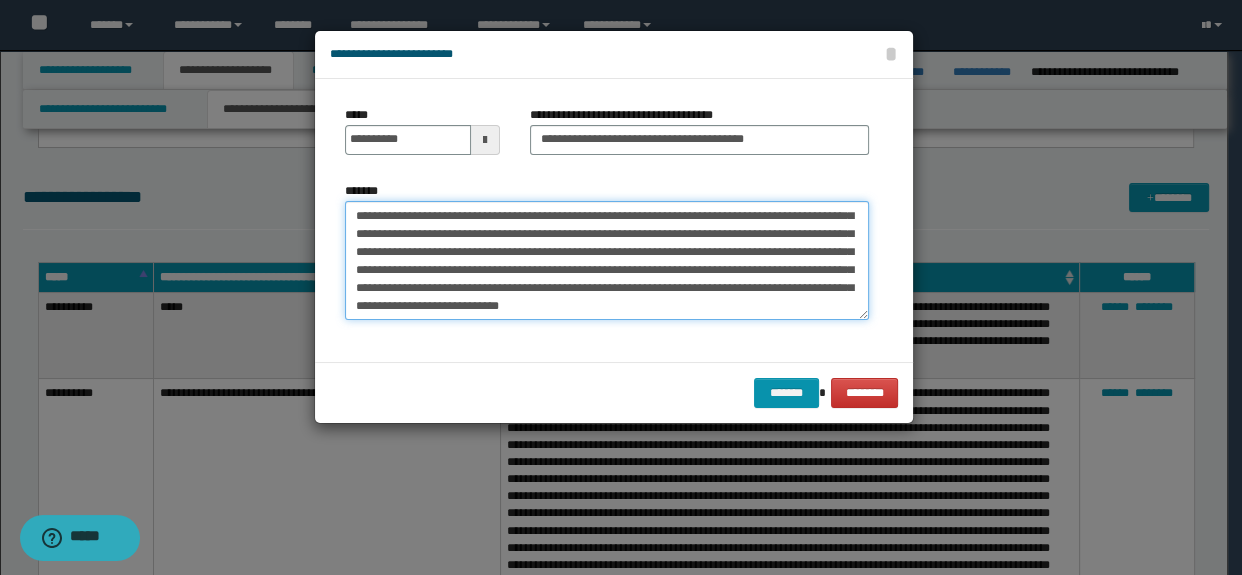 click on "**********" at bounding box center (607, 261) 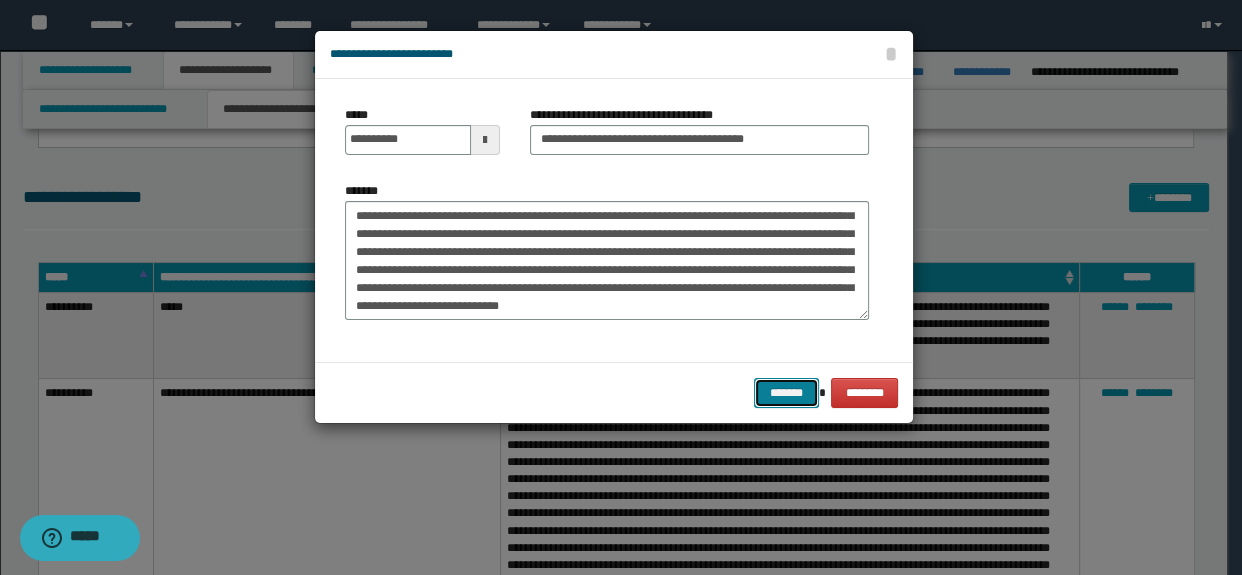 click on "*******" at bounding box center [786, 393] 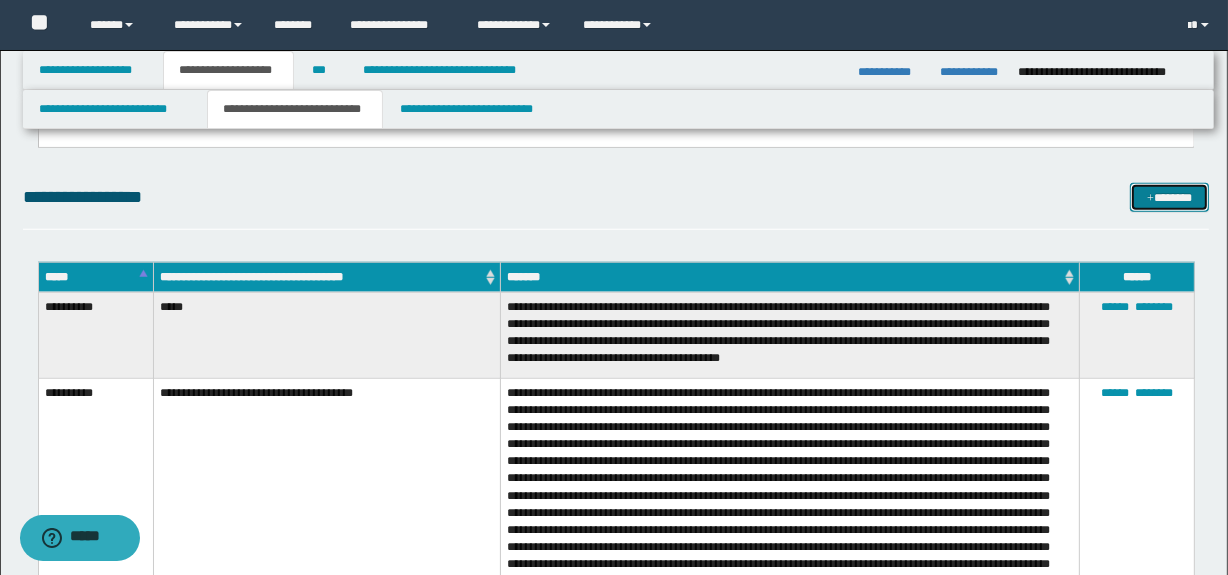 click on "*******" at bounding box center (1170, 198) 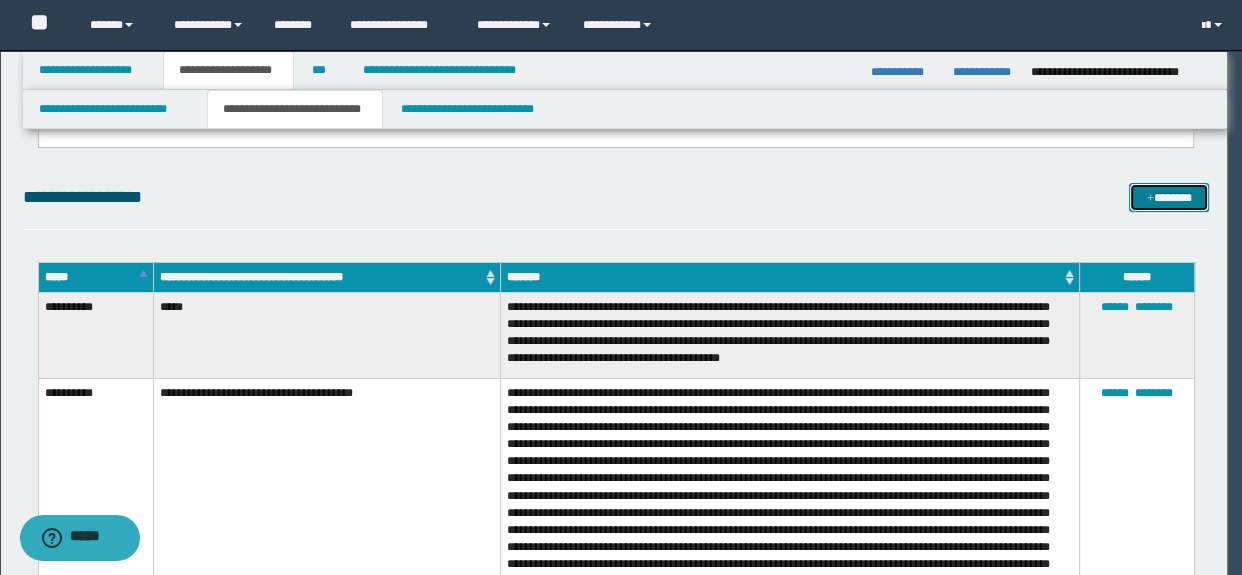 scroll, scrollTop: 0, scrollLeft: 0, axis: both 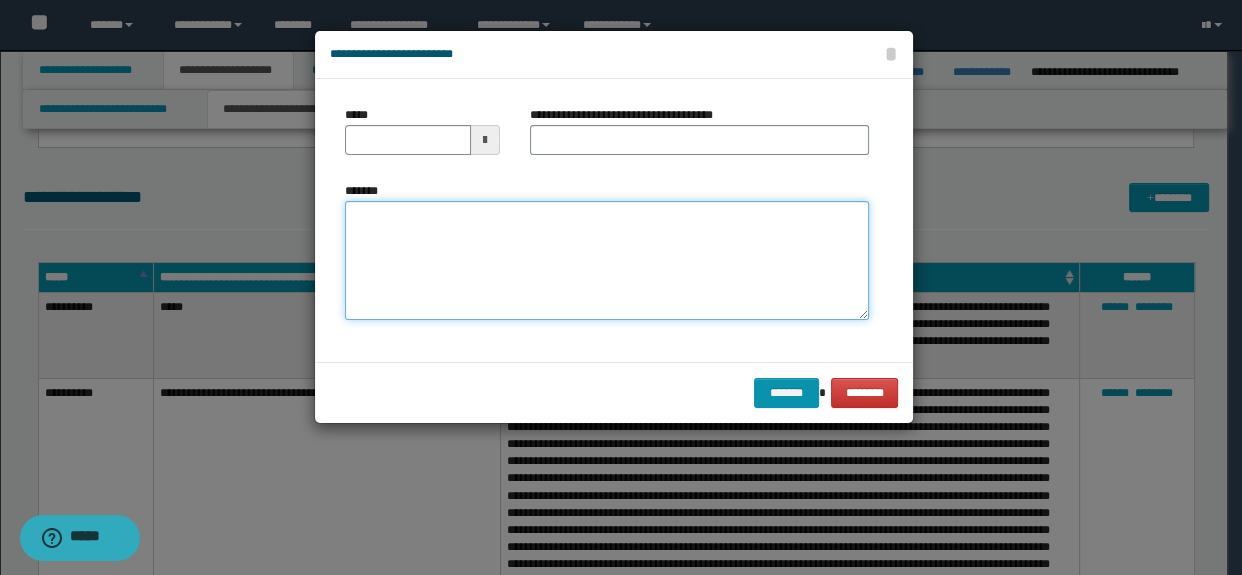 click on "*******" at bounding box center (607, 261) 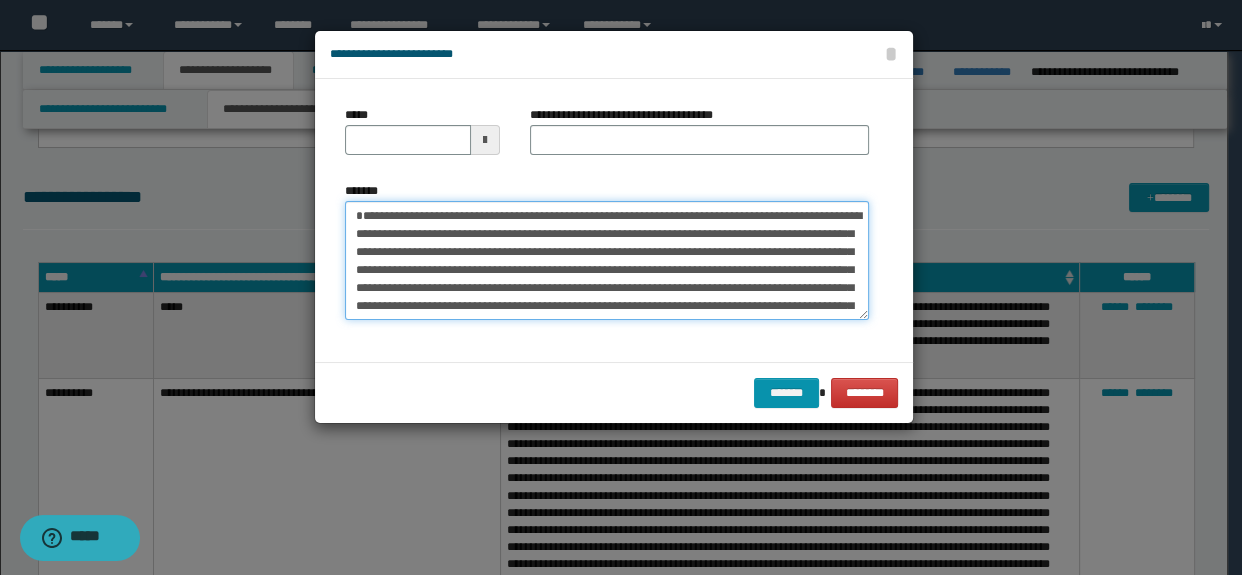 scroll, scrollTop: 84, scrollLeft: 0, axis: vertical 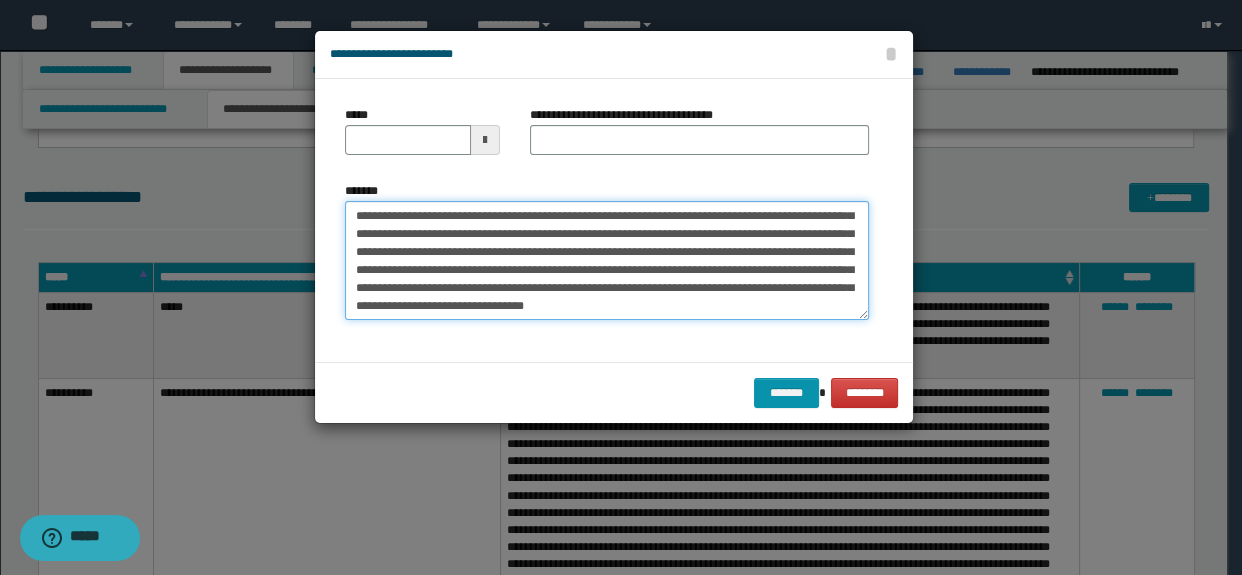 click on "**********" at bounding box center (607, 261) 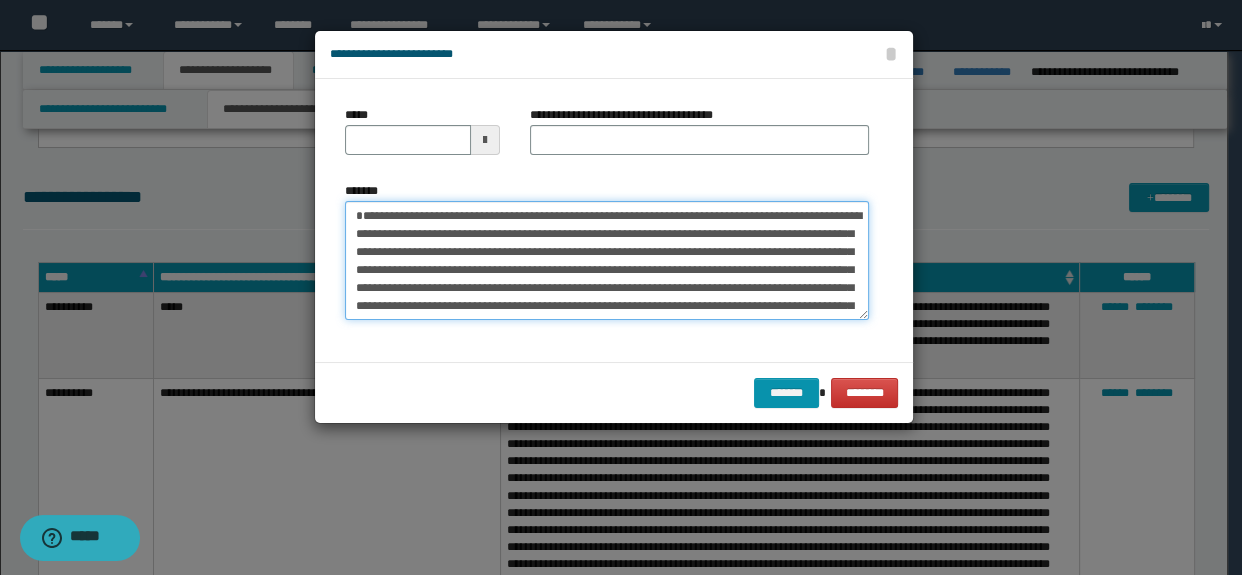 scroll, scrollTop: 0, scrollLeft: 0, axis: both 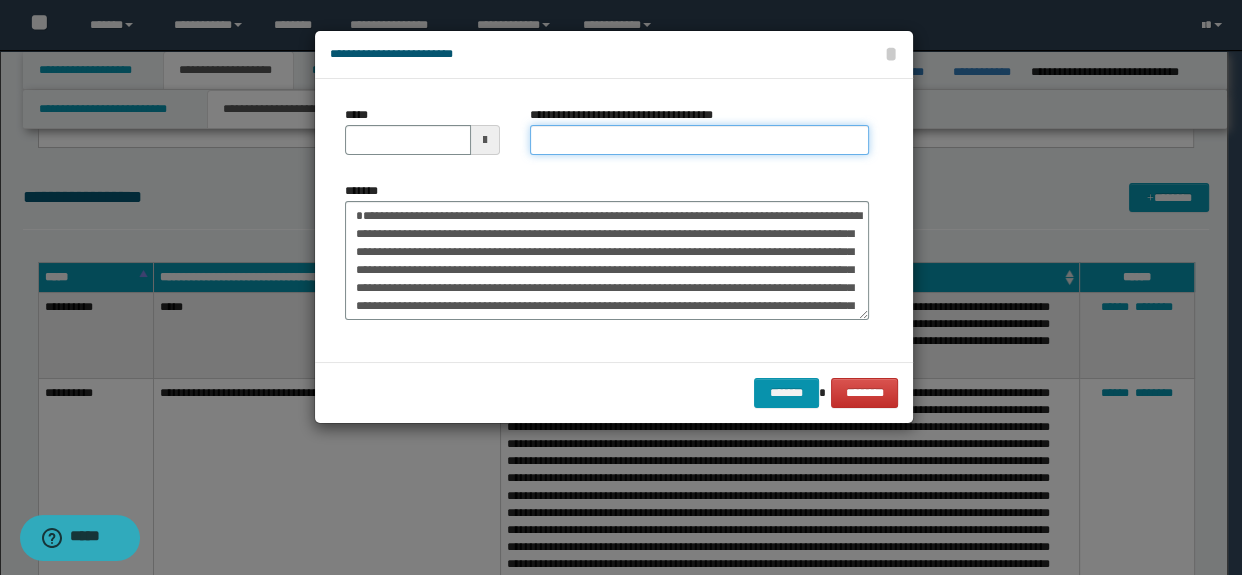 click on "**********" at bounding box center (700, 140) 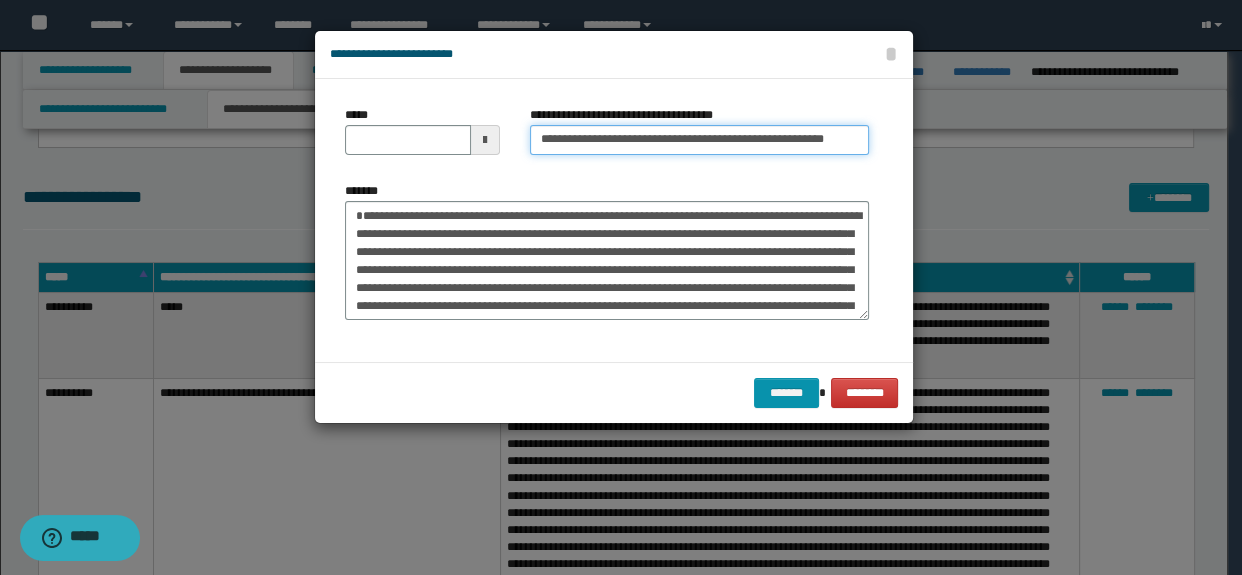 click on "**********" at bounding box center [700, 140] 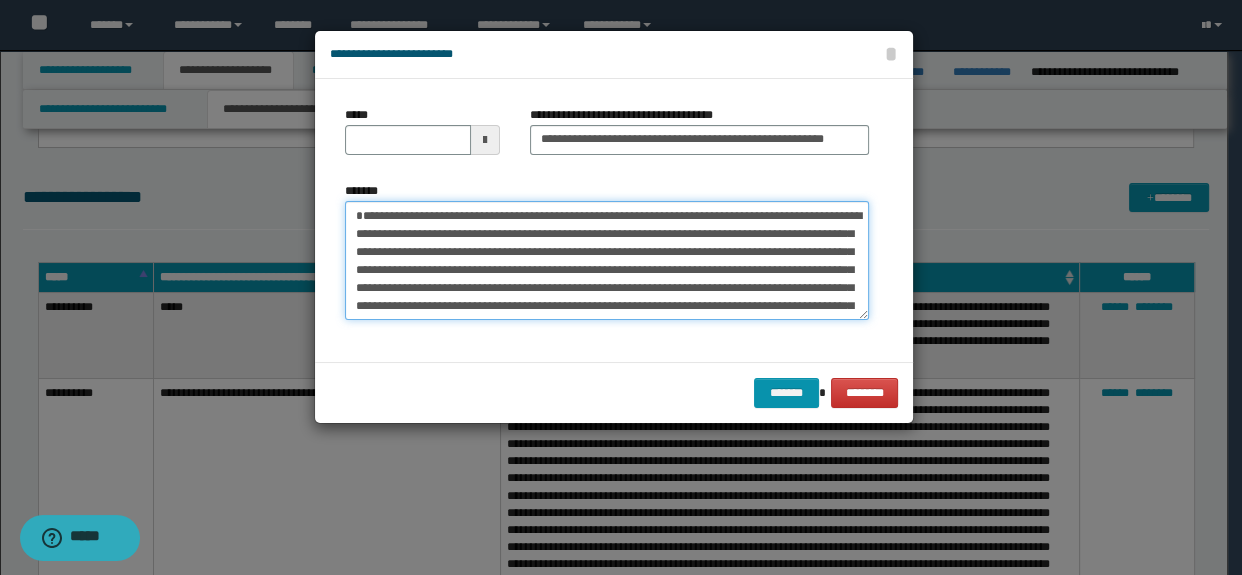 click on "**********" at bounding box center (607, 261) 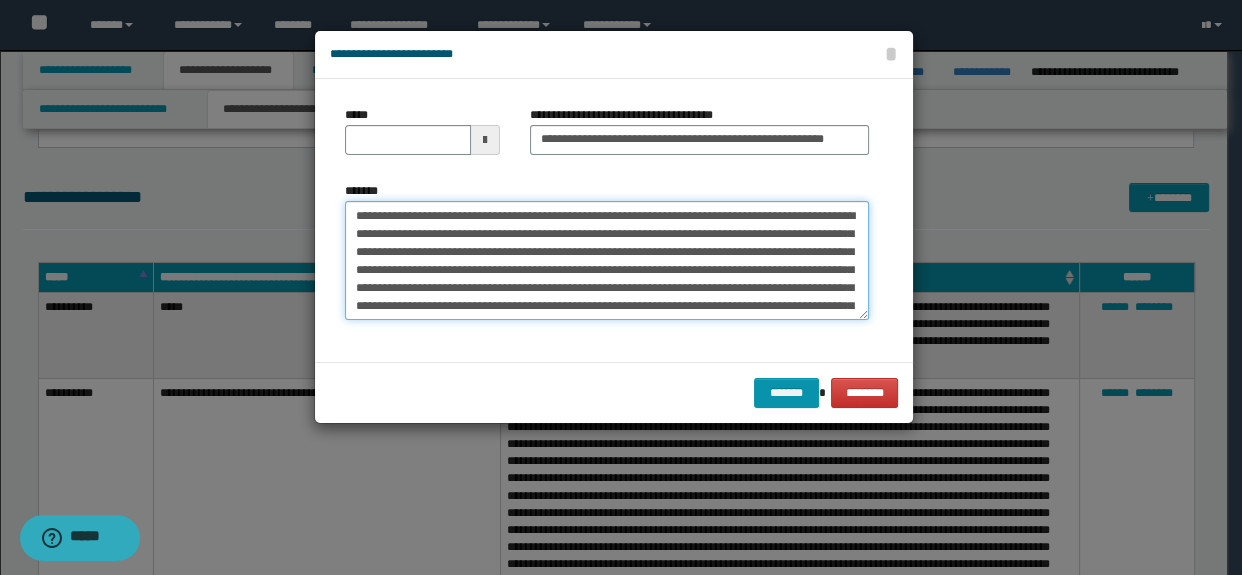 drag, startPoint x: 630, startPoint y: 230, endPoint x: 280, endPoint y: 155, distance: 357.94553 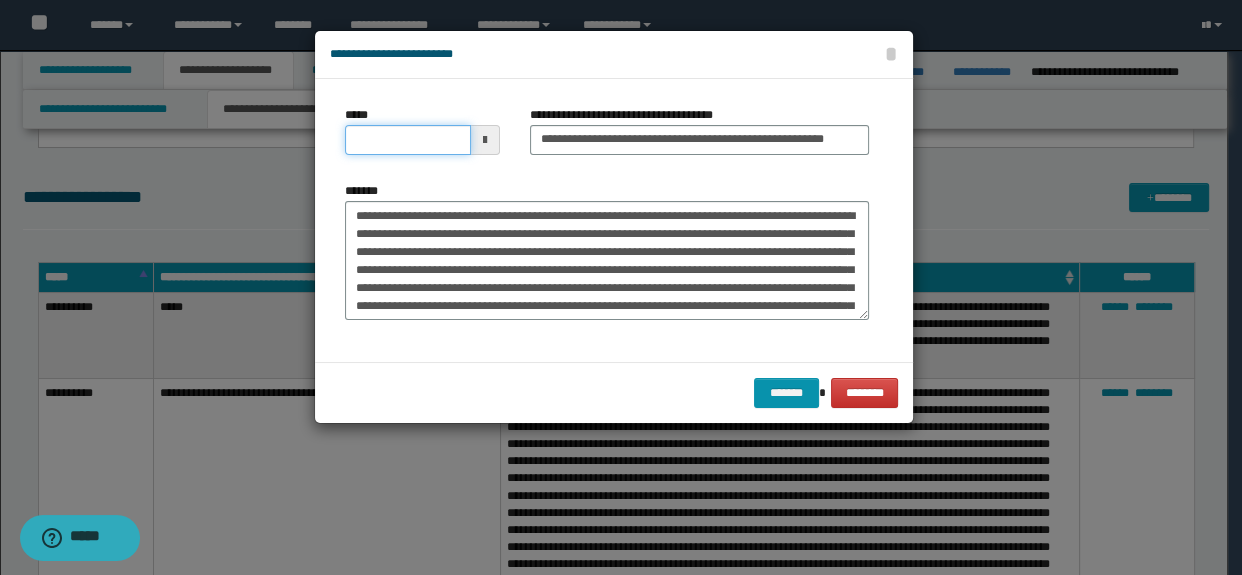 click on "*****" at bounding box center [408, 140] 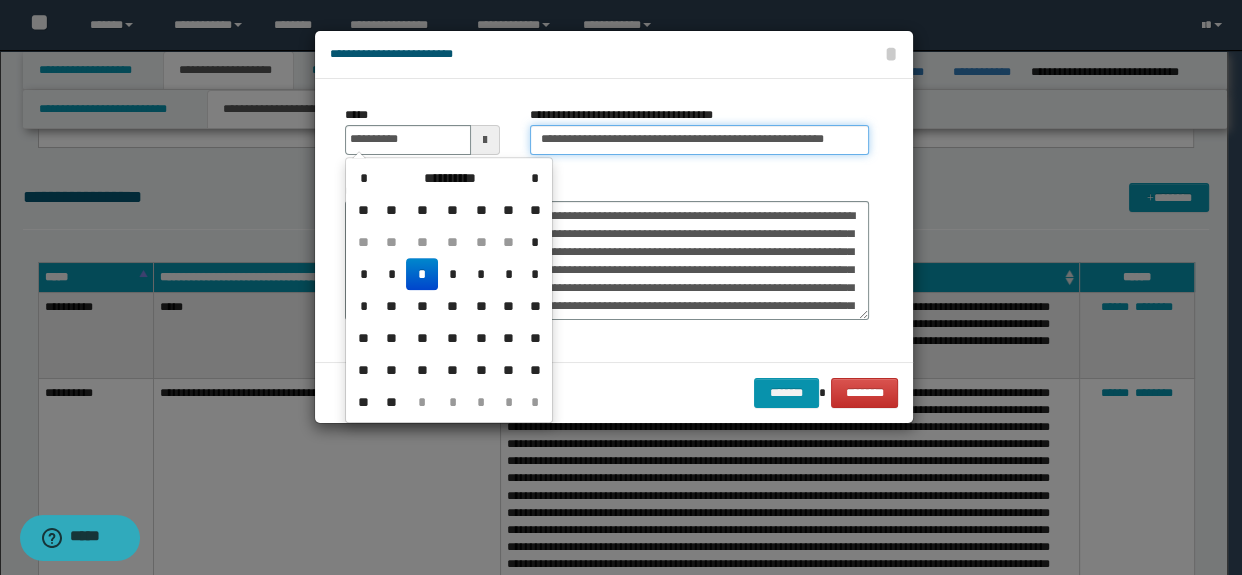 type on "**********" 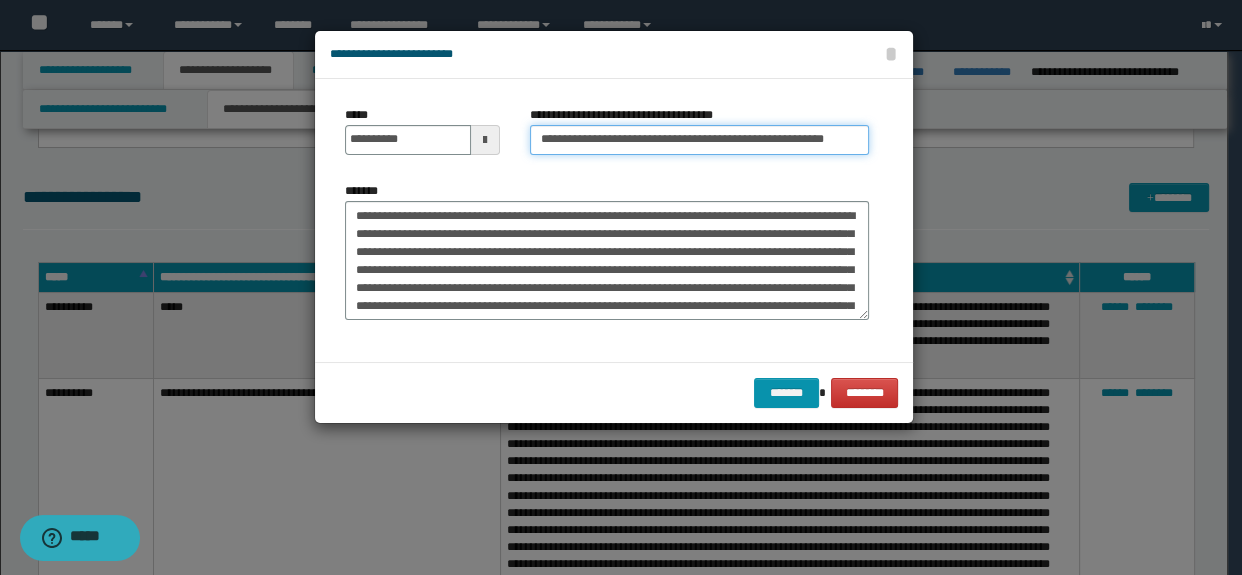 scroll, scrollTop: 0, scrollLeft: 71, axis: horizontal 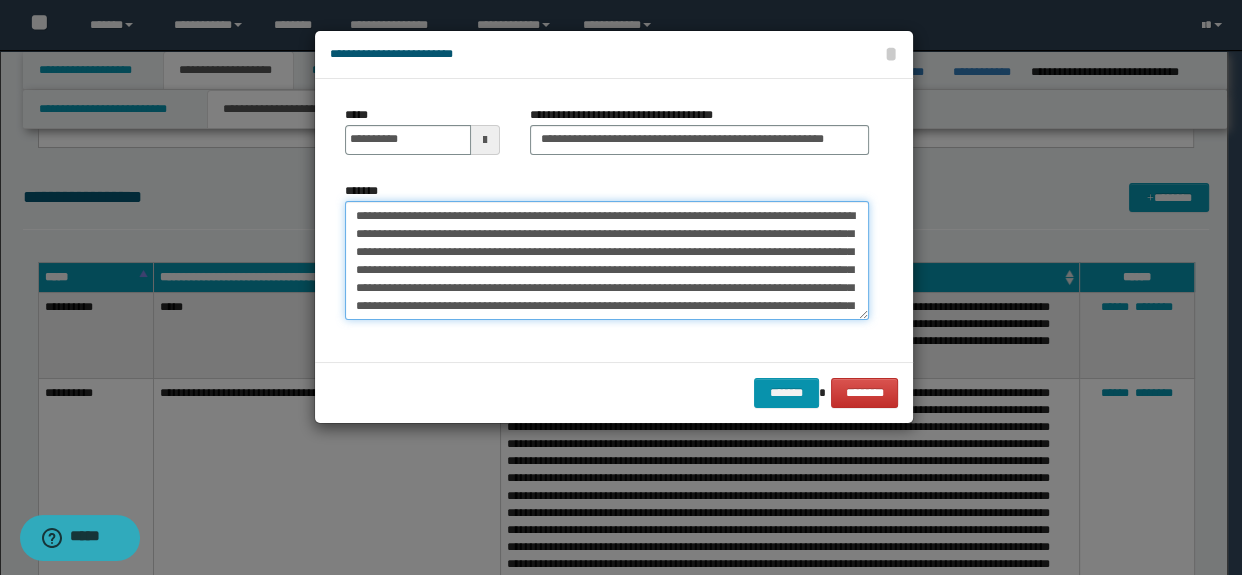 click on "**********" at bounding box center (607, 261) 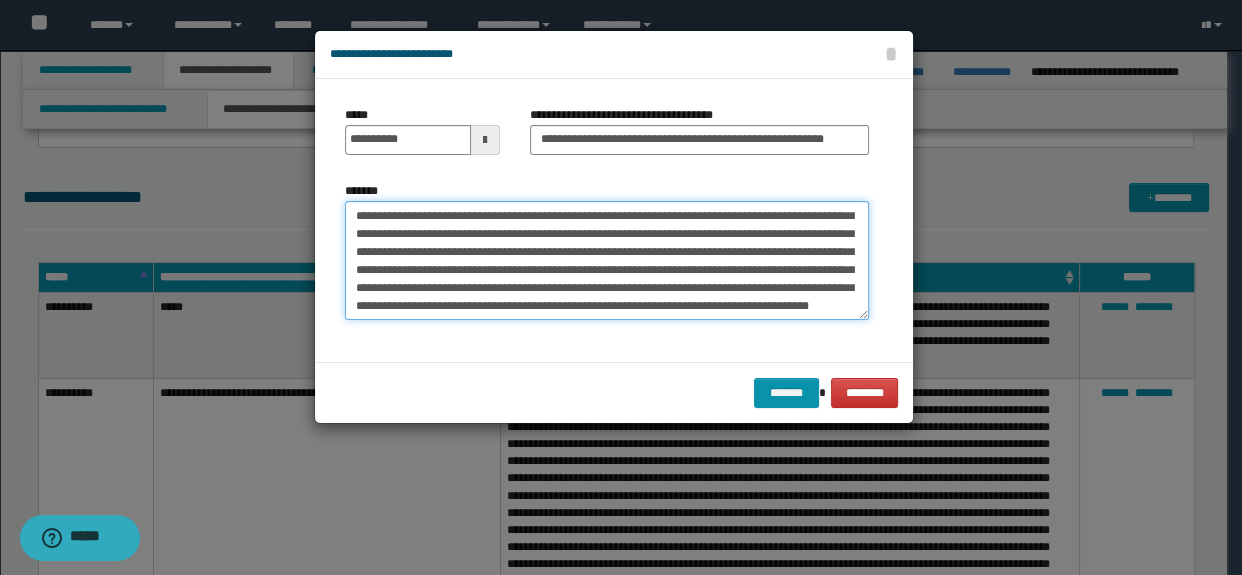 scroll, scrollTop: 53, scrollLeft: 0, axis: vertical 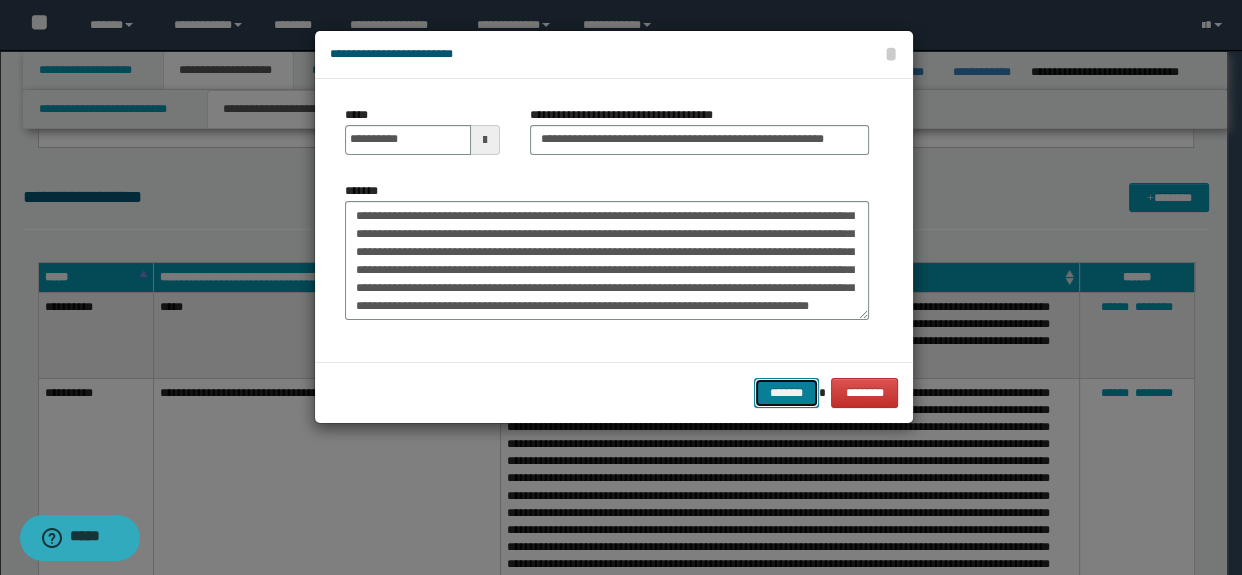 click on "*******" at bounding box center (786, 393) 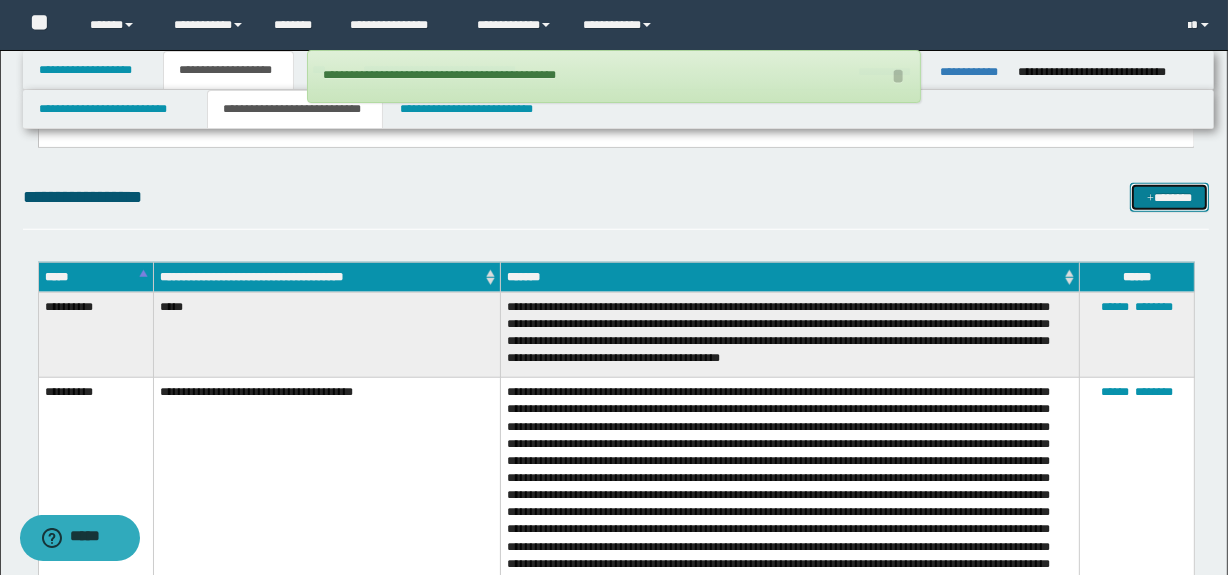click on "*******" at bounding box center [1170, 198] 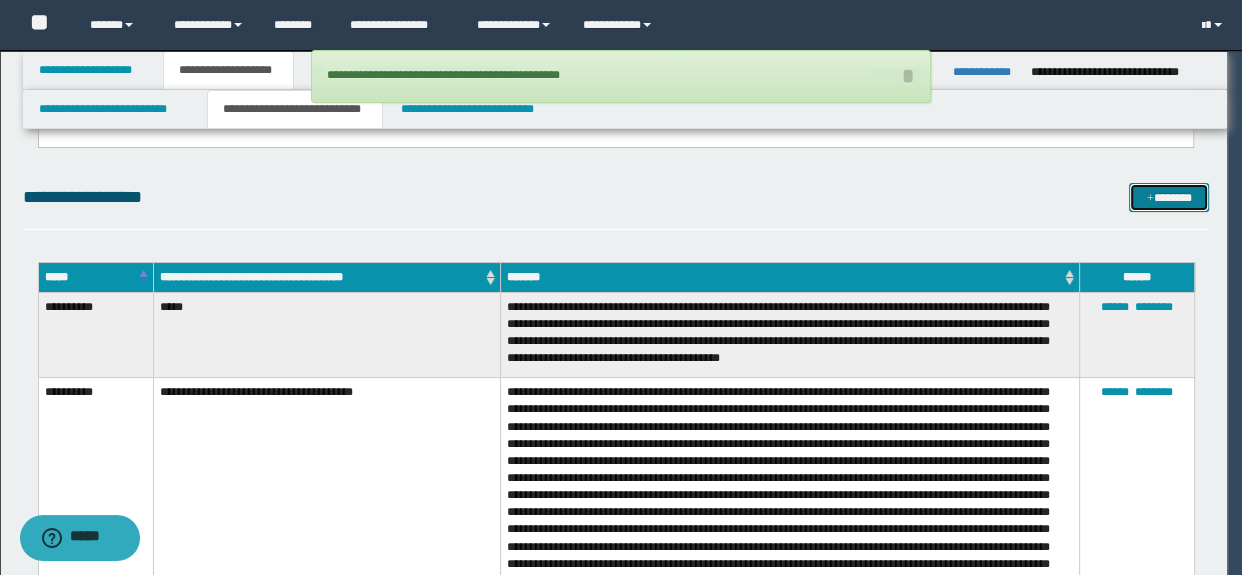 scroll, scrollTop: 0, scrollLeft: 0, axis: both 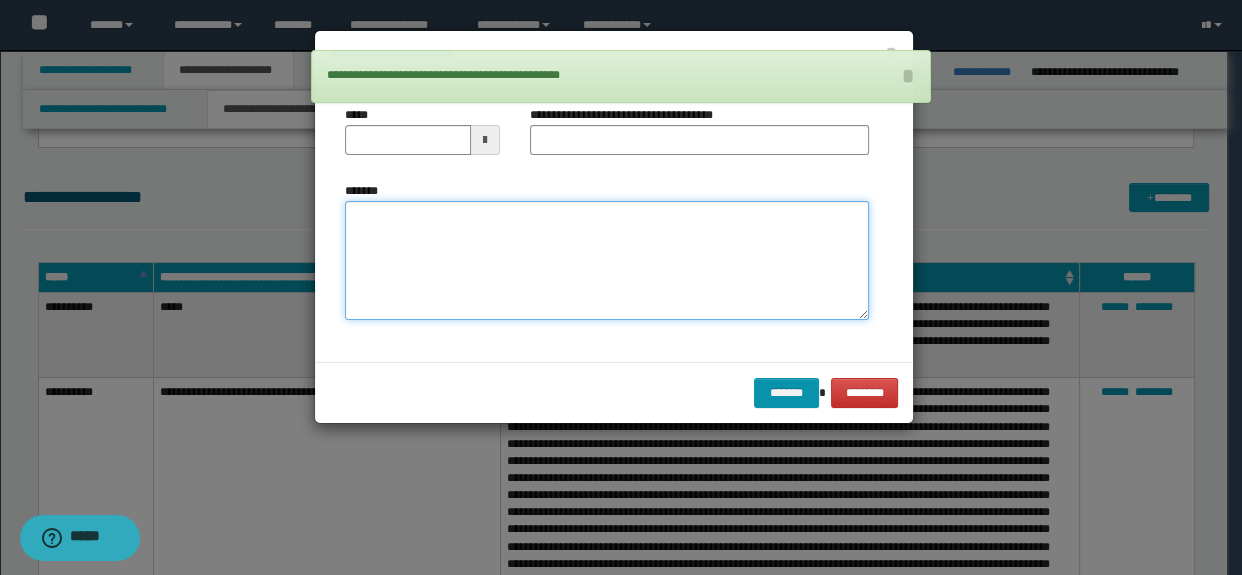 click on "*******" at bounding box center [607, 261] 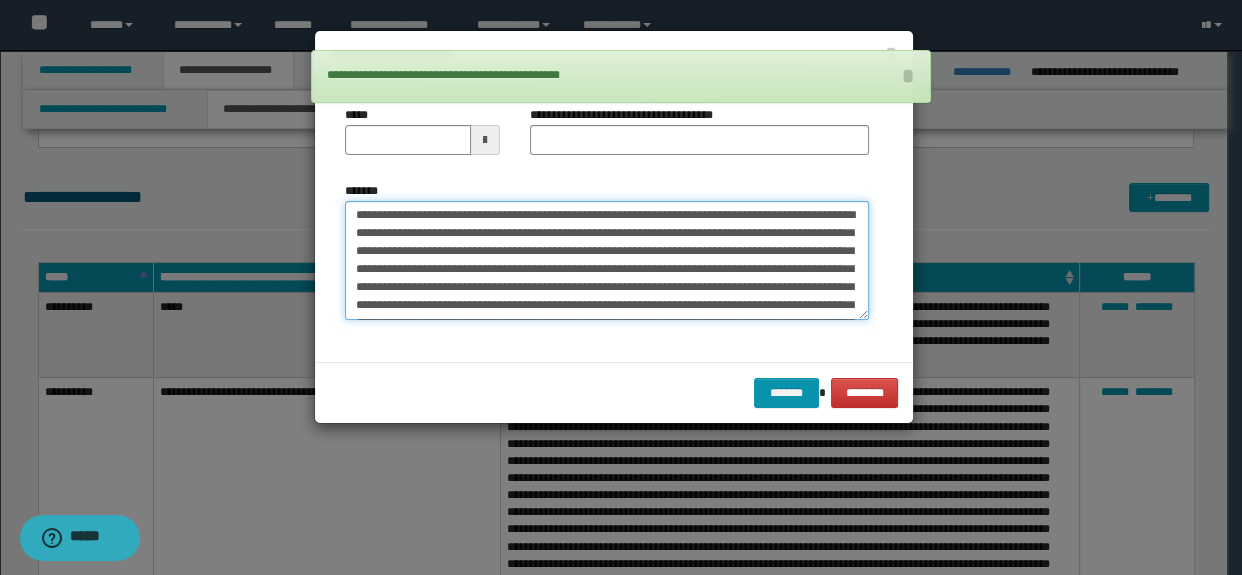 scroll, scrollTop: 0, scrollLeft: 0, axis: both 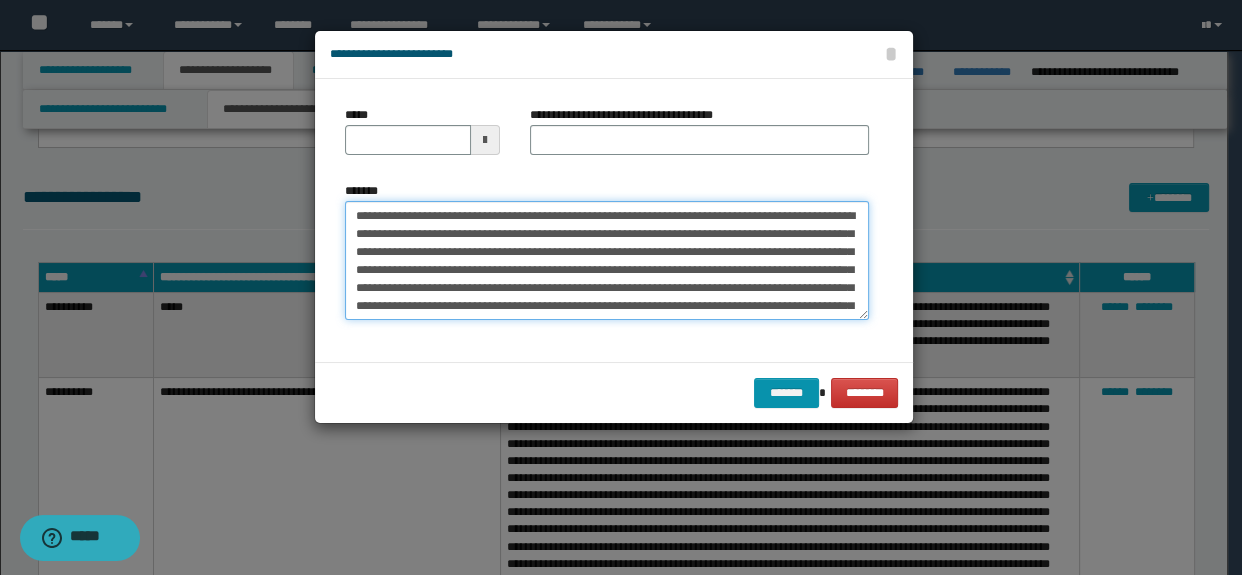 drag, startPoint x: 474, startPoint y: 214, endPoint x: 94, endPoint y: 194, distance: 380.52594 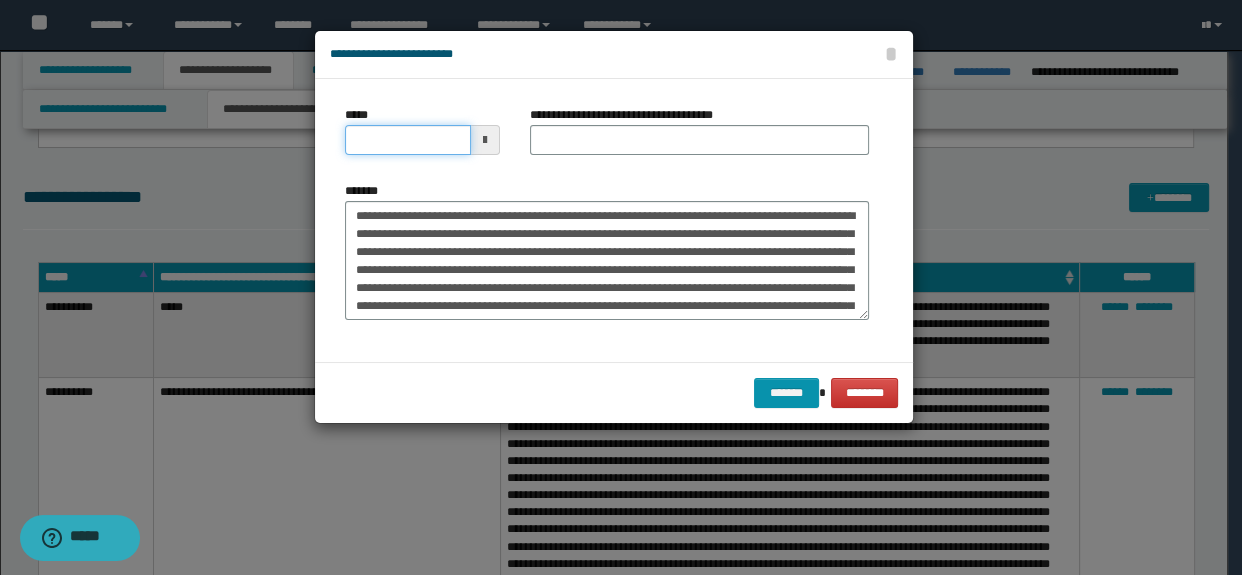 click on "*****" at bounding box center (408, 140) 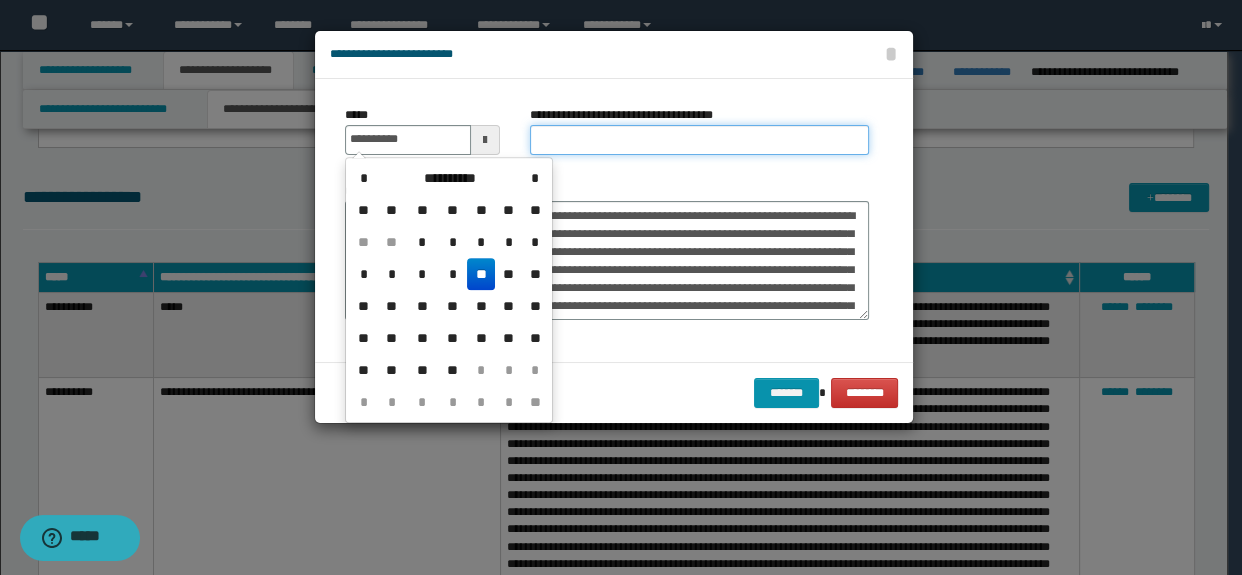 type on "**********" 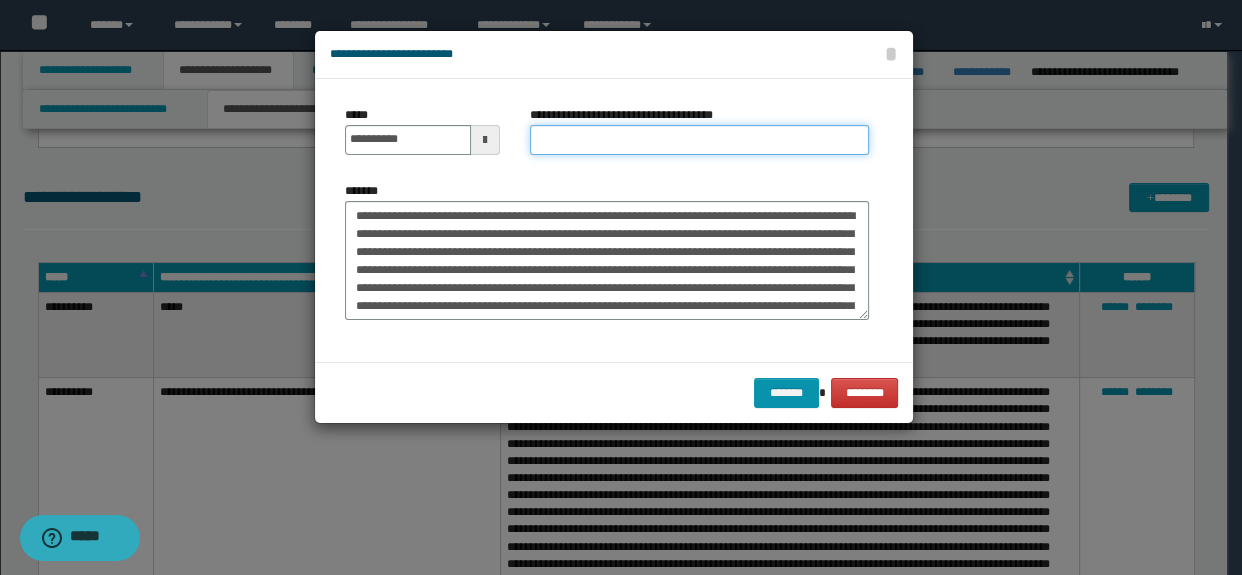 type on "*********" 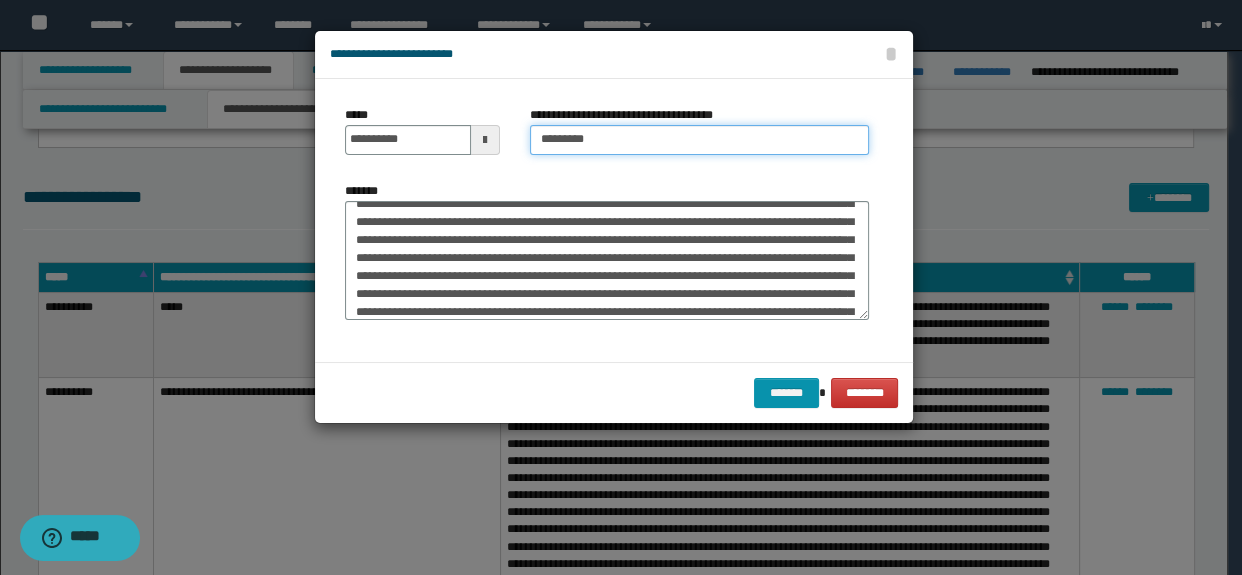 scroll, scrollTop: 71, scrollLeft: 0, axis: vertical 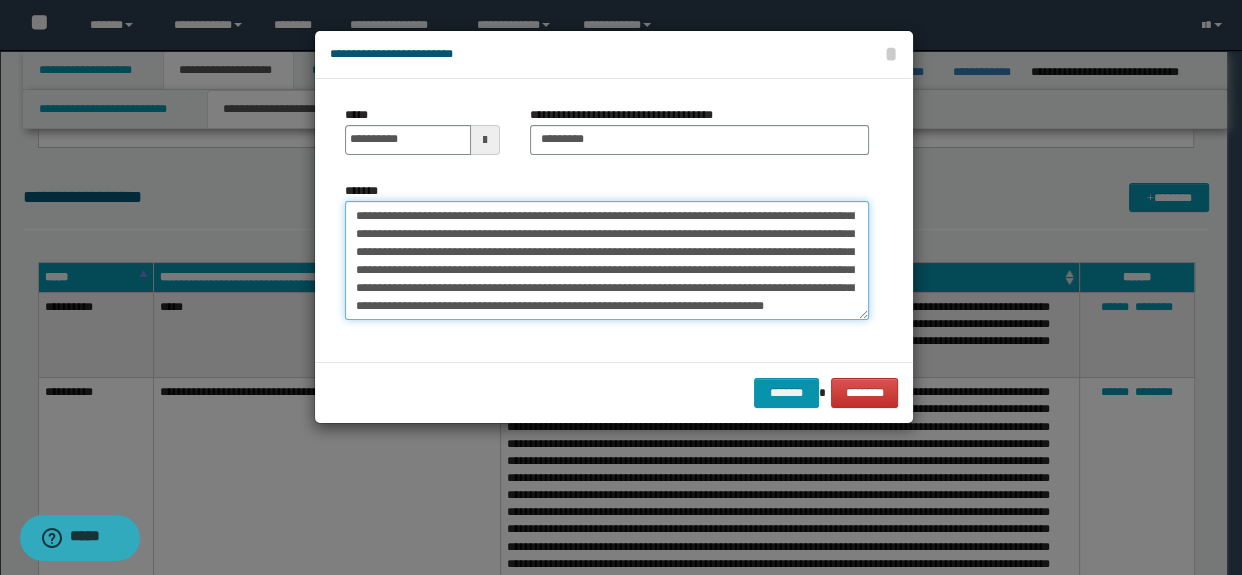 click on "**********" at bounding box center [607, 261] 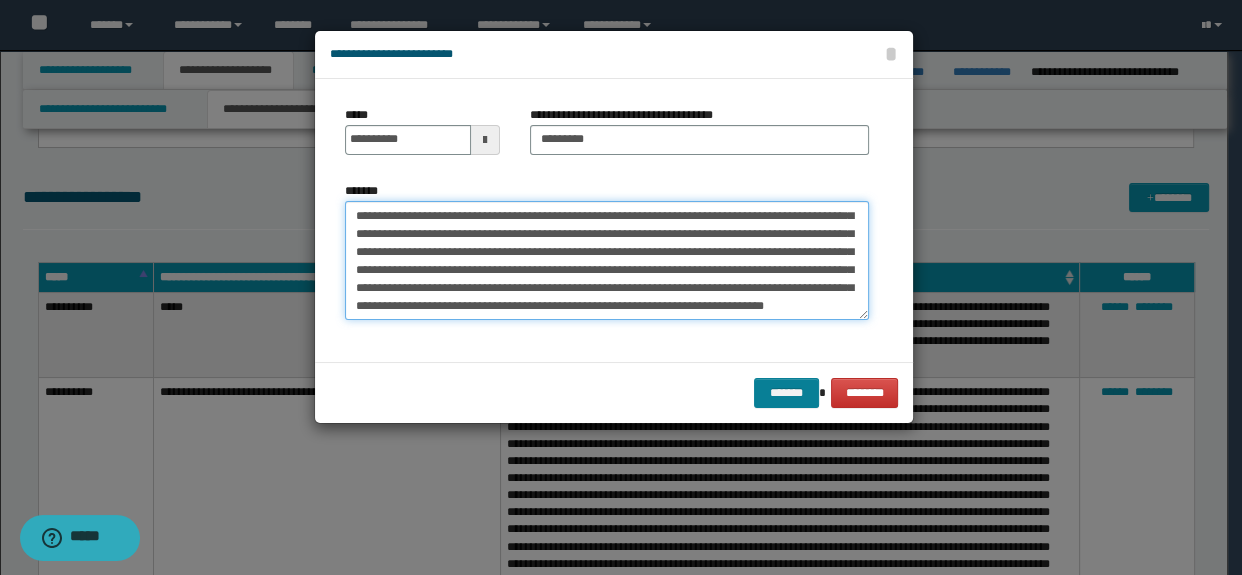 type on "**********" 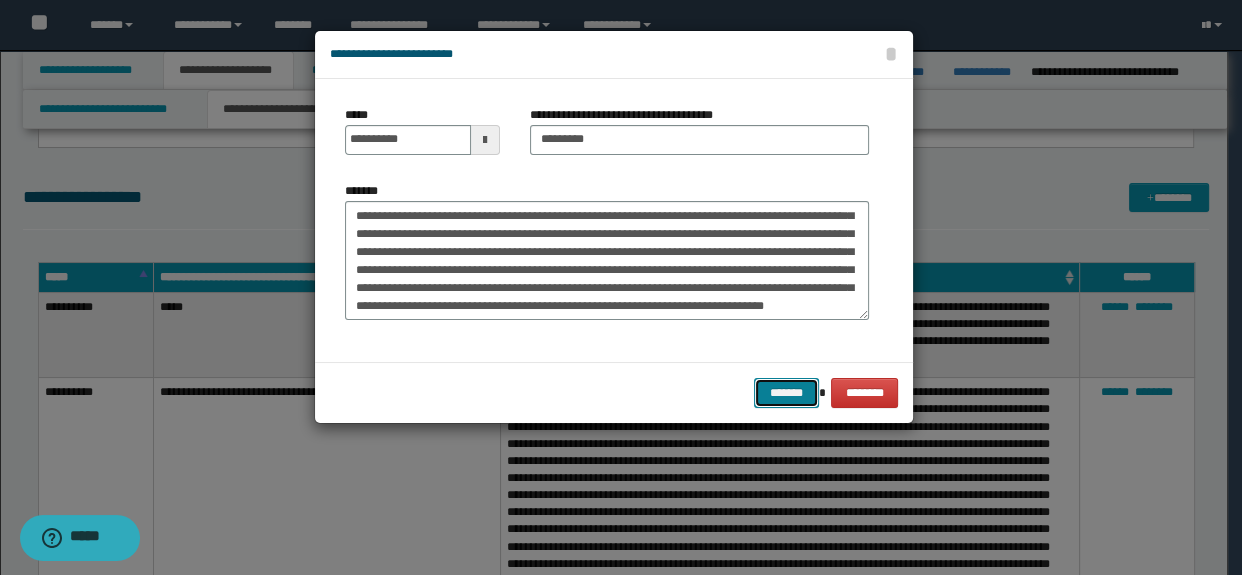 click on "*******" at bounding box center (786, 393) 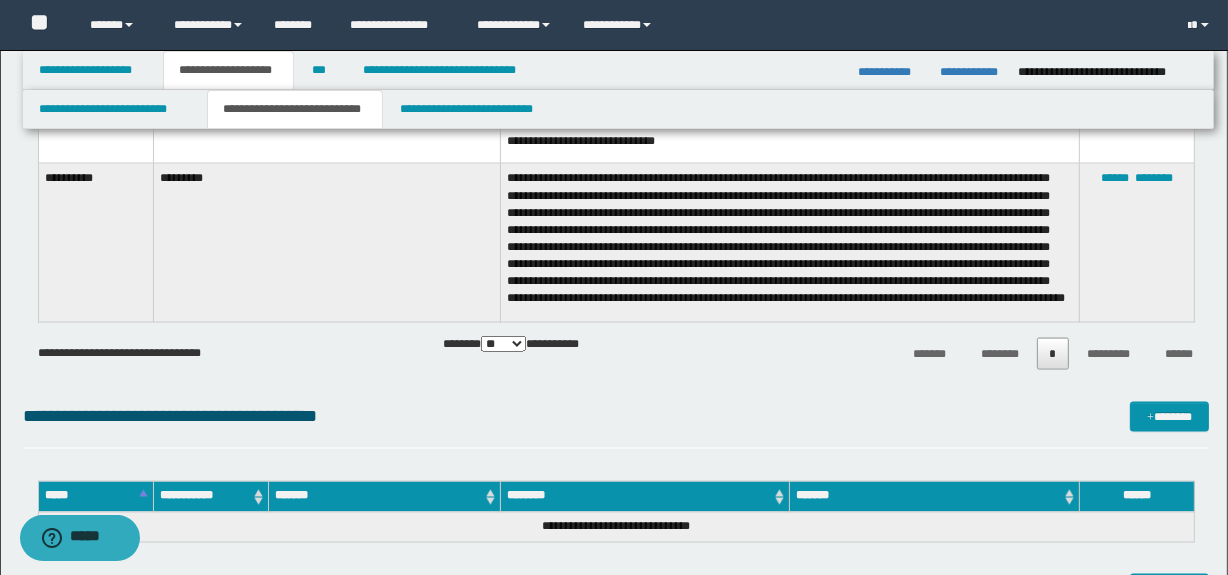 scroll, scrollTop: 2910, scrollLeft: 0, axis: vertical 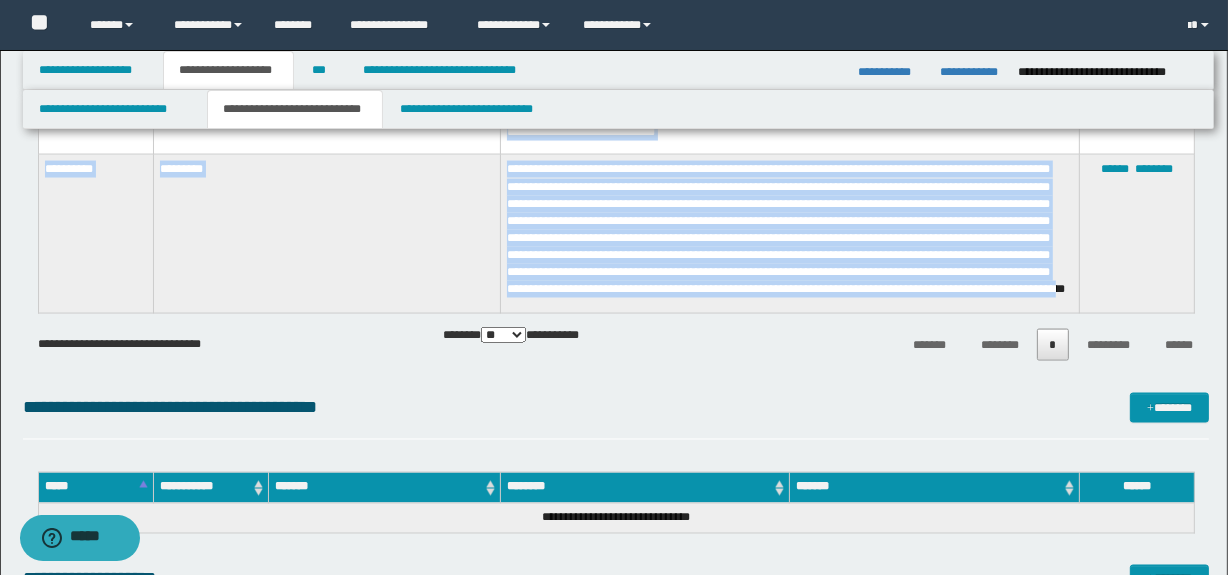 drag, startPoint x: 856, startPoint y: 306, endPoint x: 10, endPoint y: 160, distance: 858.5057 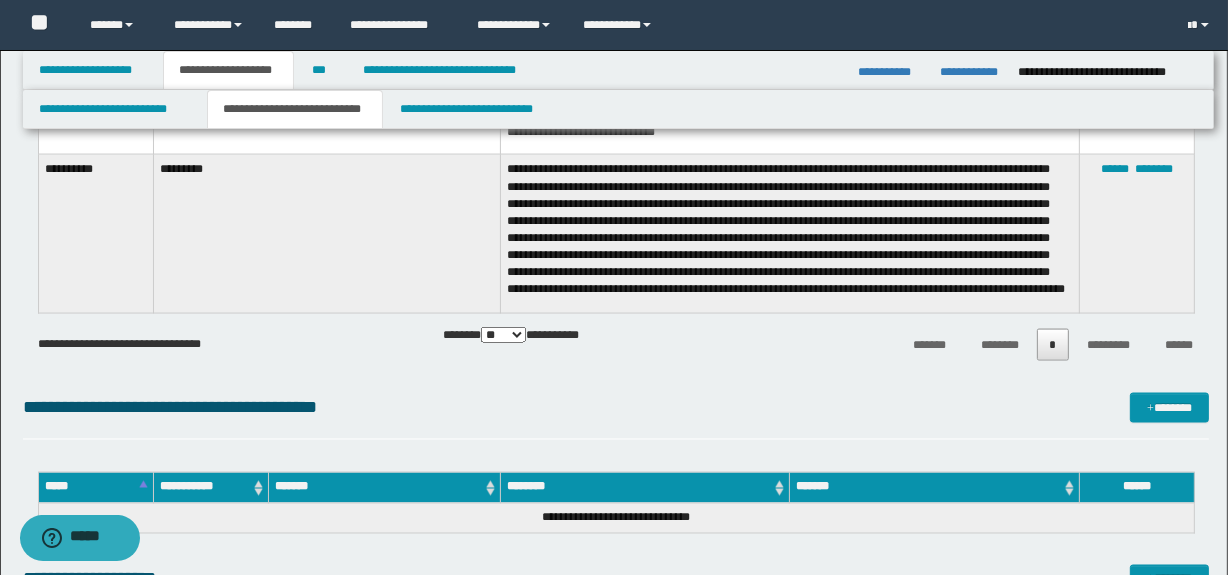 click on "**********" at bounding box center [789, 234] 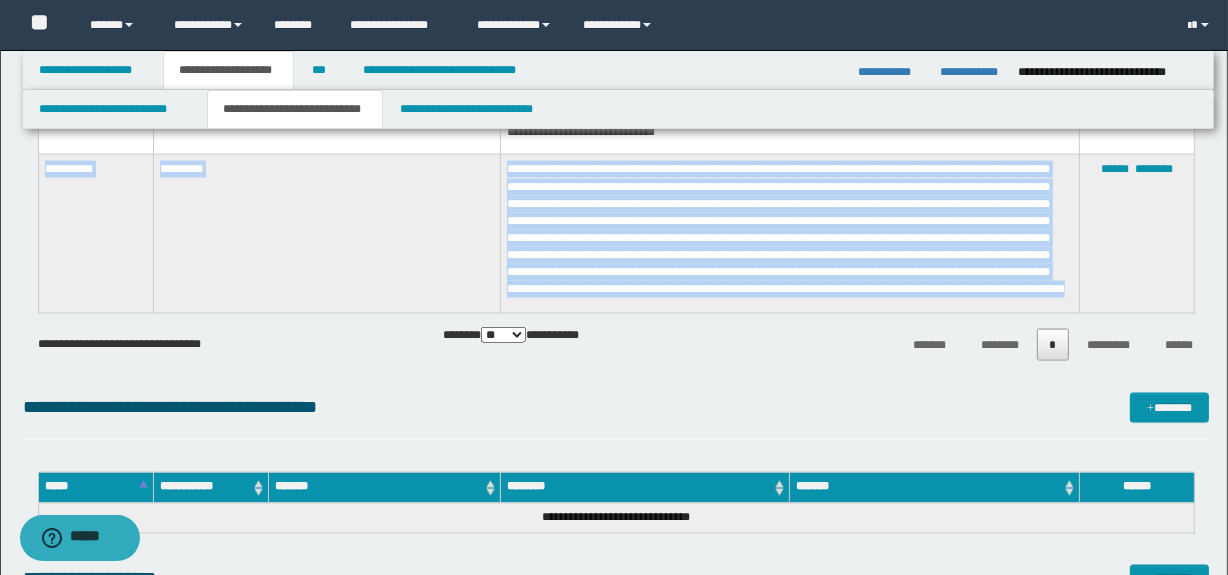 drag, startPoint x: 874, startPoint y: 297, endPoint x: 38, endPoint y: 170, distance: 845.5915 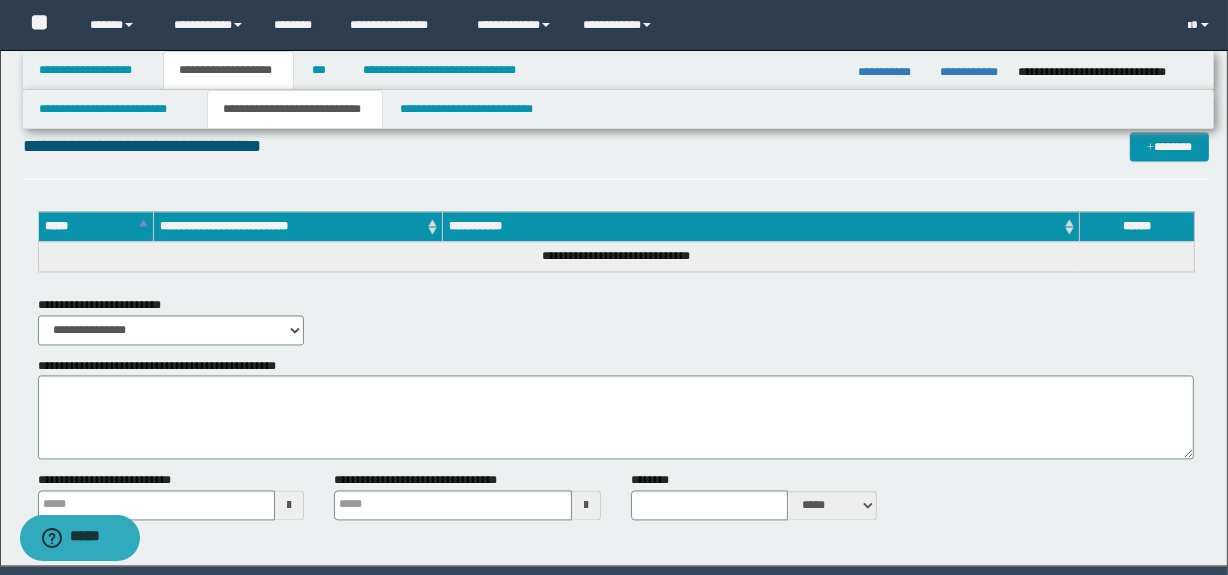 scroll, scrollTop: 3583, scrollLeft: 0, axis: vertical 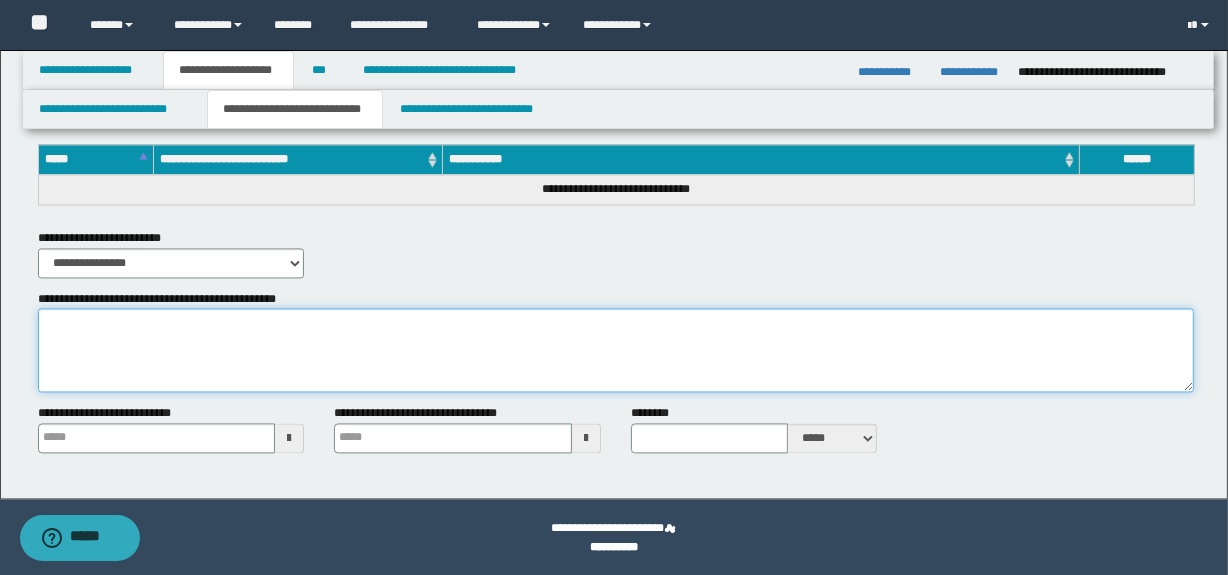 click on "**********" at bounding box center [616, 350] 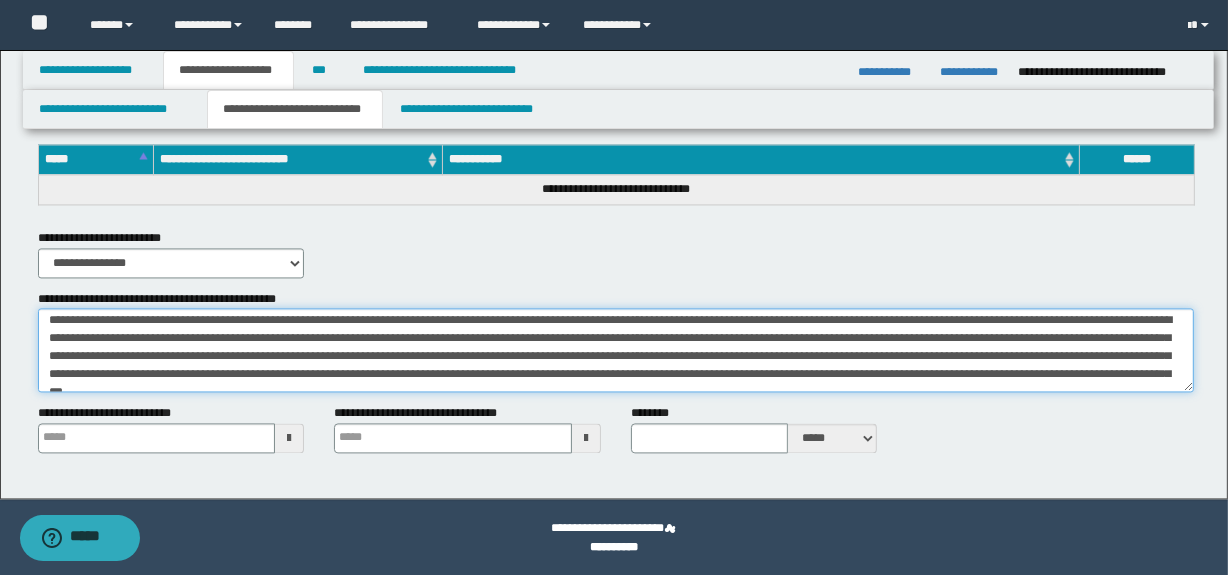 scroll, scrollTop: 0, scrollLeft: 0, axis: both 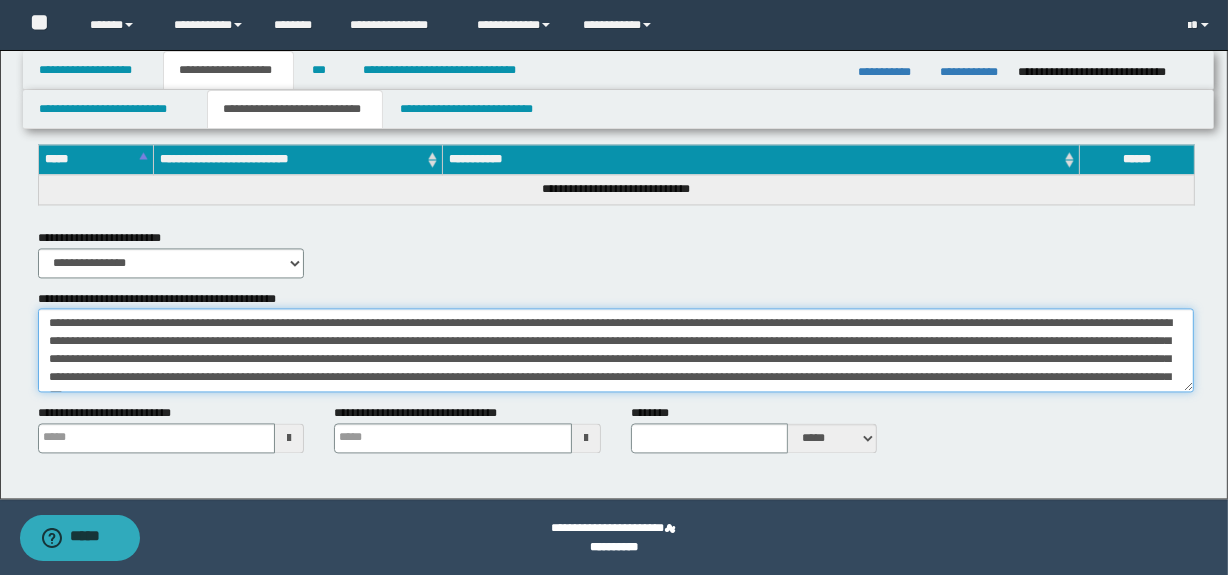 click on "**********" at bounding box center [616, 350] 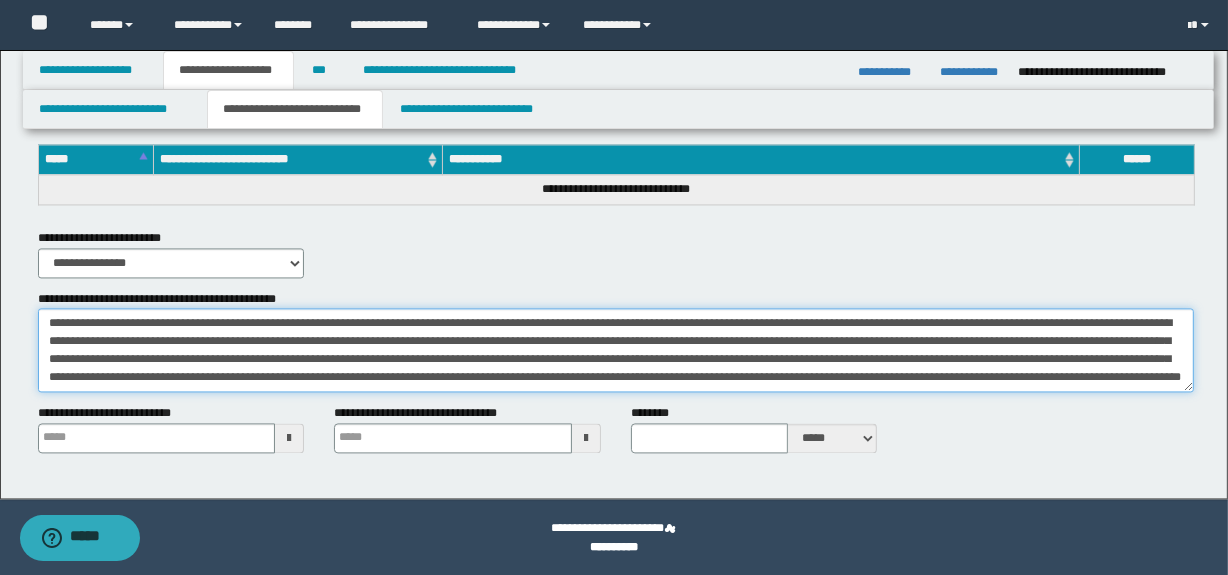 type on "**********" 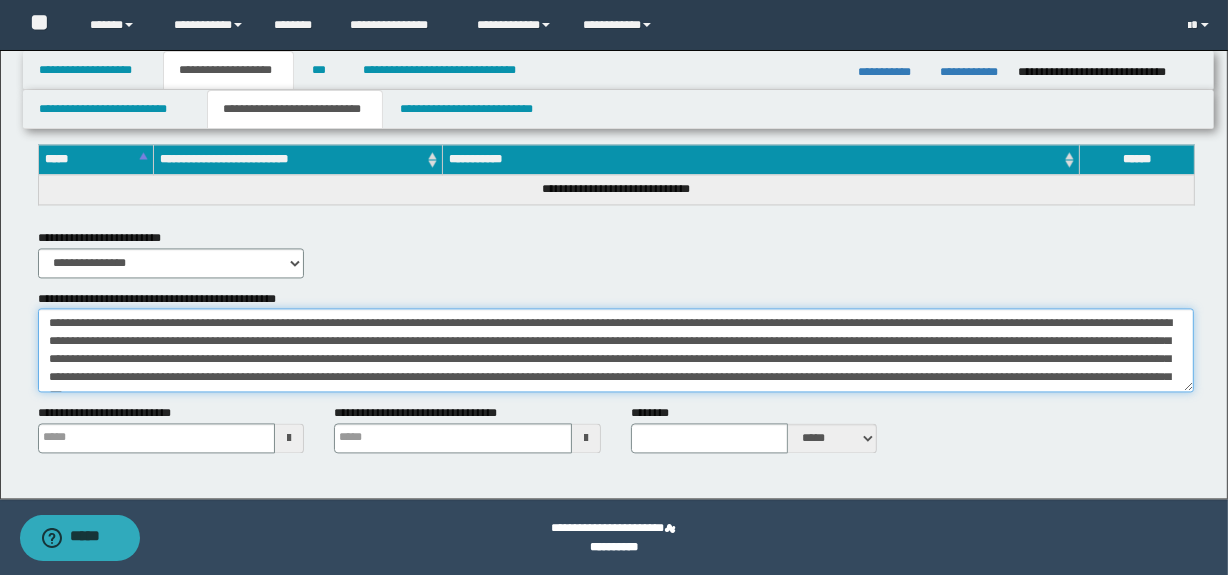 type 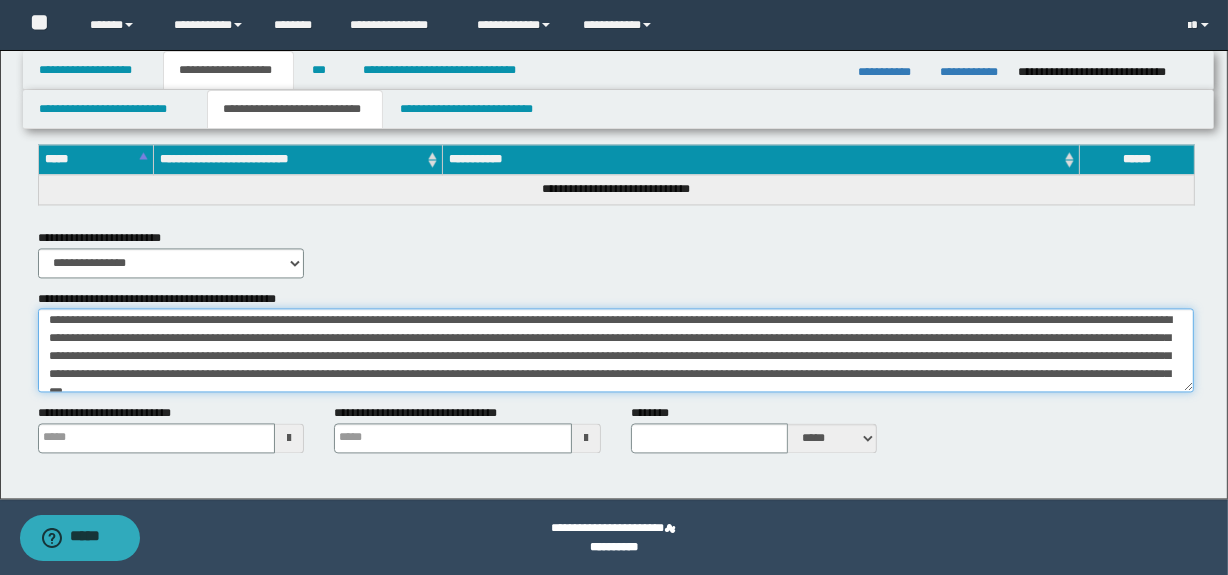 scroll, scrollTop: 0, scrollLeft: 0, axis: both 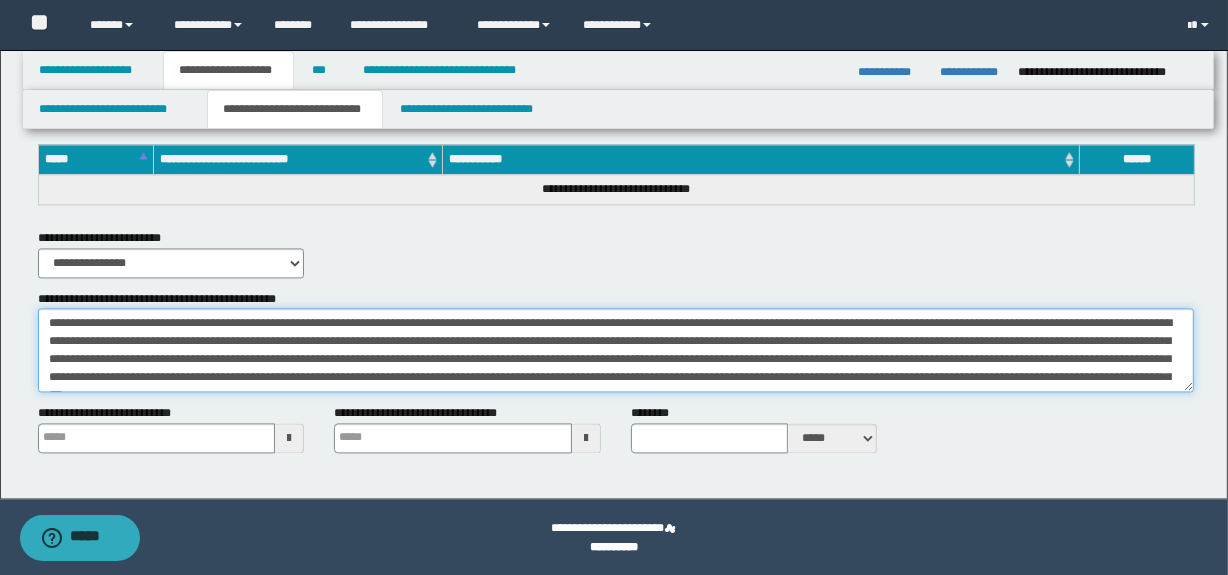 click on "**********" at bounding box center [616, 350] 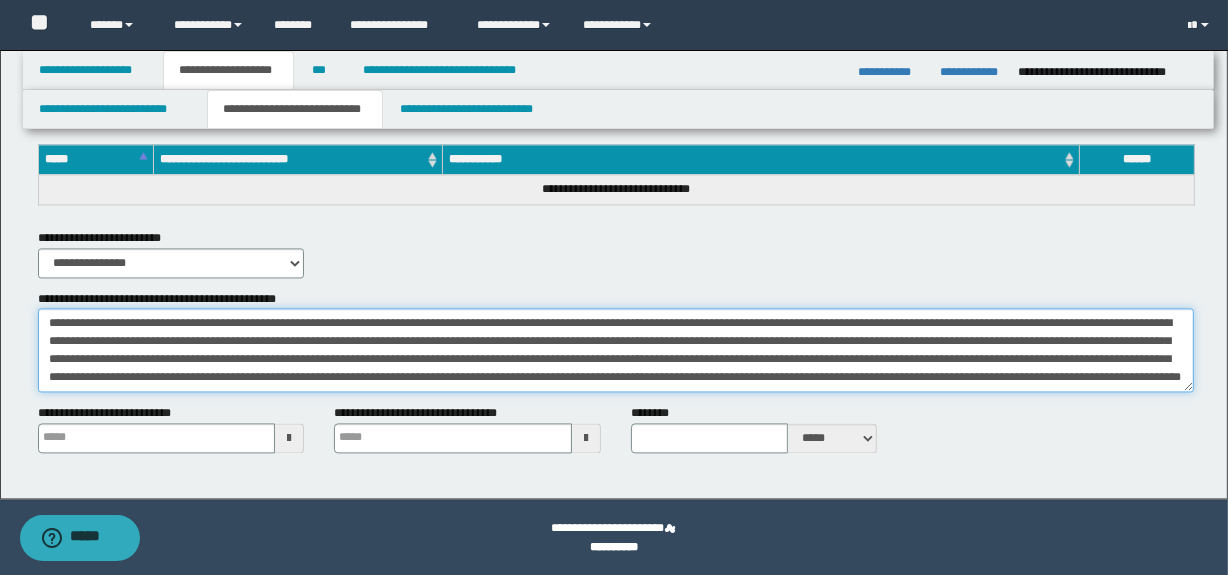 scroll, scrollTop: 0, scrollLeft: 0, axis: both 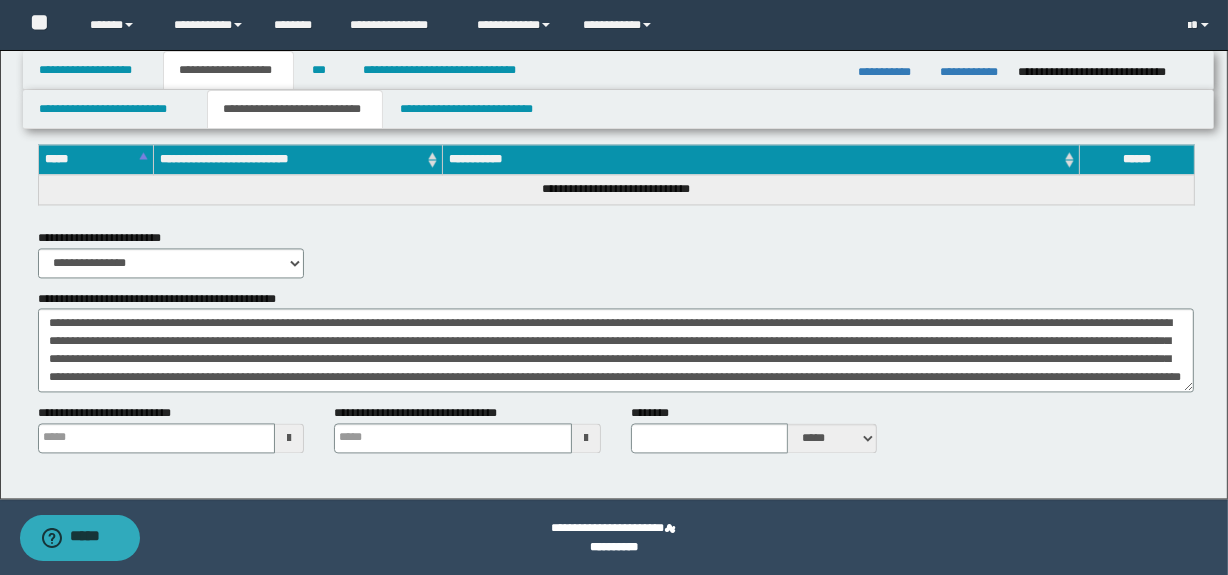 click on "**********" at bounding box center (616, 253) 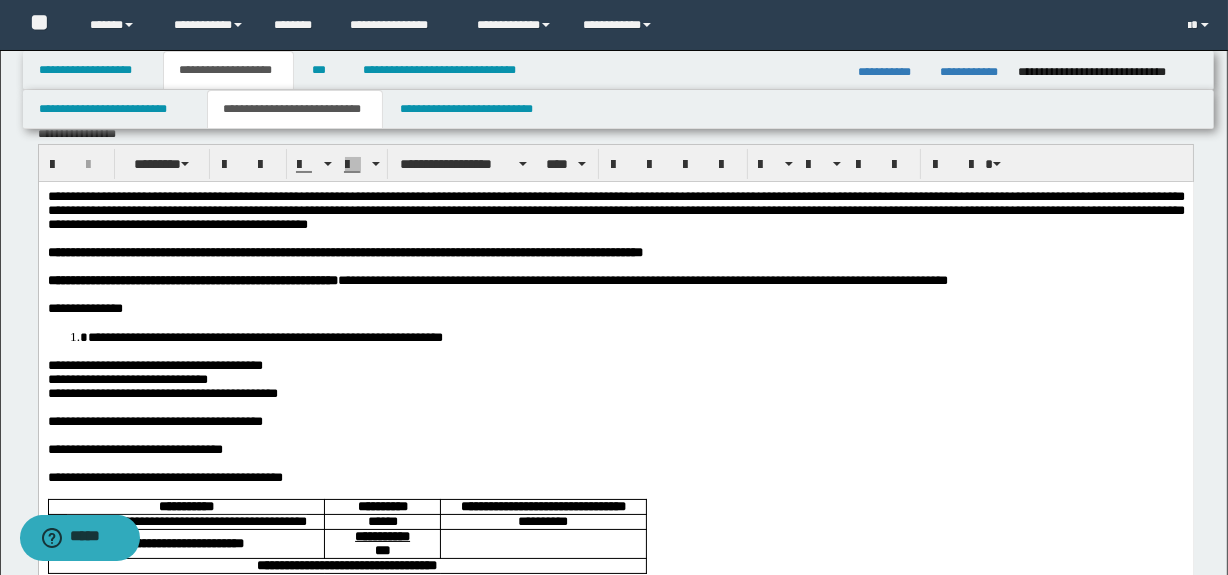 scroll, scrollTop: 0, scrollLeft: 0, axis: both 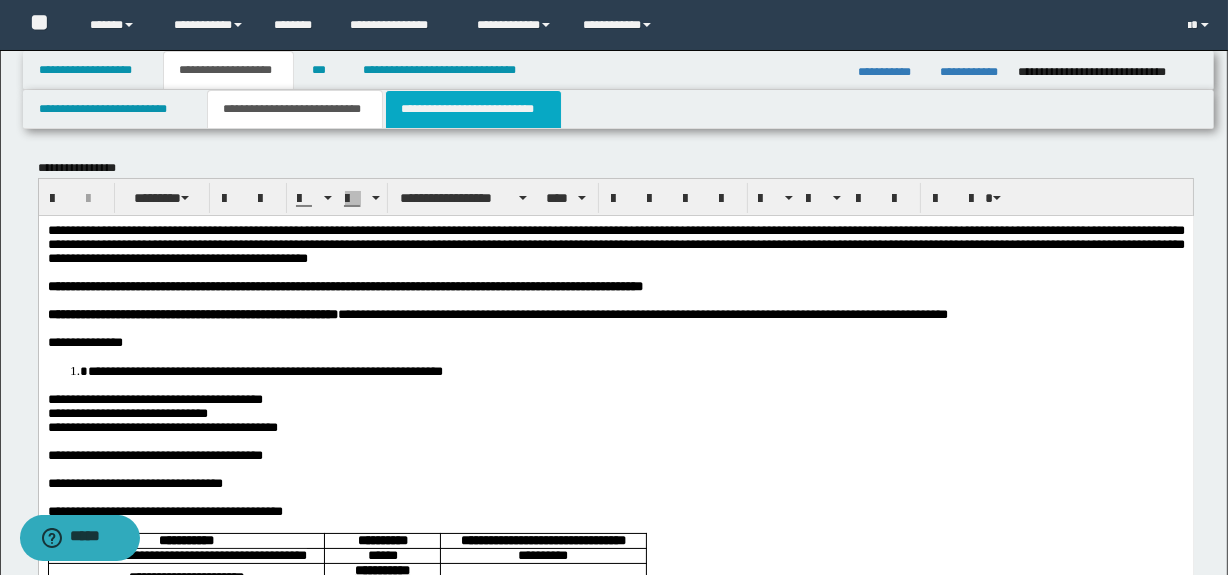 click on "**********" at bounding box center [473, 109] 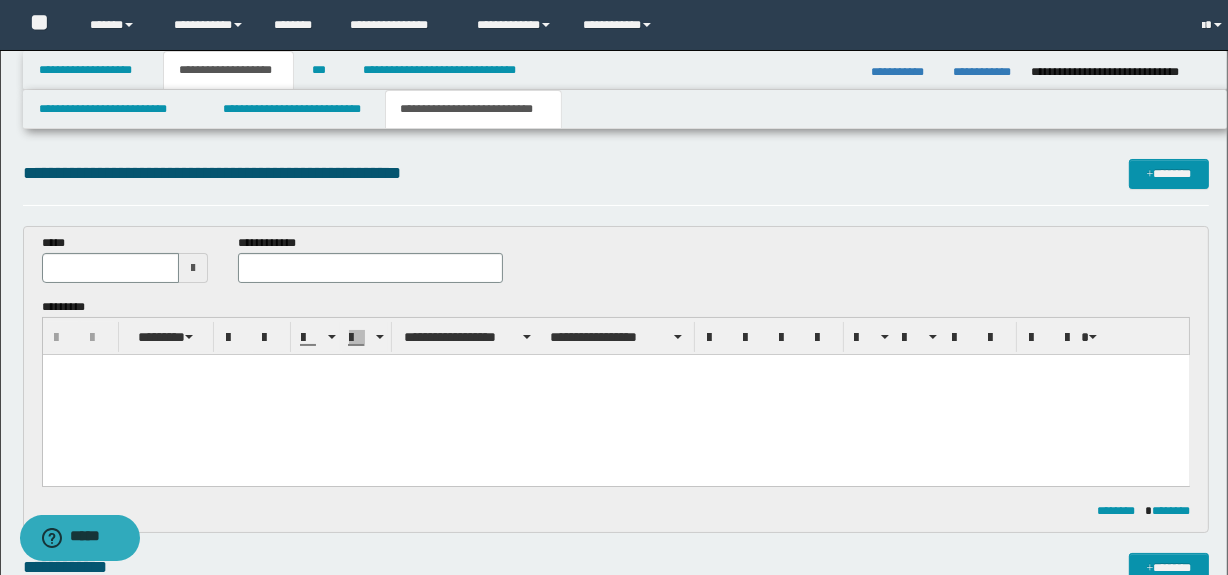 scroll, scrollTop: 0, scrollLeft: 0, axis: both 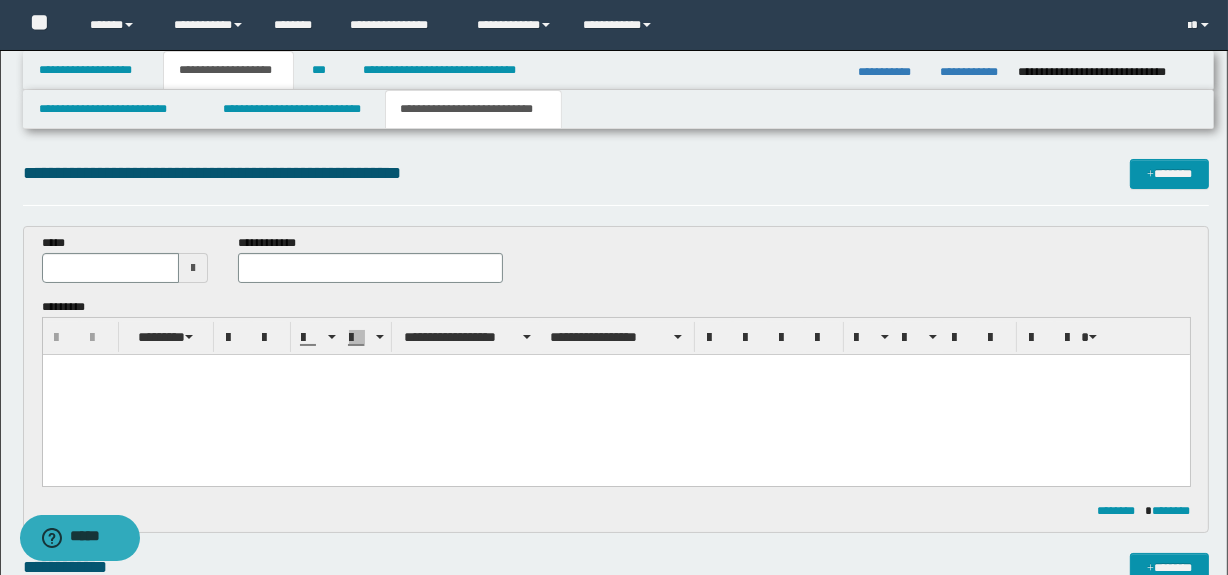 click at bounding box center (615, 395) 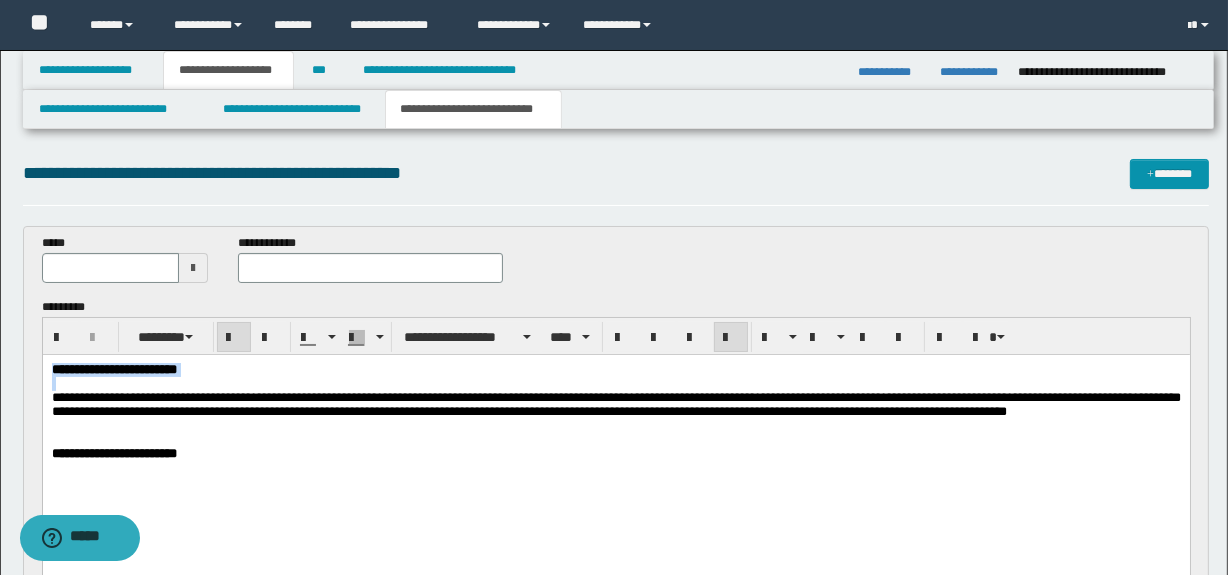 drag, startPoint x: 271, startPoint y: 372, endPoint x: 303, endPoint y: 694, distance: 323.58615 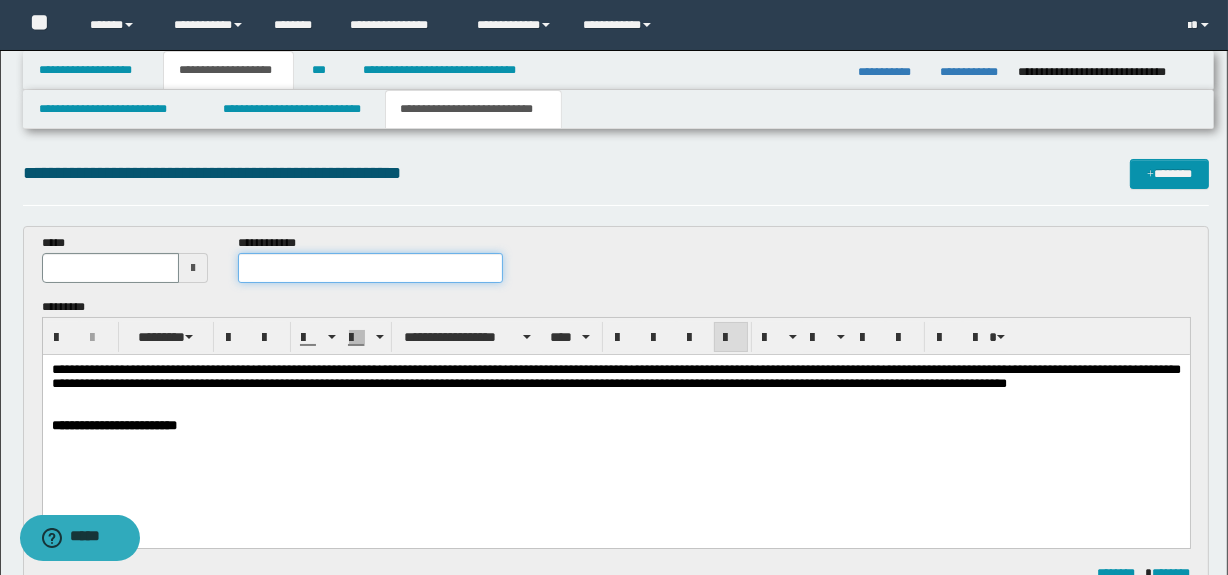 click at bounding box center [370, 268] 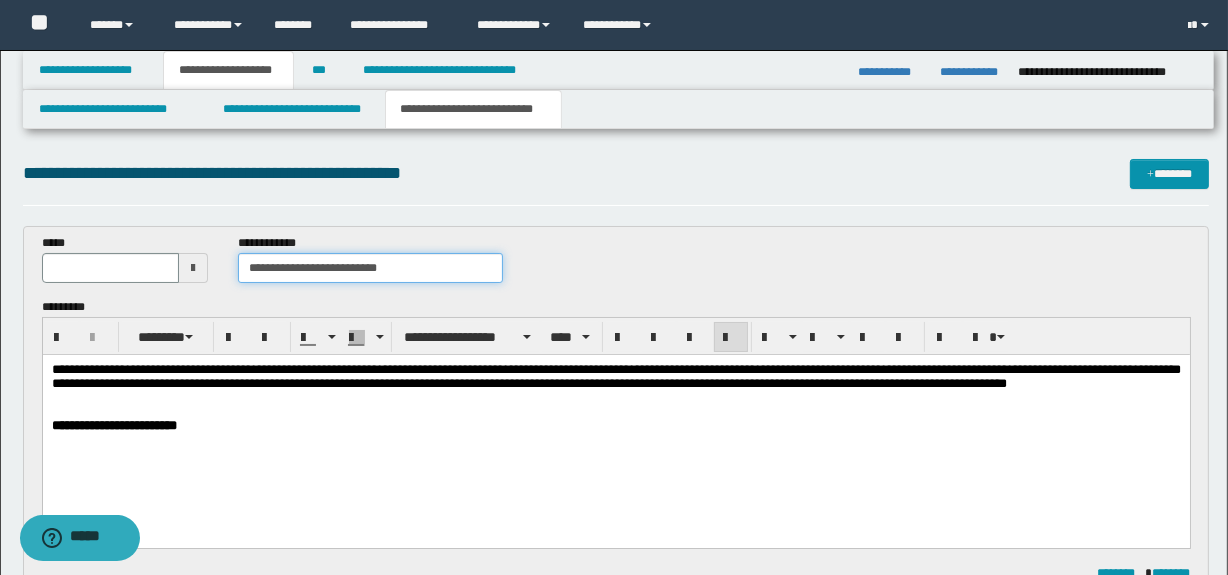 type on "**********" 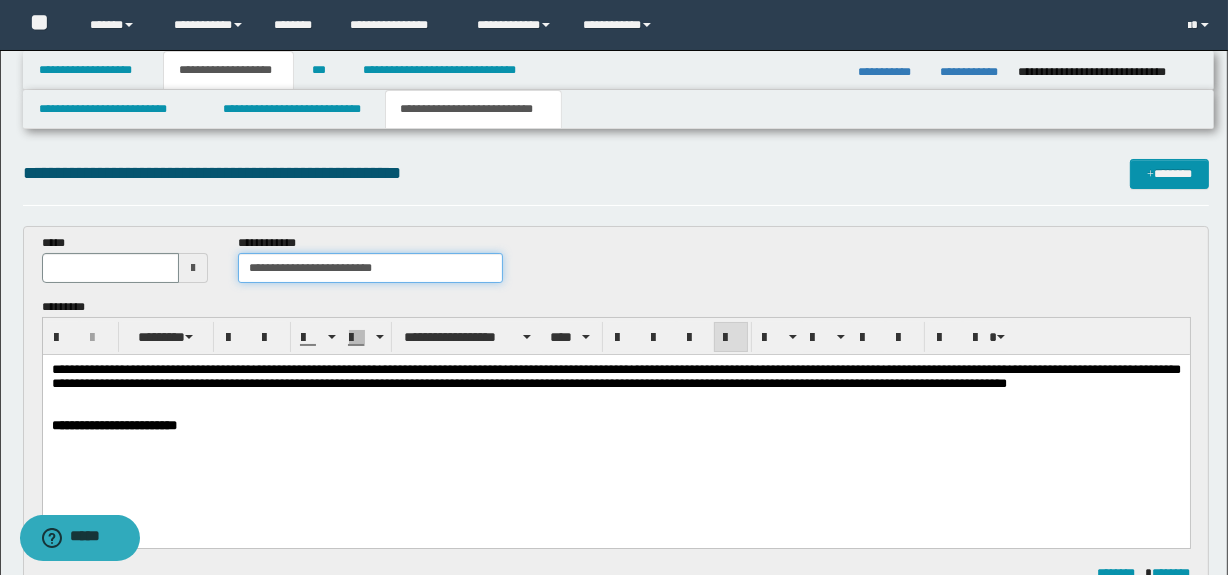 type 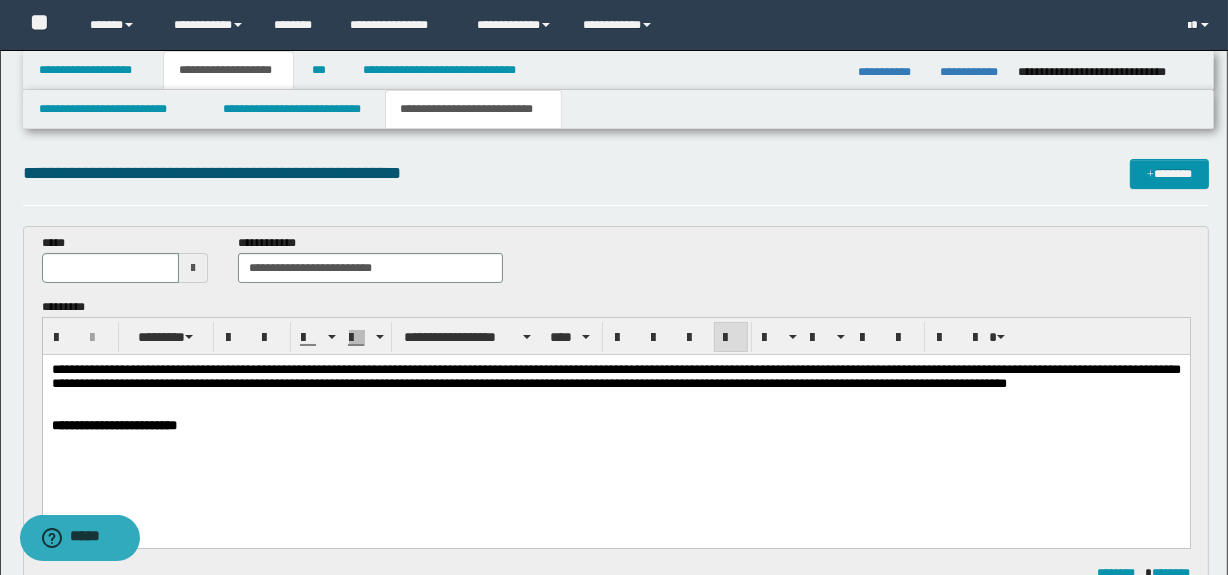 click at bounding box center (193, 268) 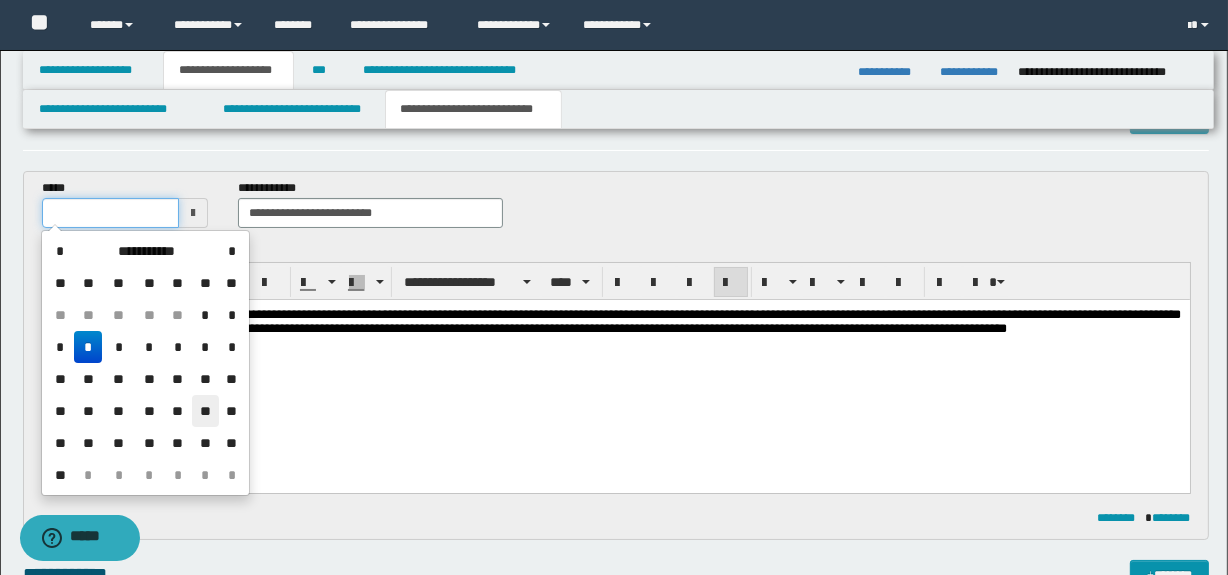 scroll, scrollTop: 60, scrollLeft: 0, axis: vertical 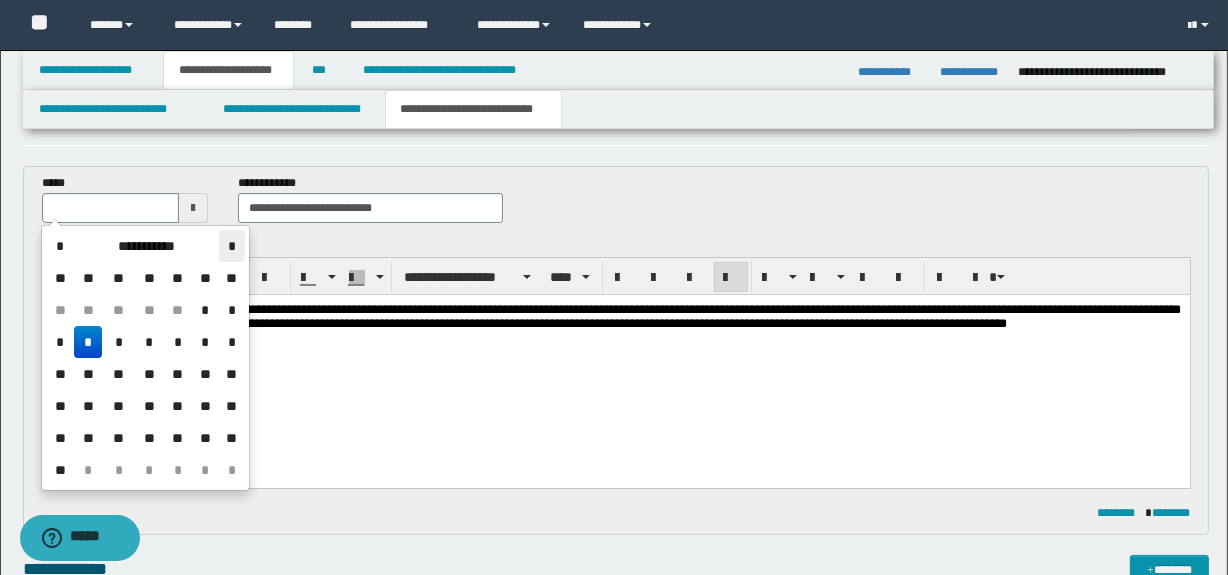 click on "*" at bounding box center (231, 246) 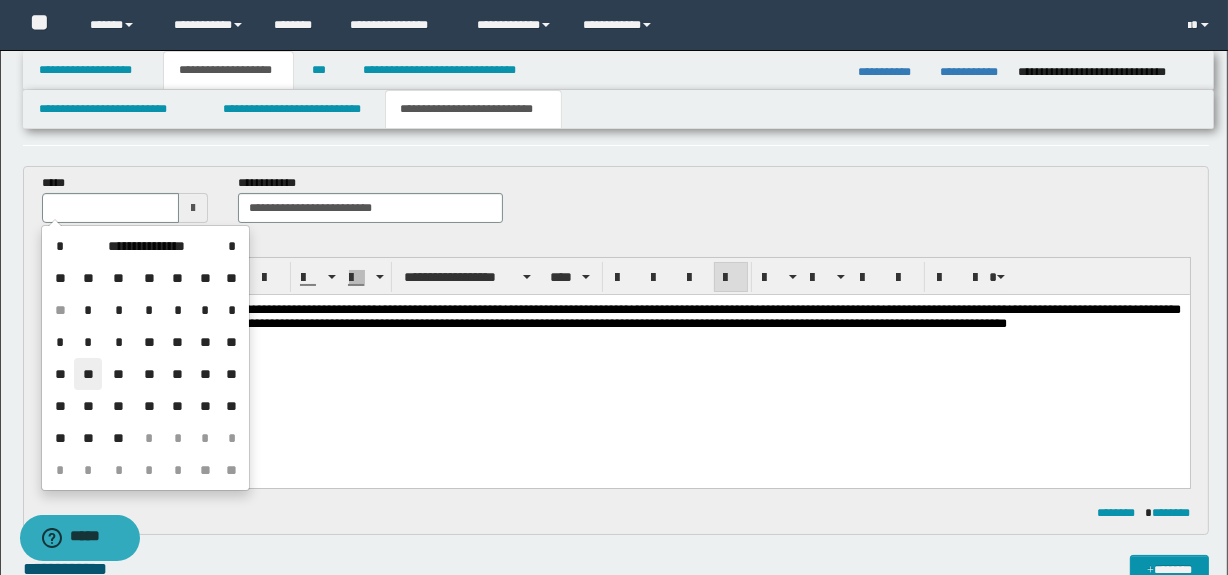 click on "**" at bounding box center (88, 374) 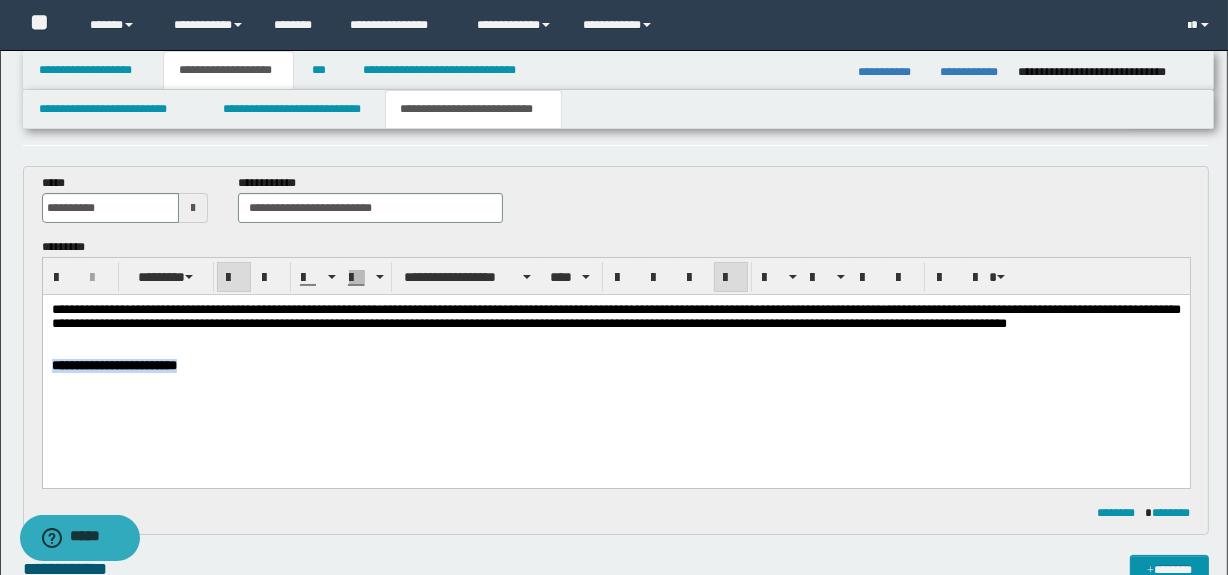 drag, startPoint x: 263, startPoint y: 375, endPoint x: 51, endPoint y: 666, distance: 360.03473 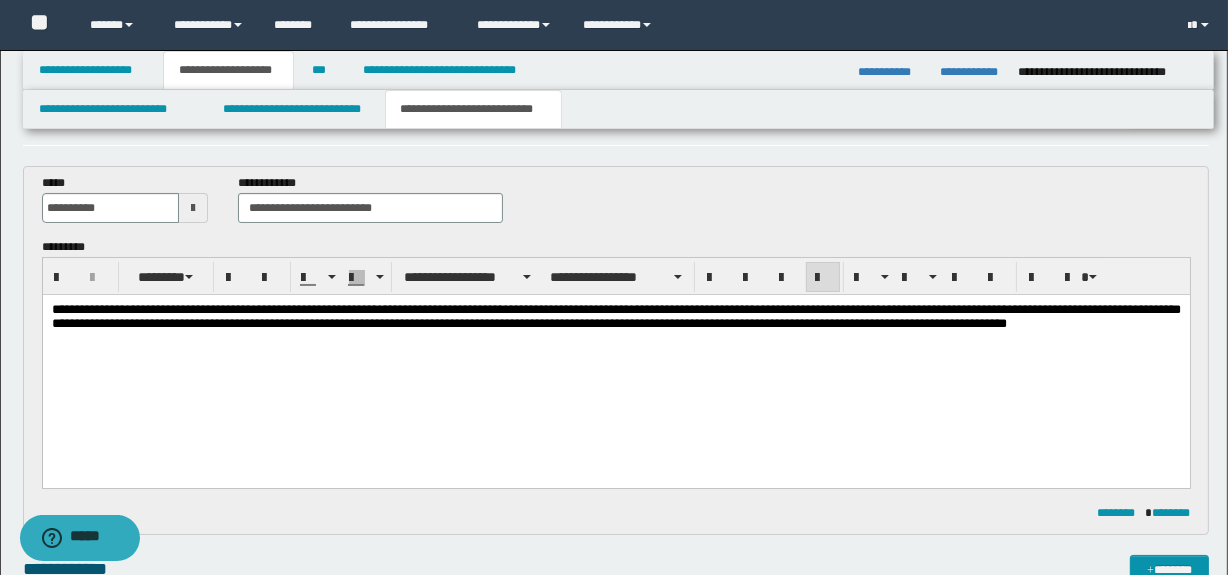 scroll, scrollTop: 0, scrollLeft: 0, axis: both 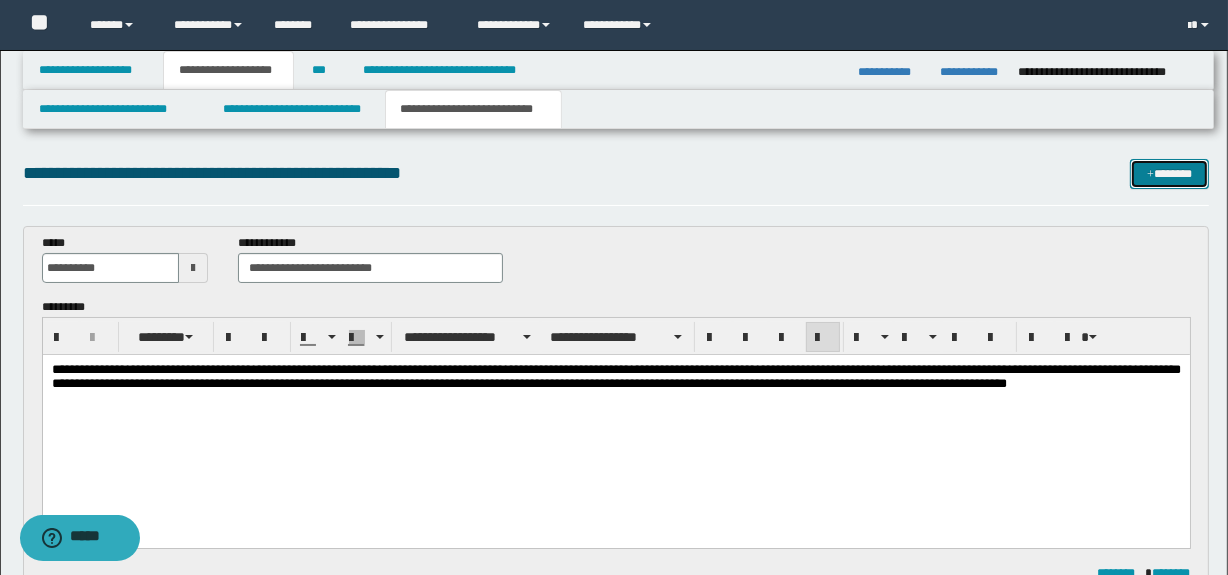 click on "*******" at bounding box center (1170, 174) 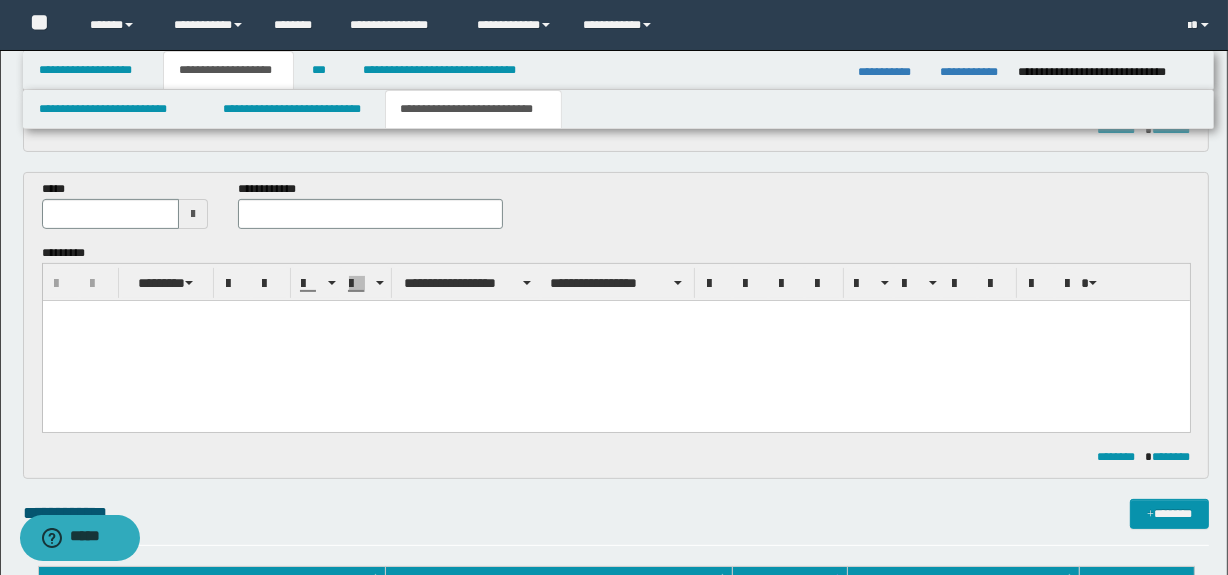 scroll, scrollTop: 390, scrollLeft: 0, axis: vertical 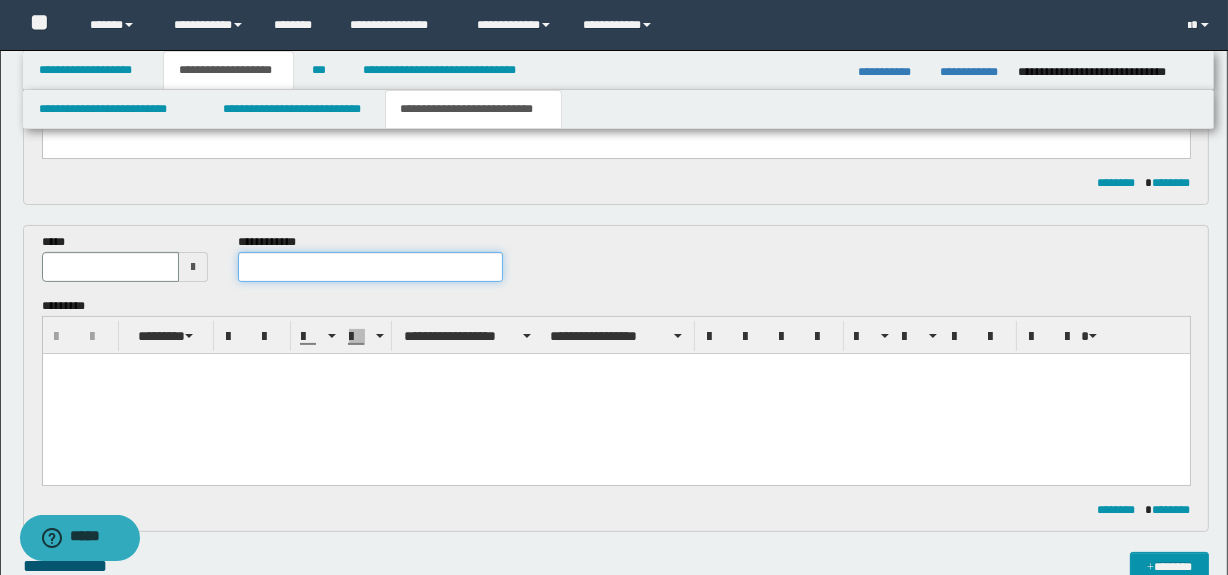 click at bounding box center [370, 267] 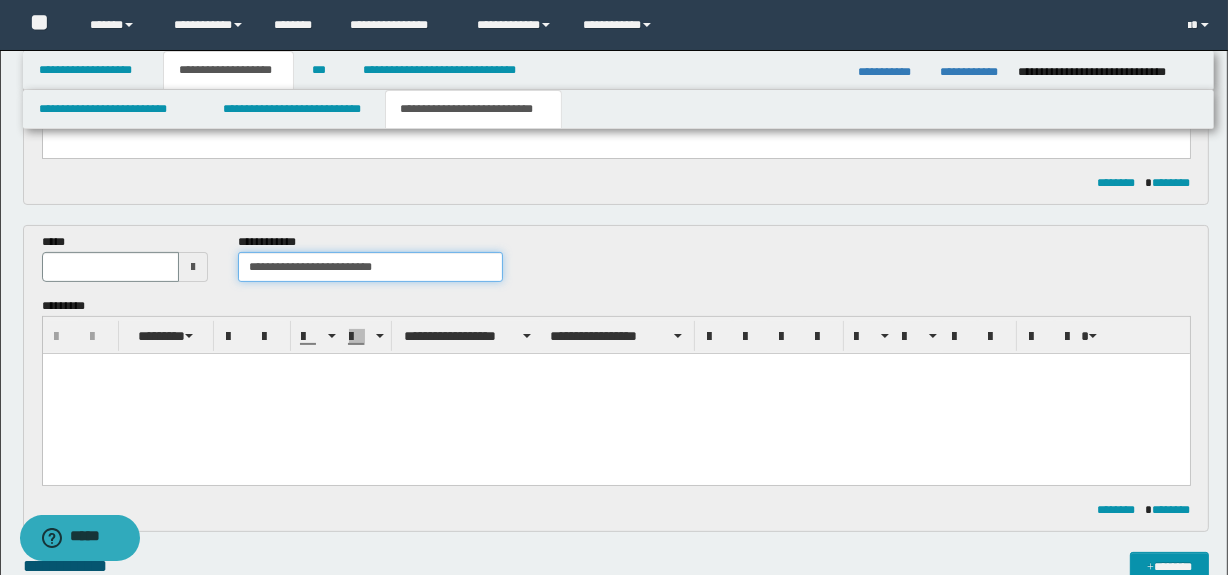 type on "**********" 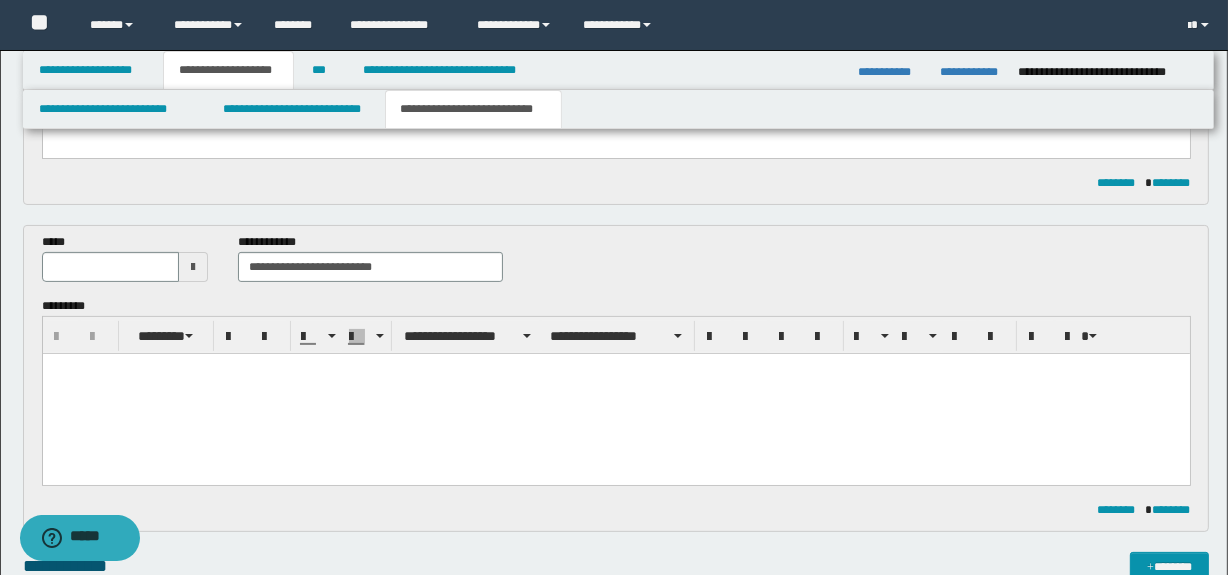 click at bounding box center (193, 267) 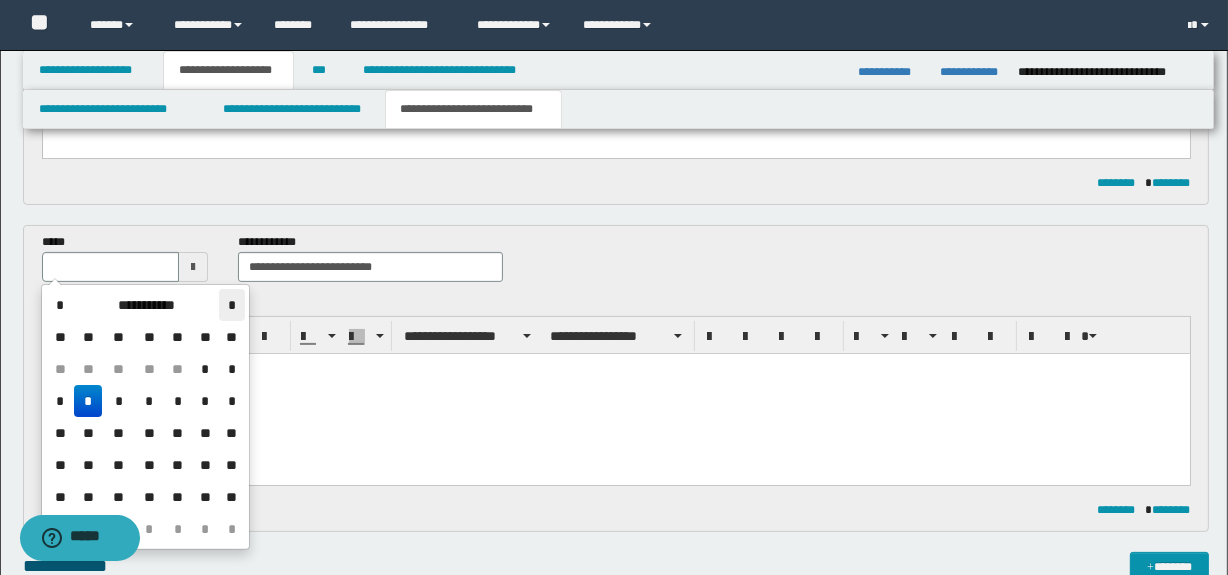 click on "*" at bounding box center (231, 305) 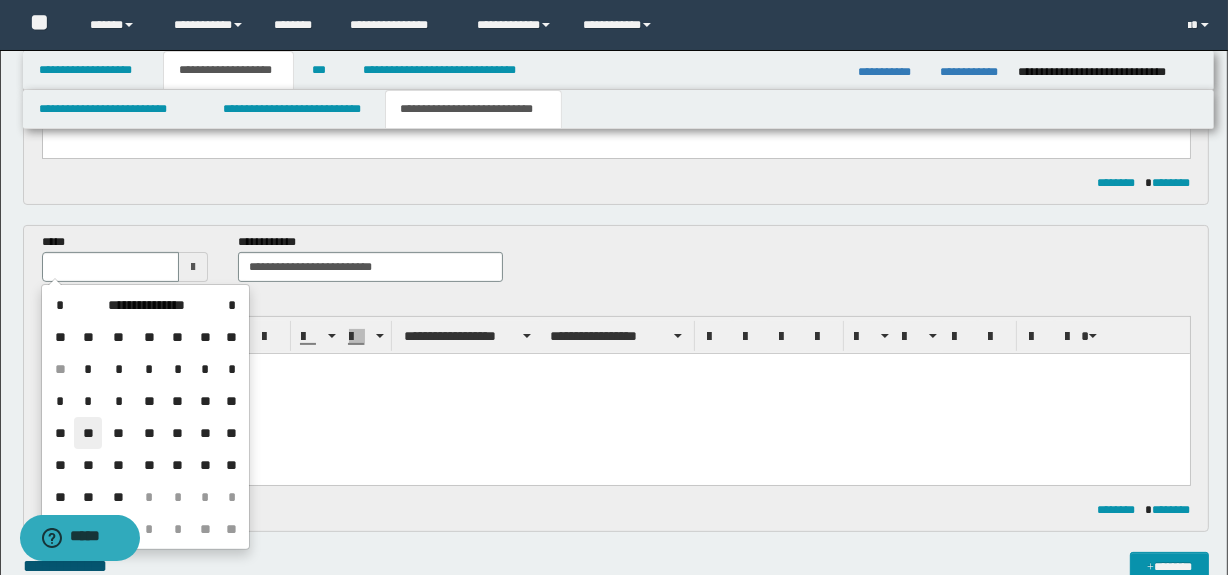 drag, startPoint x: 91, startPoint y: 444, endPoint x: 365, endPoint y: 97, distance: 442.13687 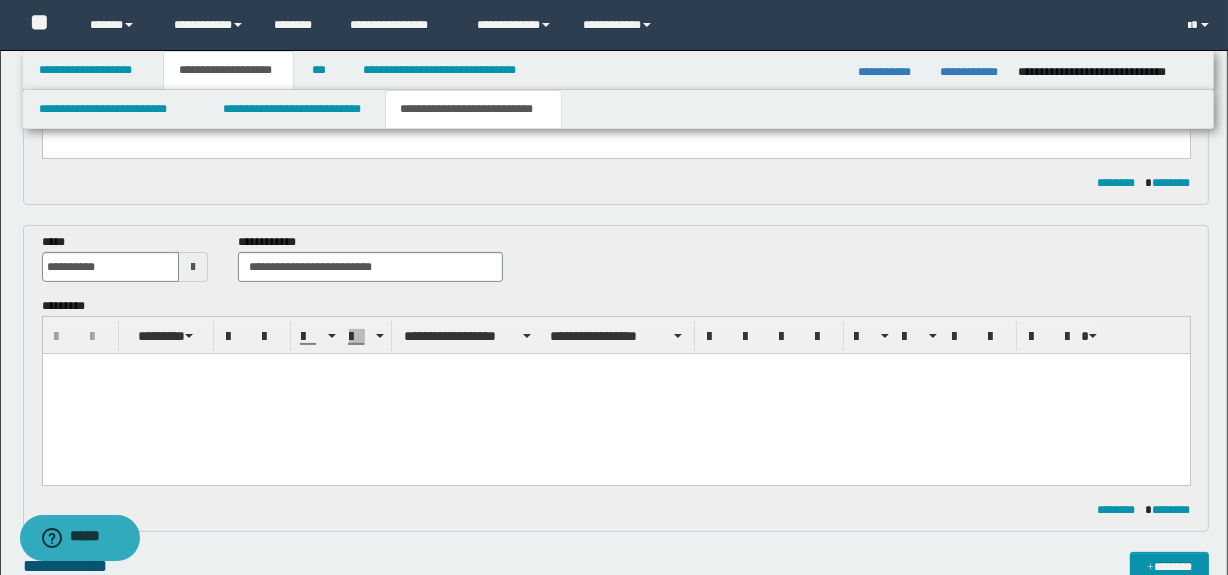 click at bounding box center [615, 394] 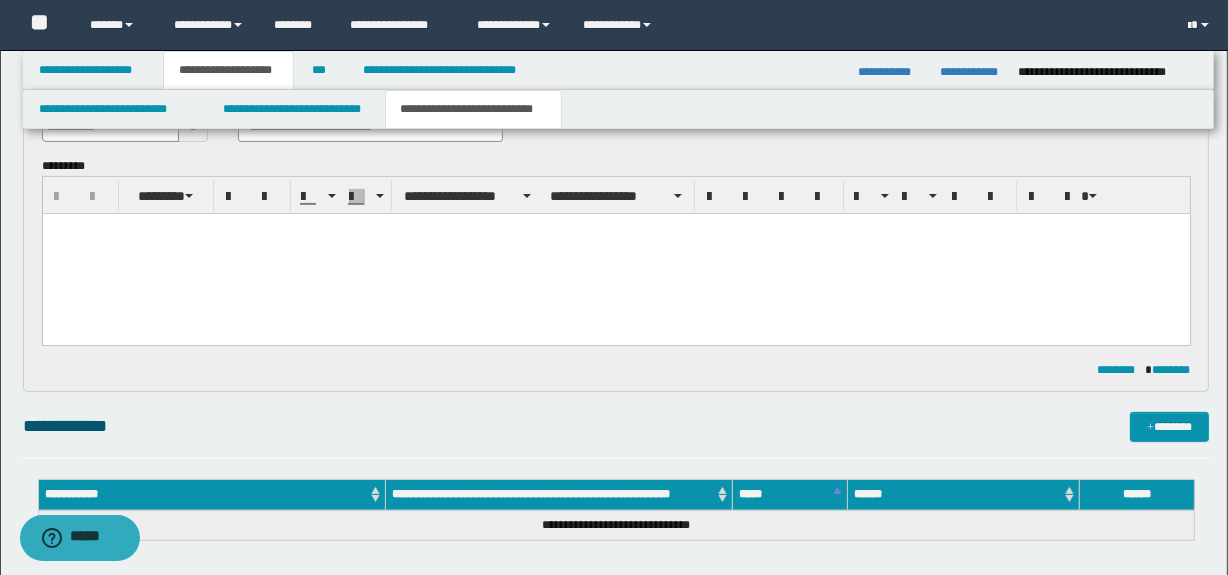 scroll, scrollTop: 549, scrollLeft: 0, axis: vertical 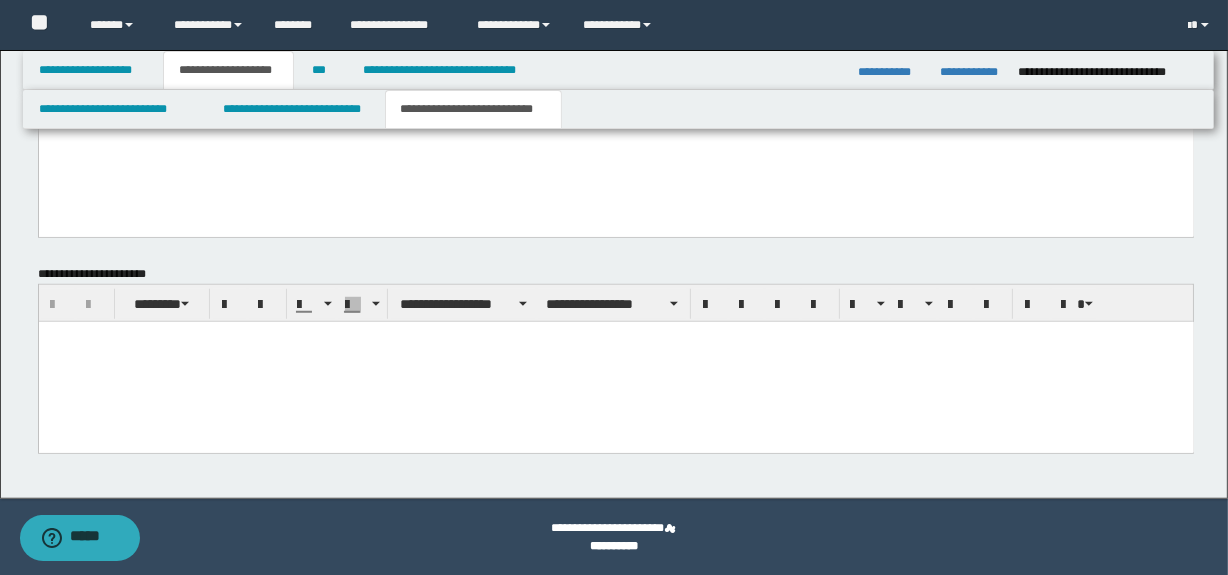 click at bounding box center [615, 361] 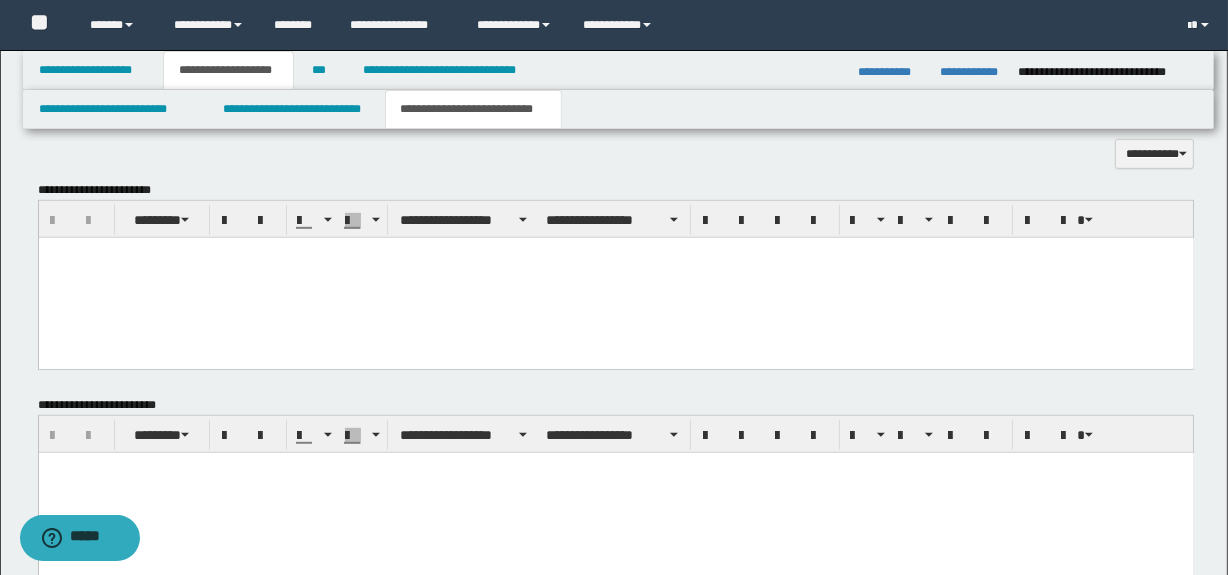 scroll, scrollTop: 900, scrollLeft: 0, axis: vertical 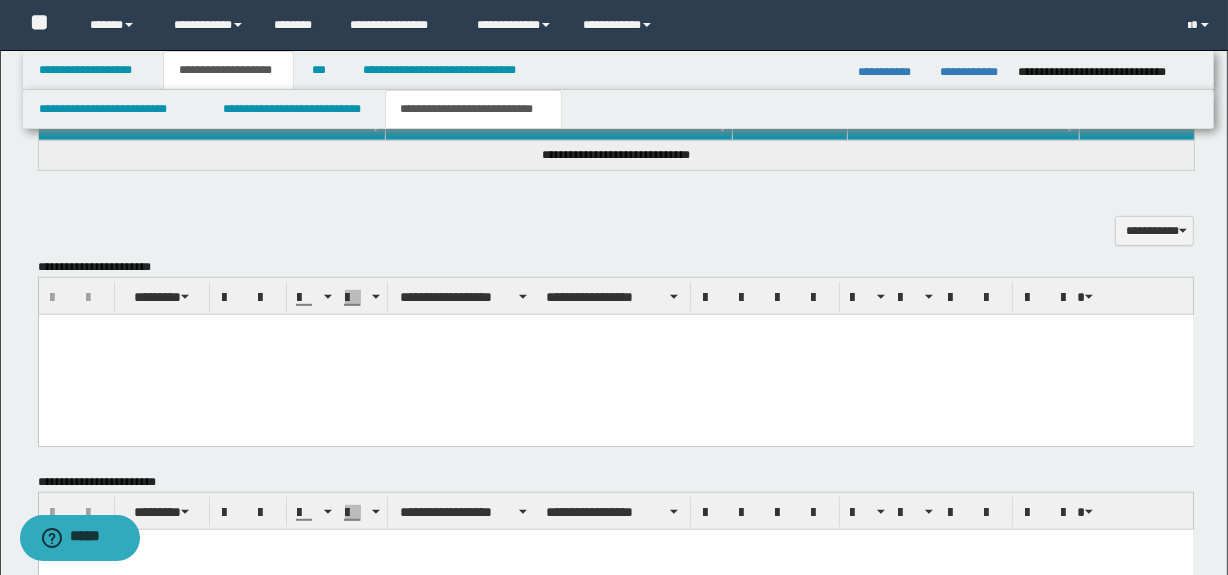 click at bounding box center [615, 354] 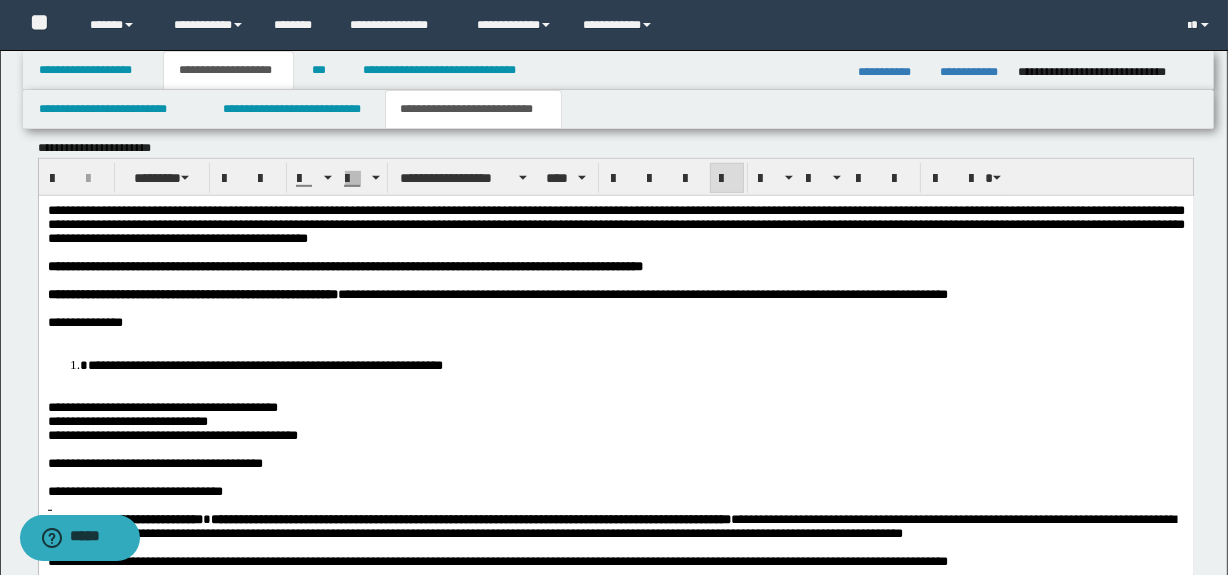 scroll, scrollTop: 1021, scrollLeft: 0, axis: vertical 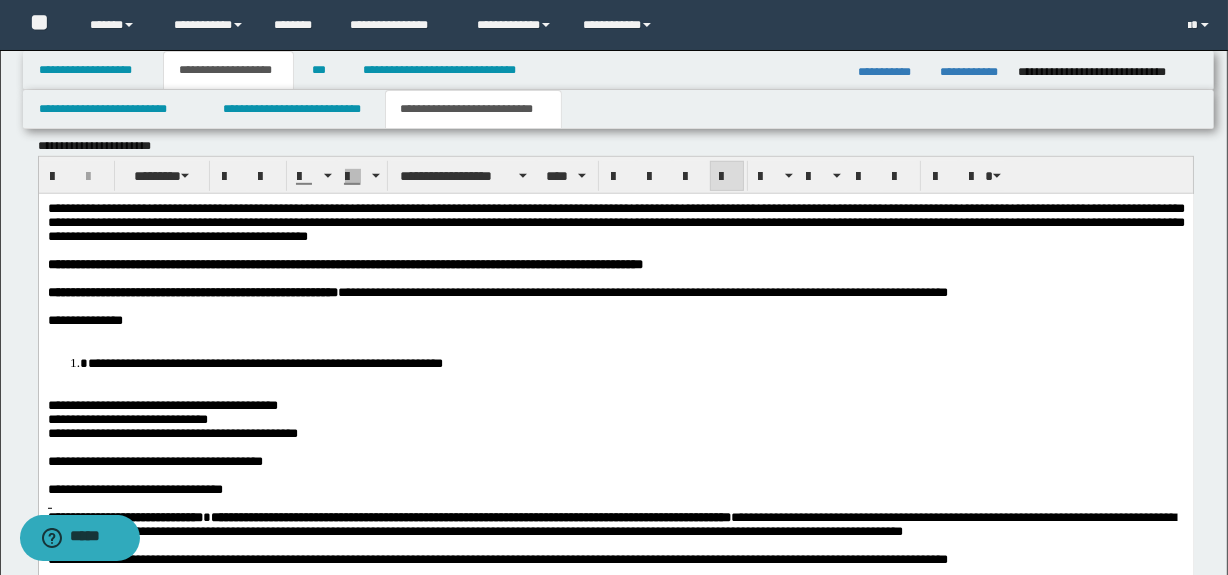 click at bounding box center (615, 334) 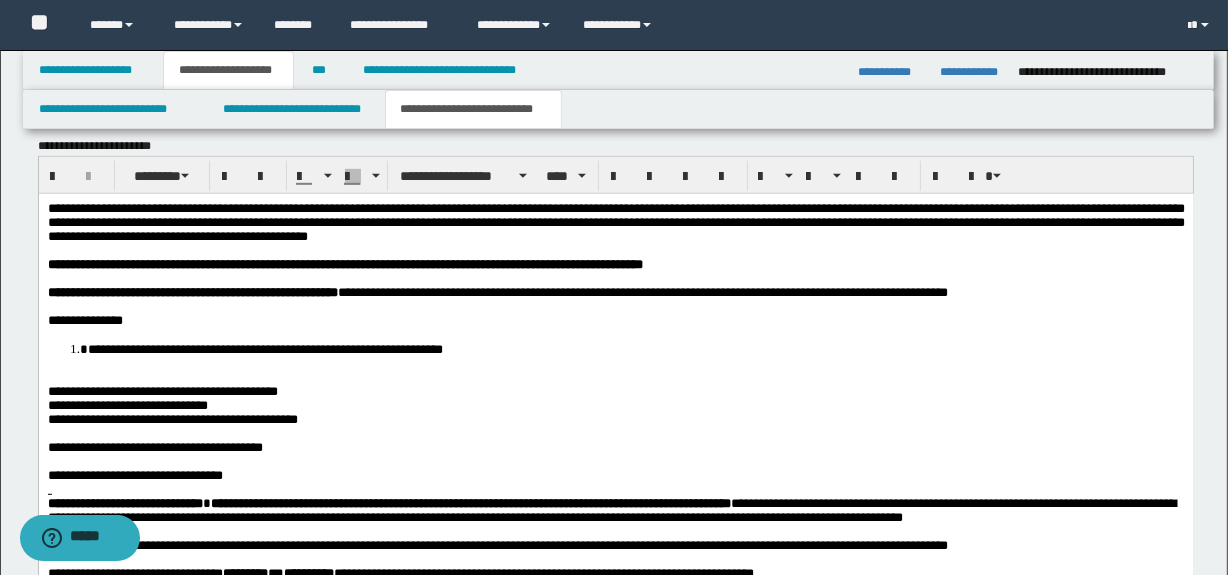 click on "**********" at bounding box center [615, 534] 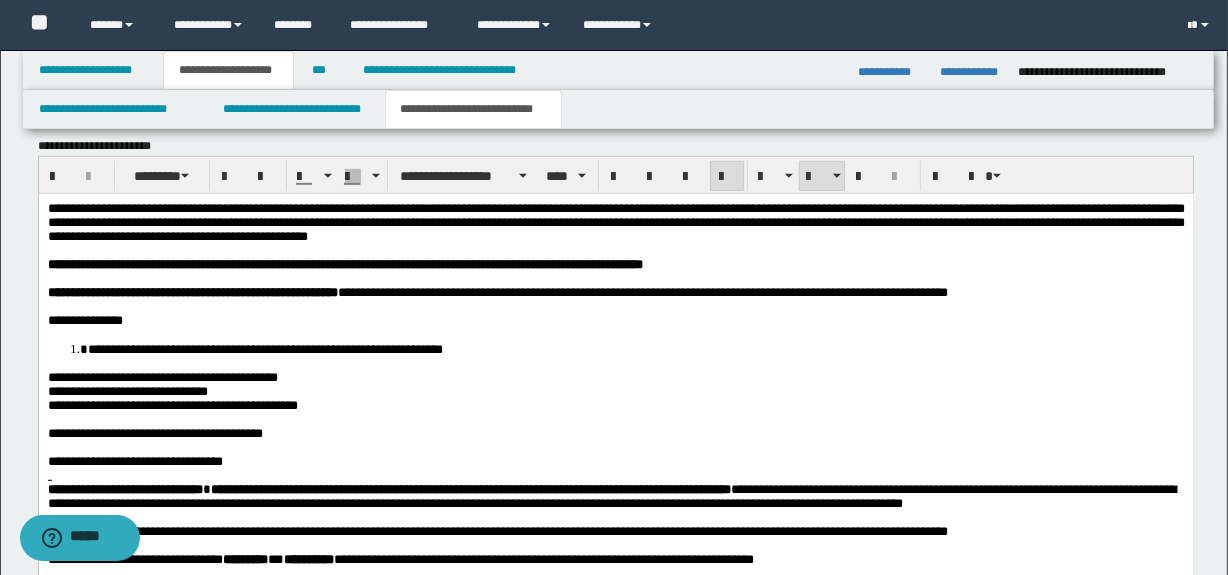 click on "**********" at bounding box center [162, 376] 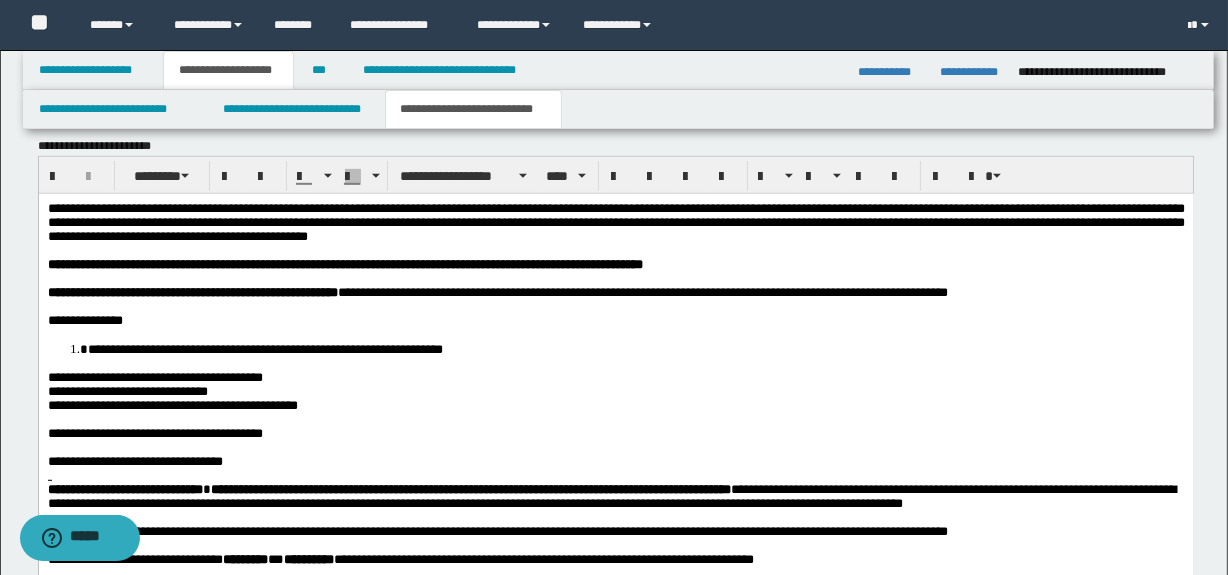 click on "**********" at bounding box center (172, 404) 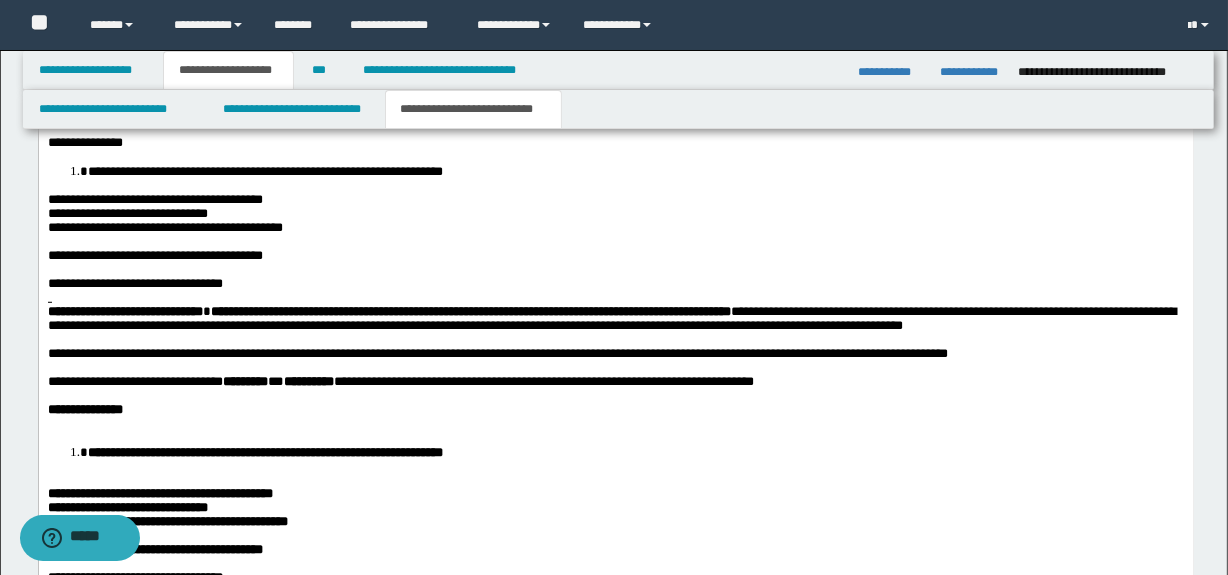 scroll, scrollTop: 1203, scrollLeft: 0, axis: vertical 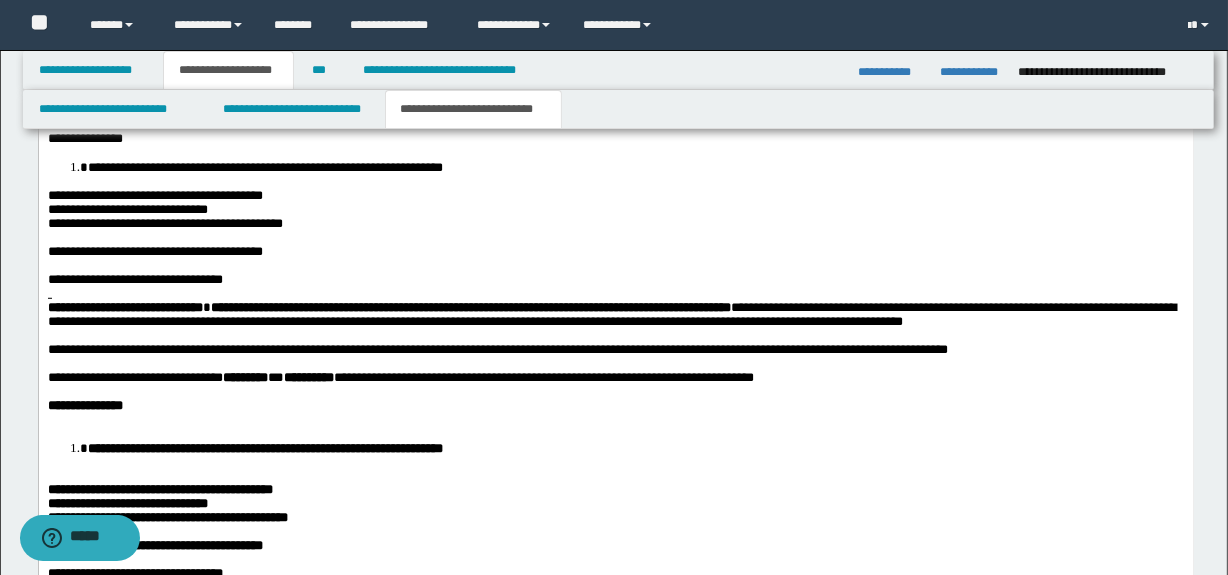 click at bounding box center [615, 293] 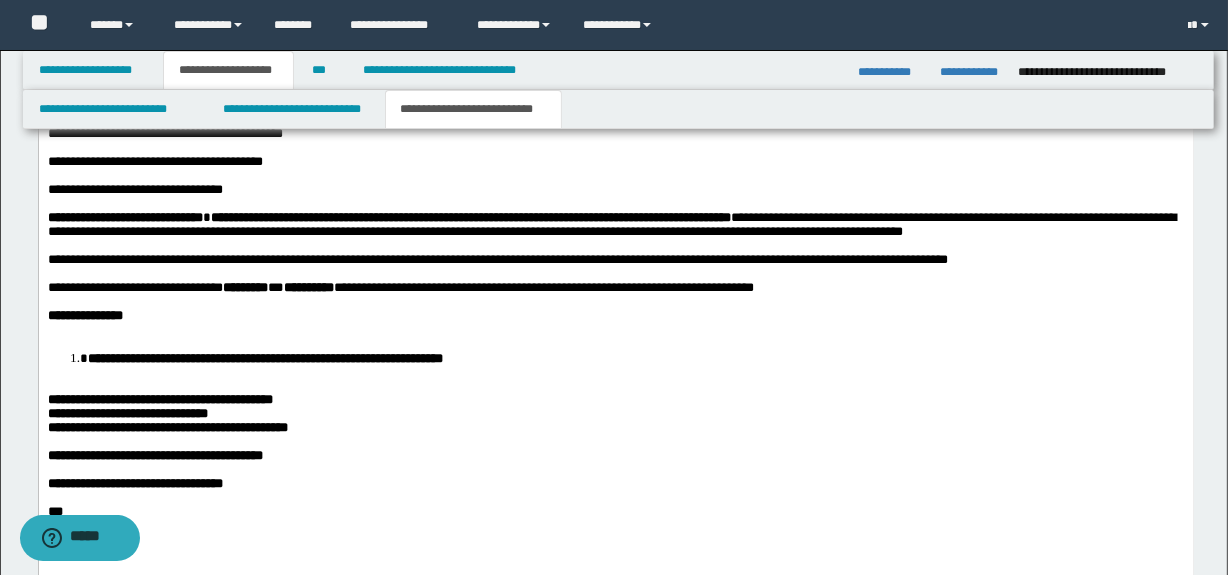 scroll, scrollTop: 1294, scrollLeft: 0, axis: vertical 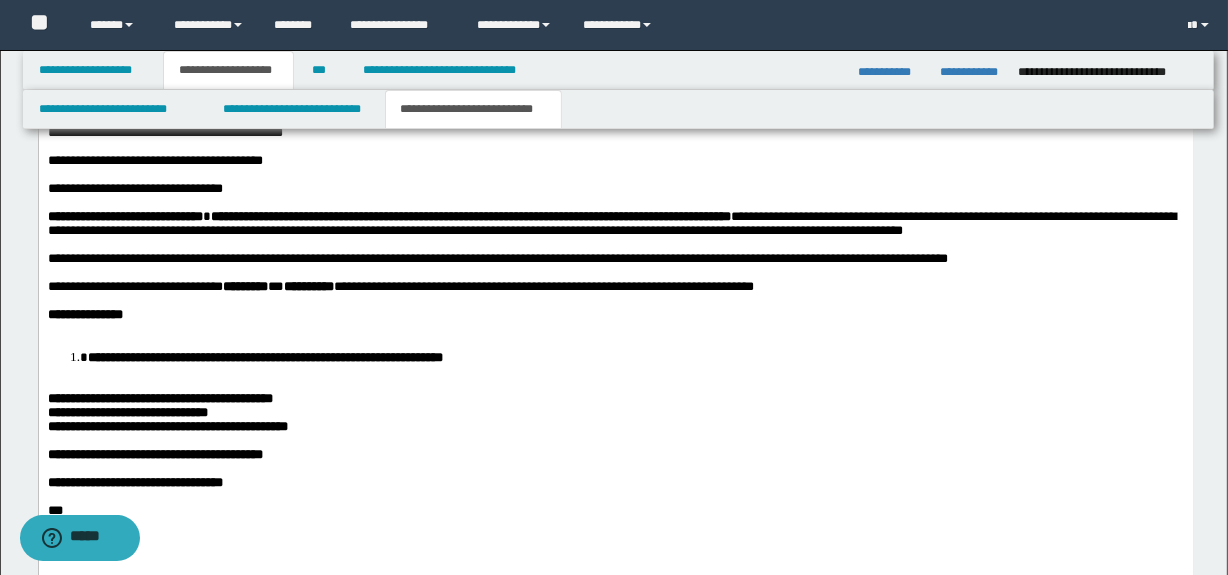 click at bounding box center [615, 329] 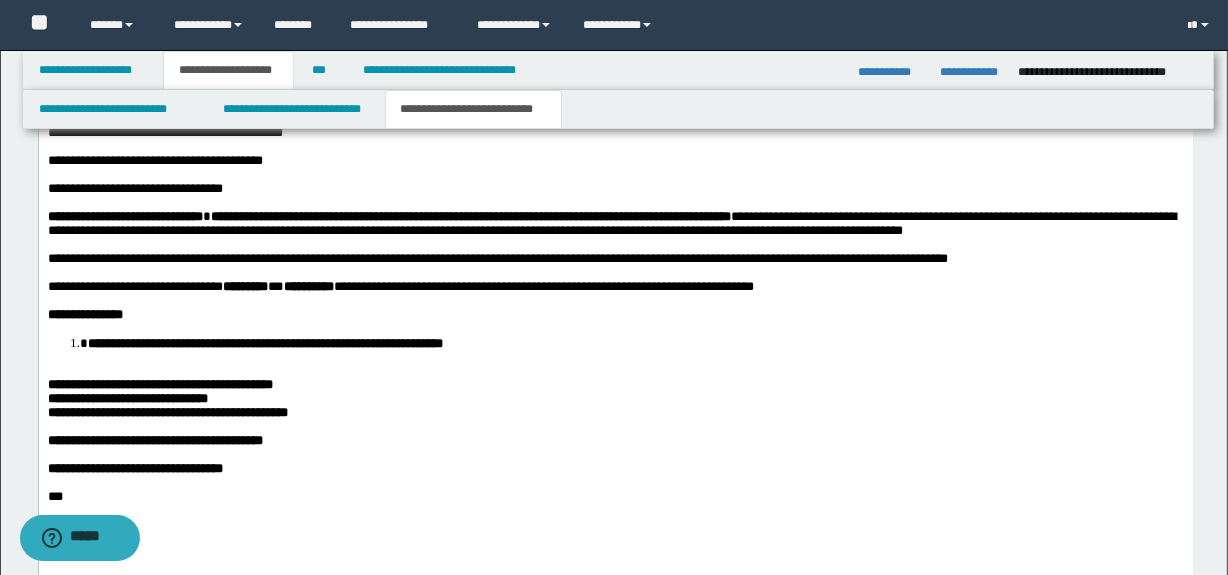 click on "**********" at bounding box center (615, 248) 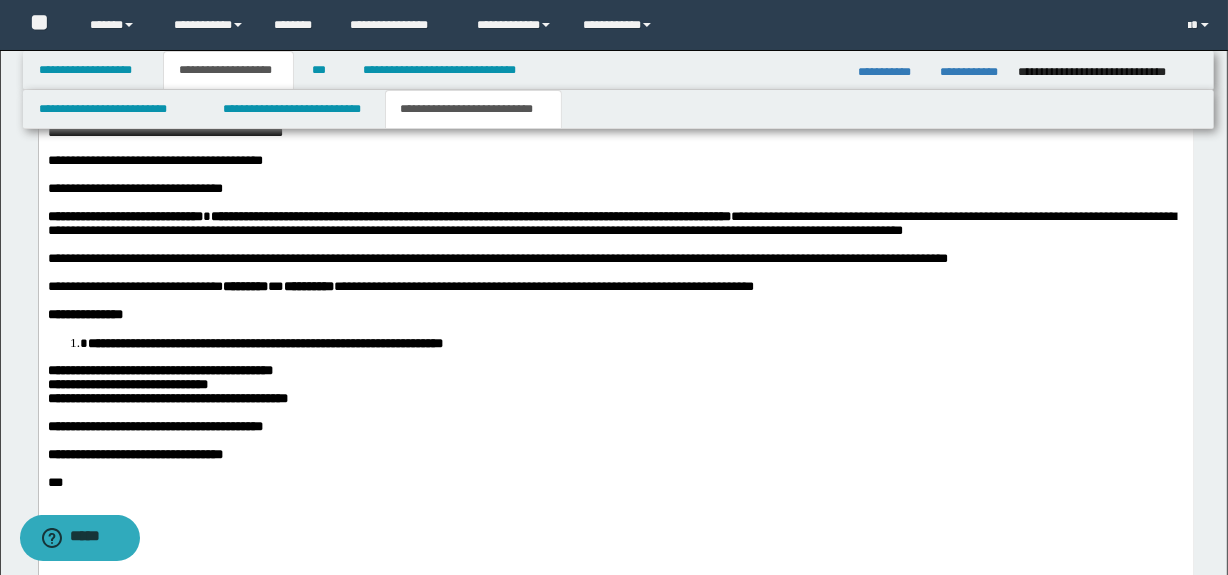 click on "**********" at bounding box center (159, 370) 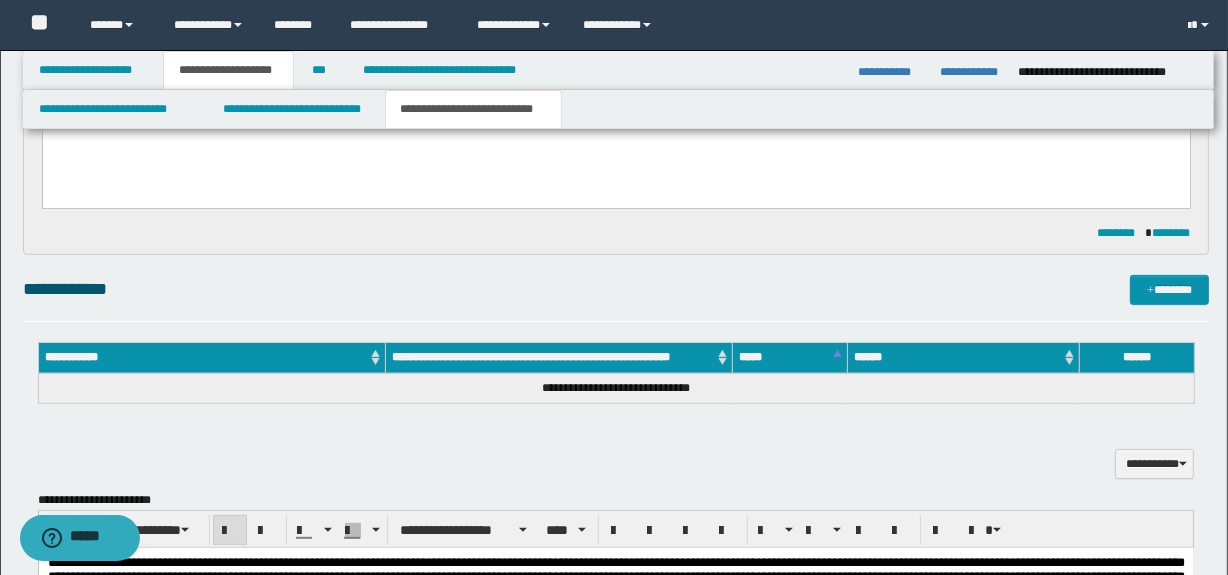 scroll, scrollTop: 658, scrollLeft: 0, axis: vertical 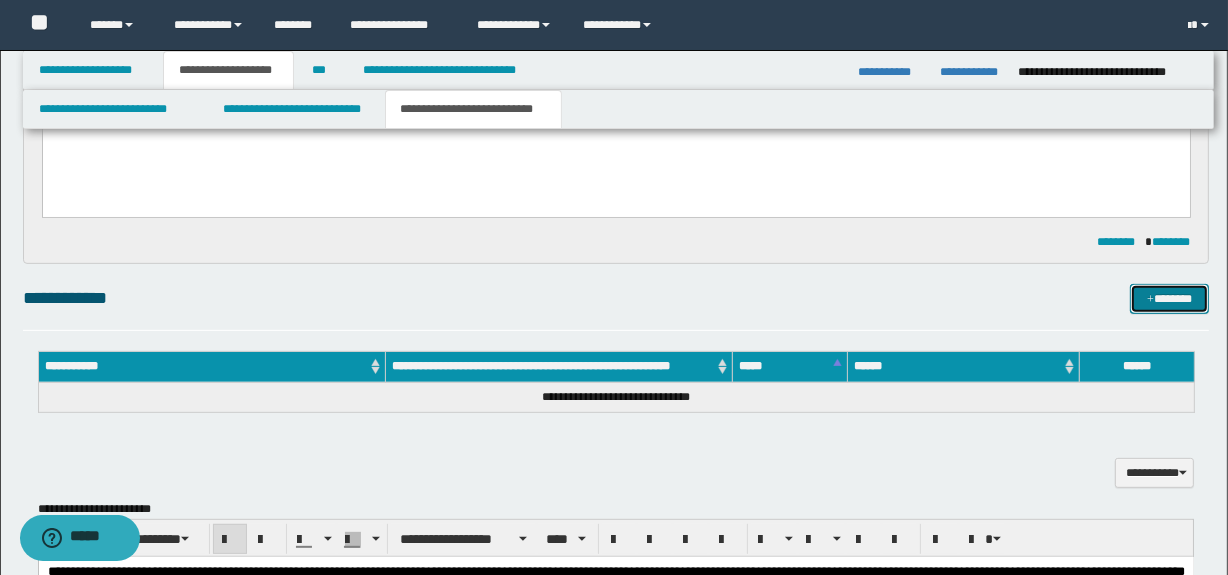 click on "*******" at bounding box center (1170, 299) 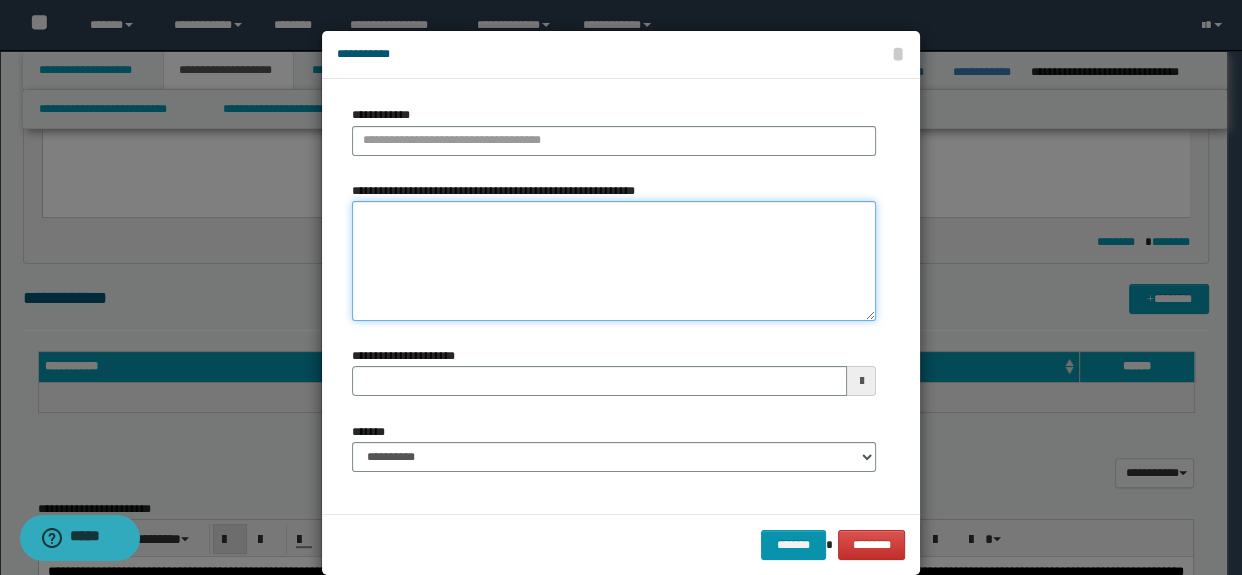 click on "**********" at bounding box center (614, 261) 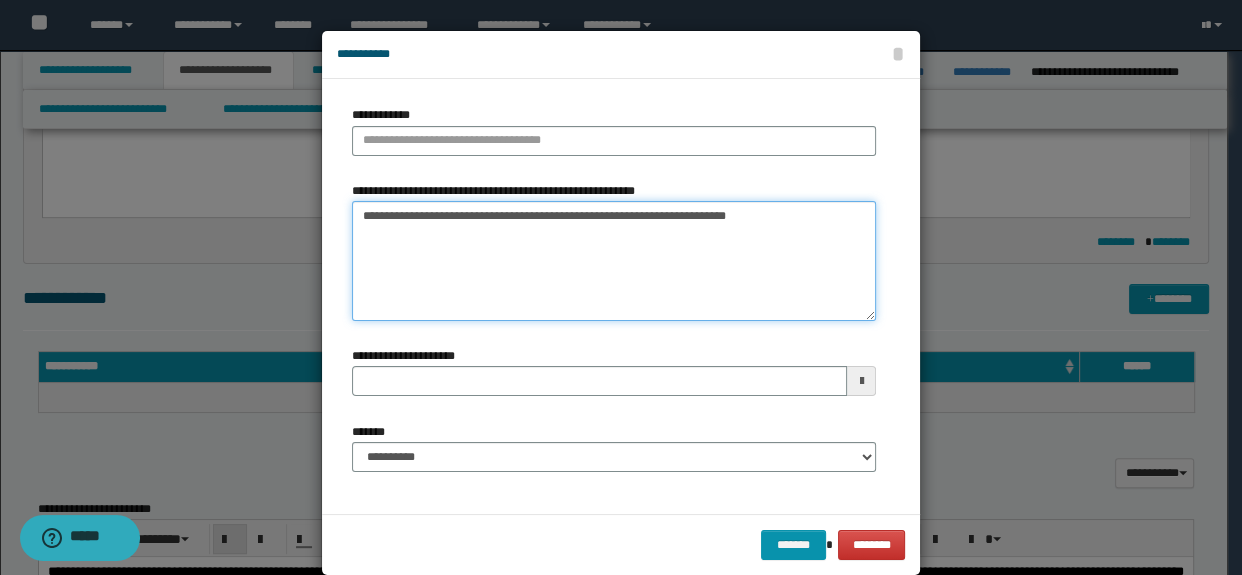 drag, startPoint x: 679, startPoint y: 214, endPoint x: 248, endPoint y: 206, distance: 431.07425 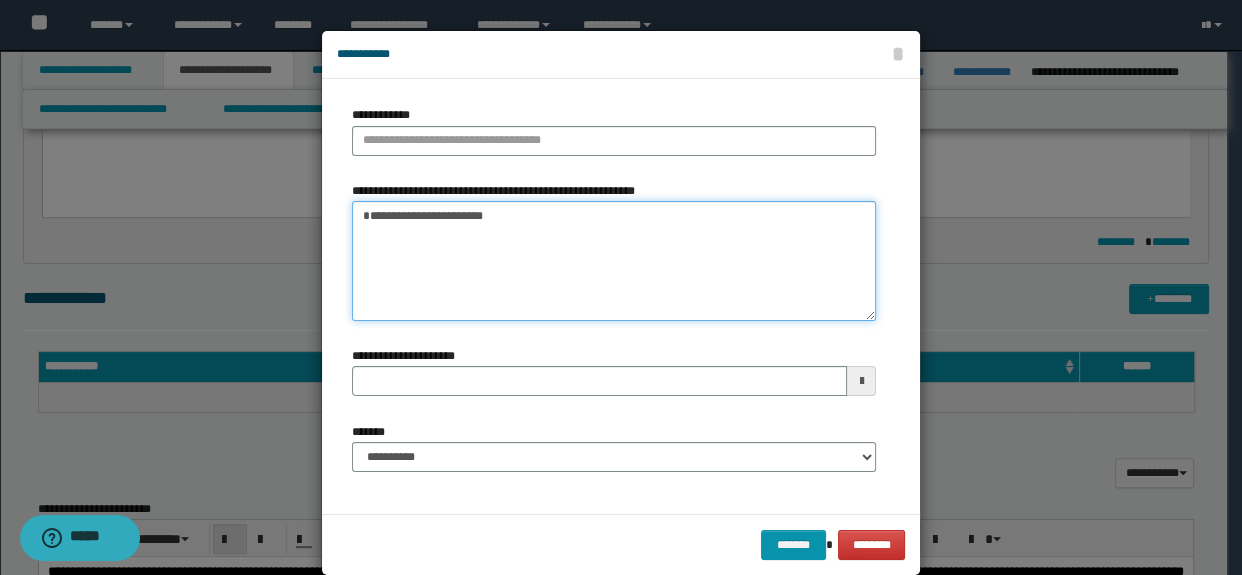 type on "**********" 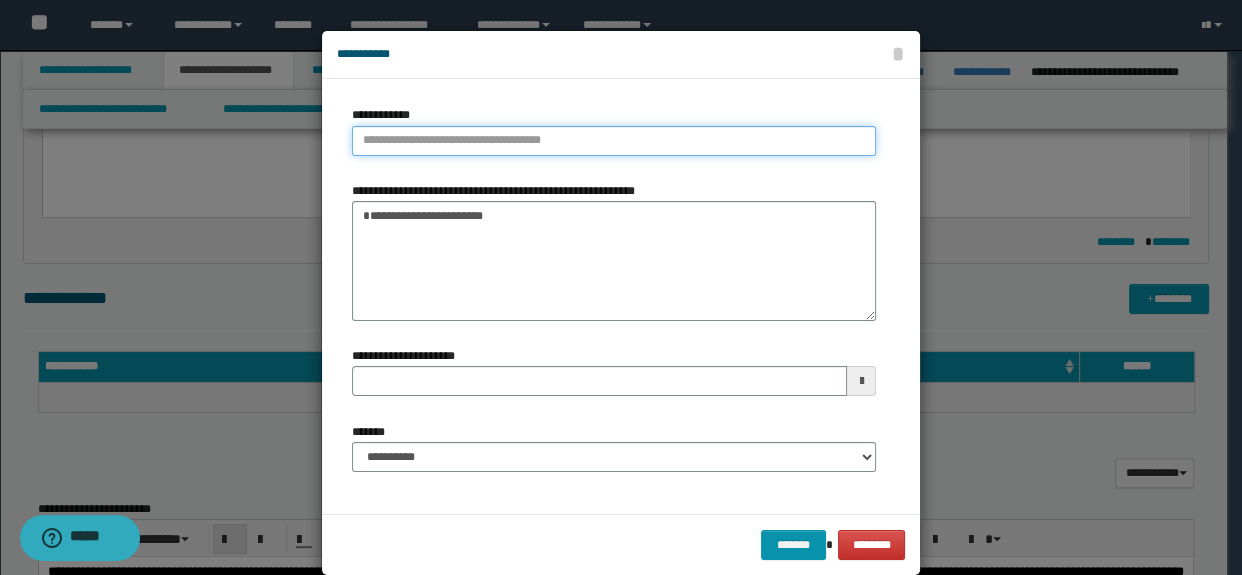 click on "**********" at bounding box center (614, 141) 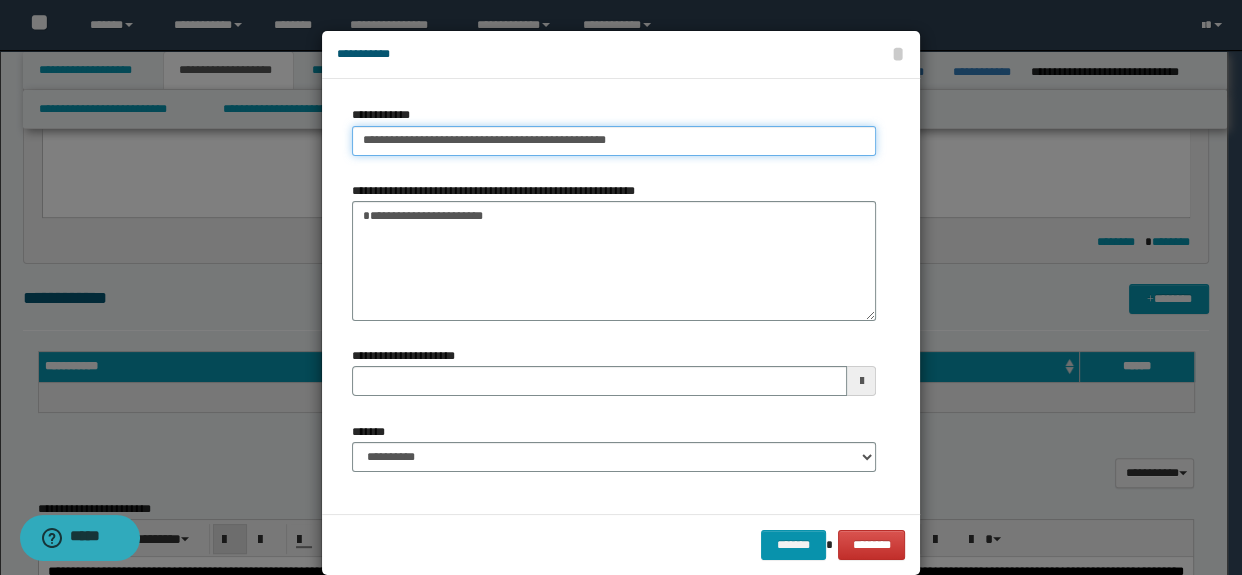type on "**********" 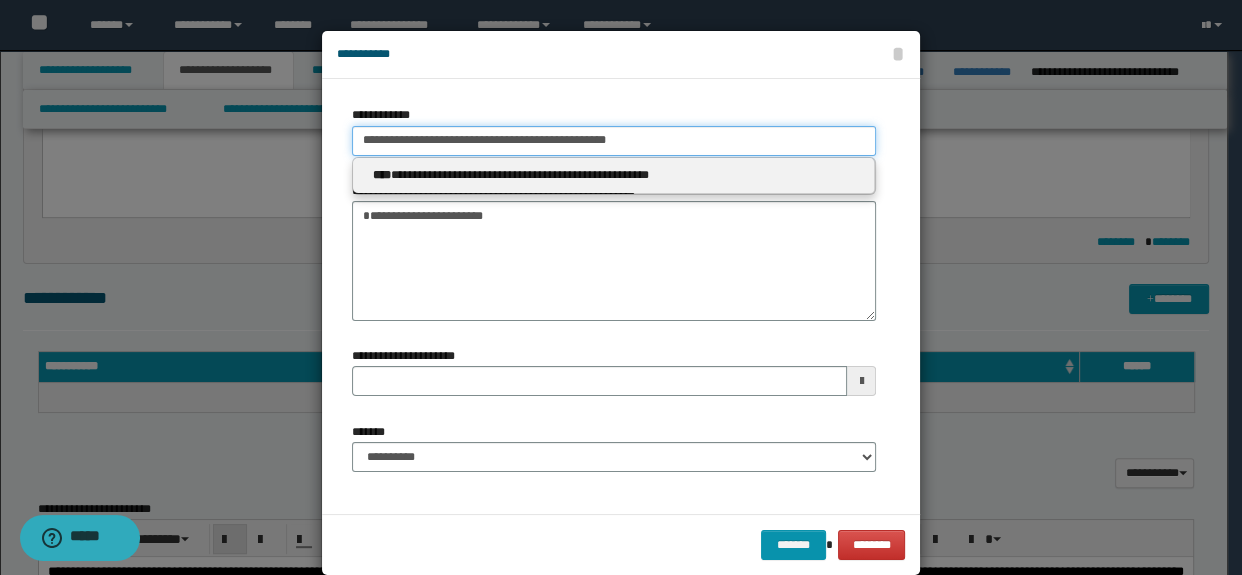 type on "**********" 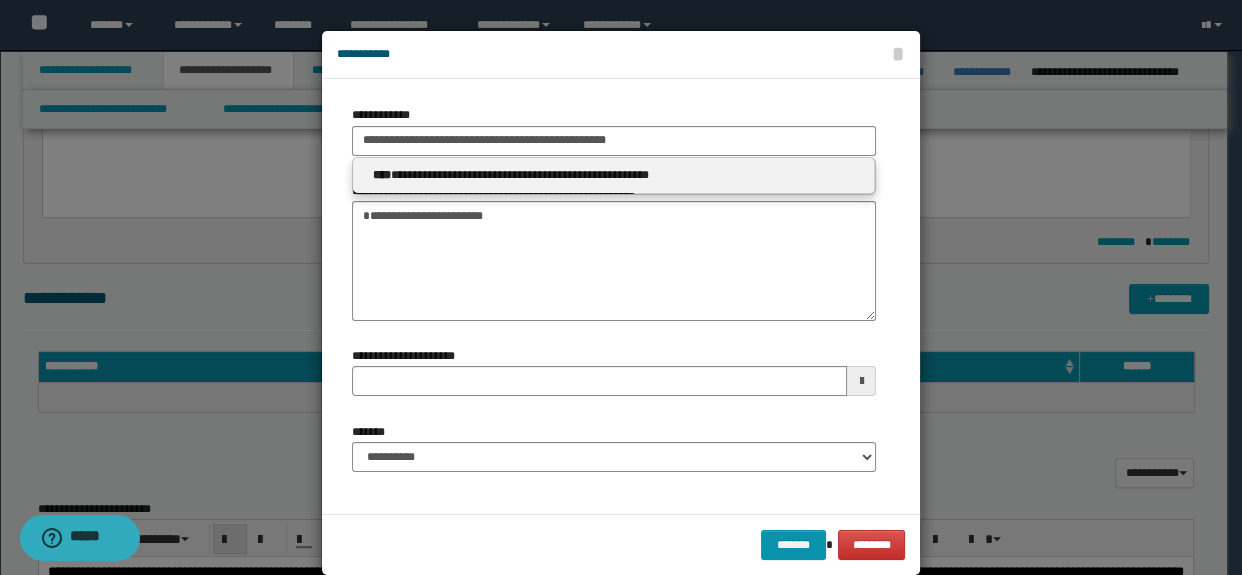click on "**********" at bounding box center (614, 176) 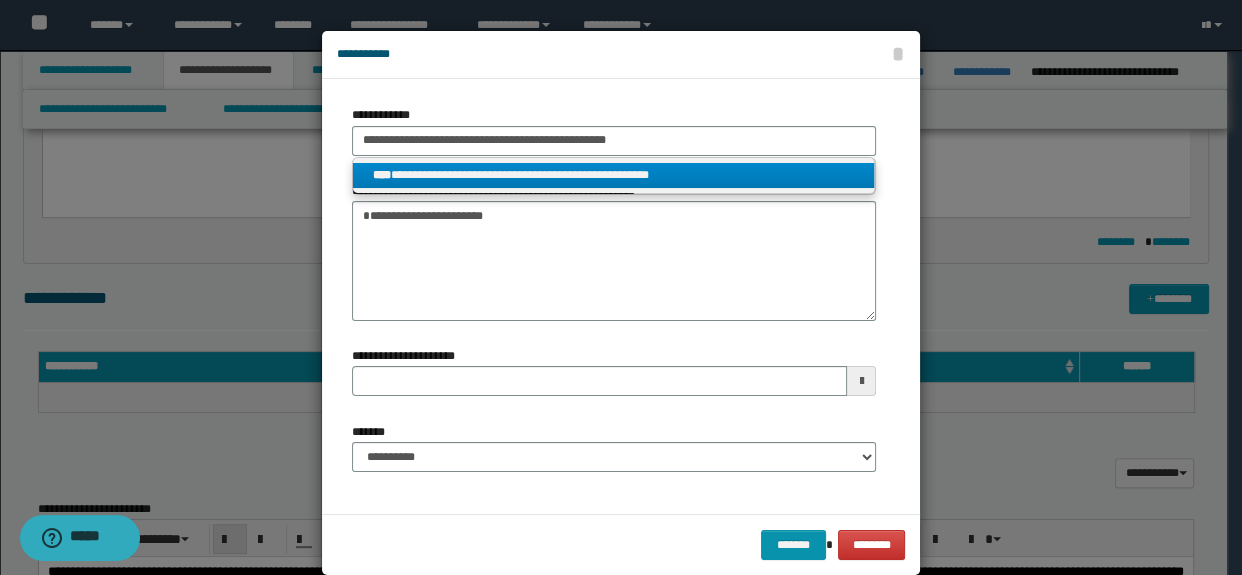 click on "**********" at bounding box center [614, 175] 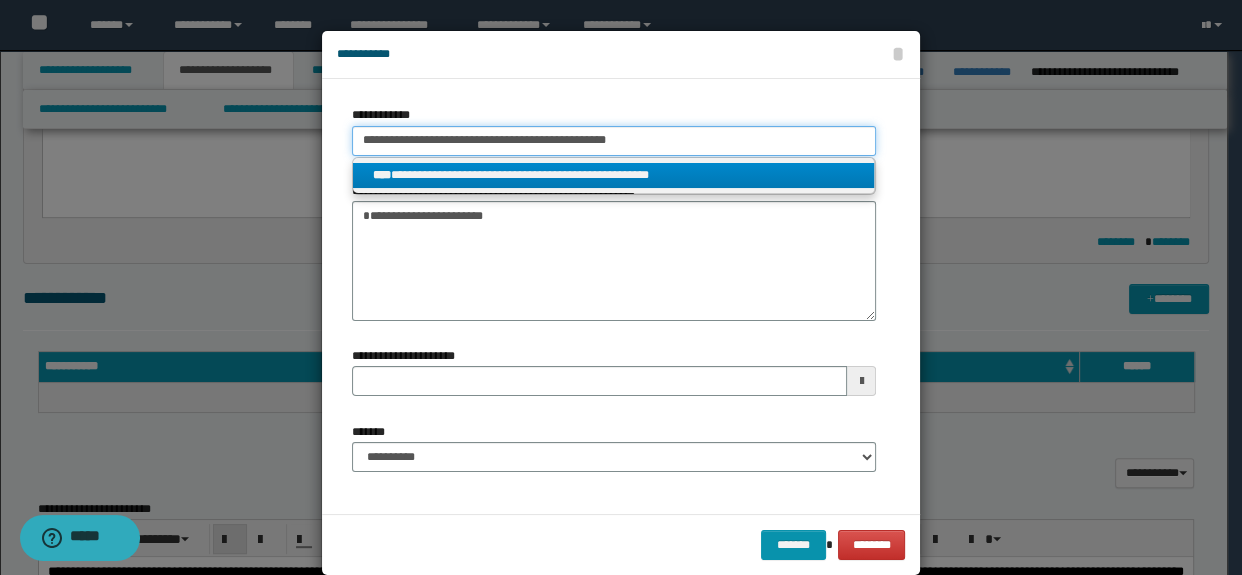 type 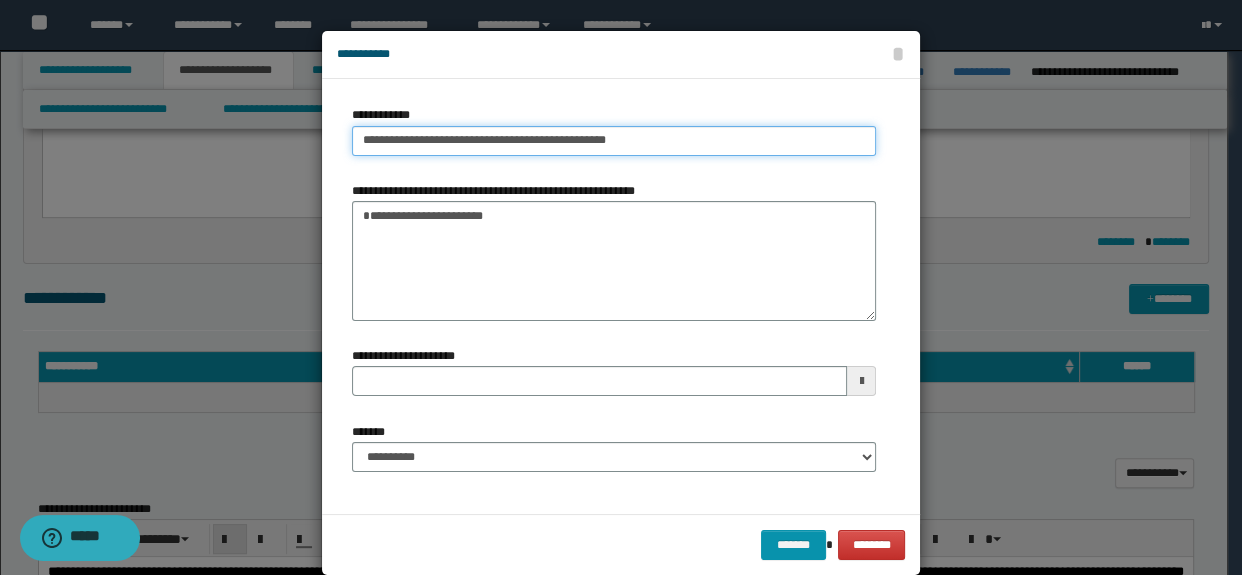type 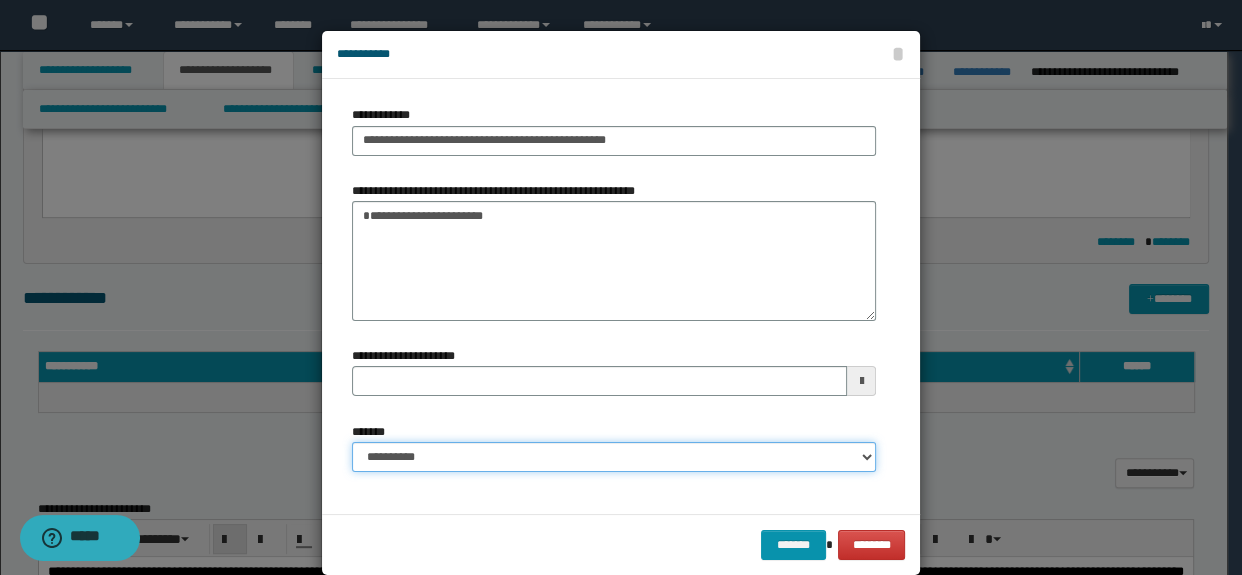 click on "**********" at bounding box center [614, 457] 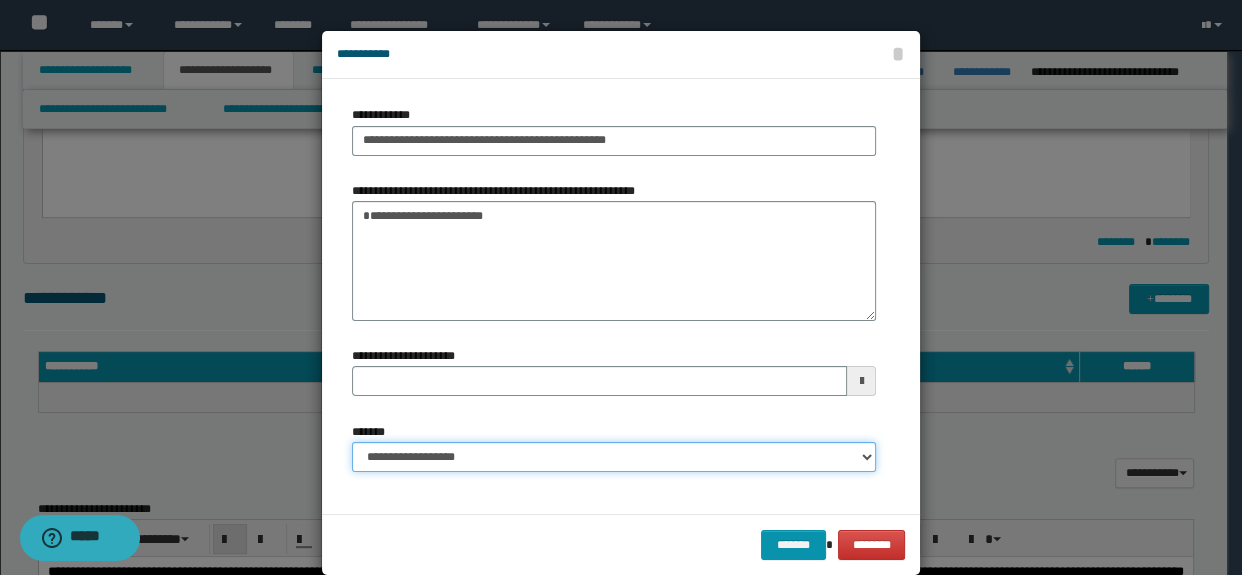 type 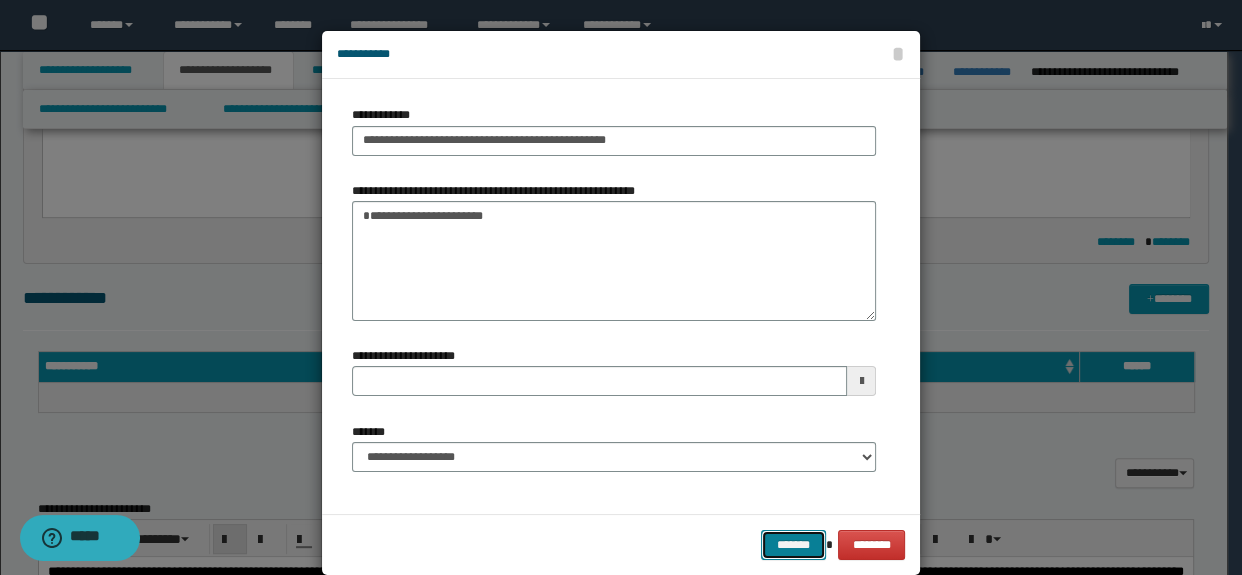 click on "*******" at bounding box center [793, 545] 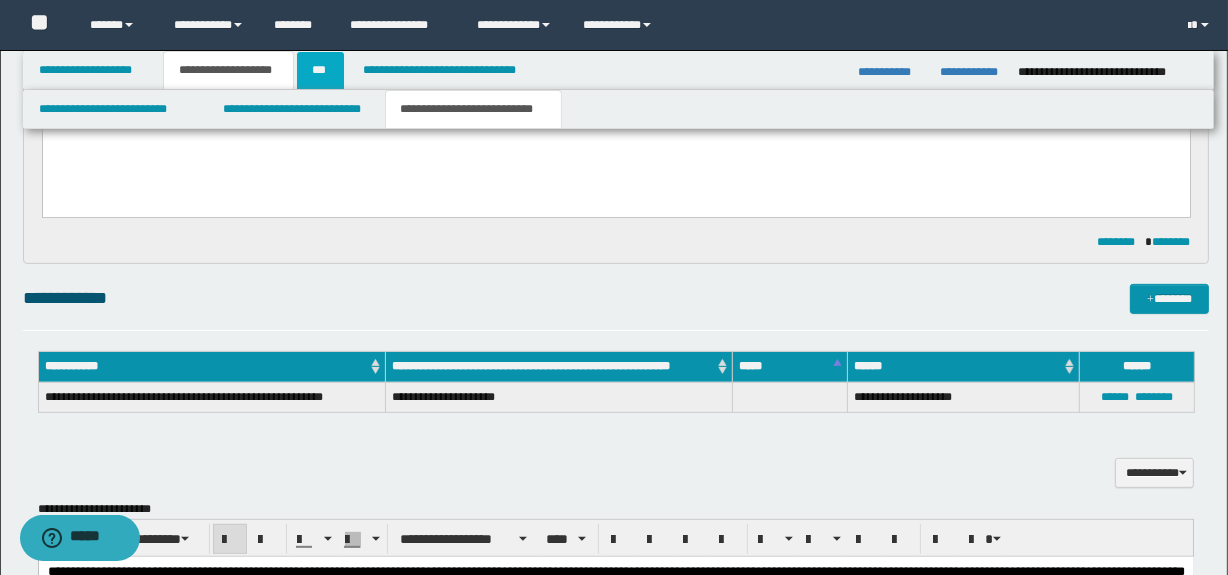 click on "***" at bounding box center (320, 70) 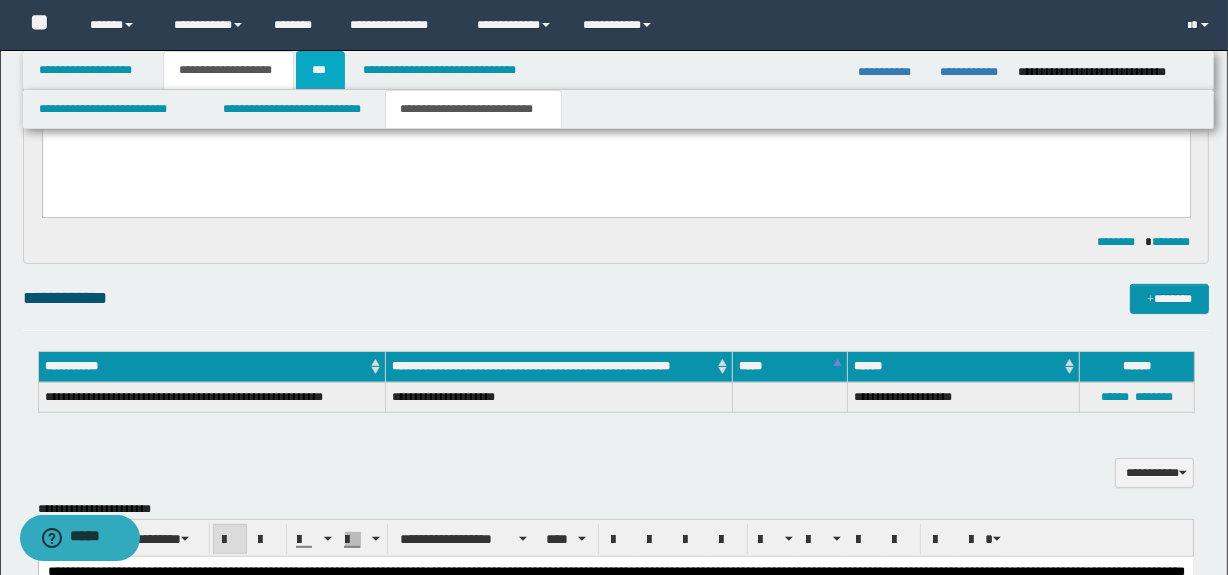 scroll, scrollTop: 0, scrollLeft: 0, axis: both 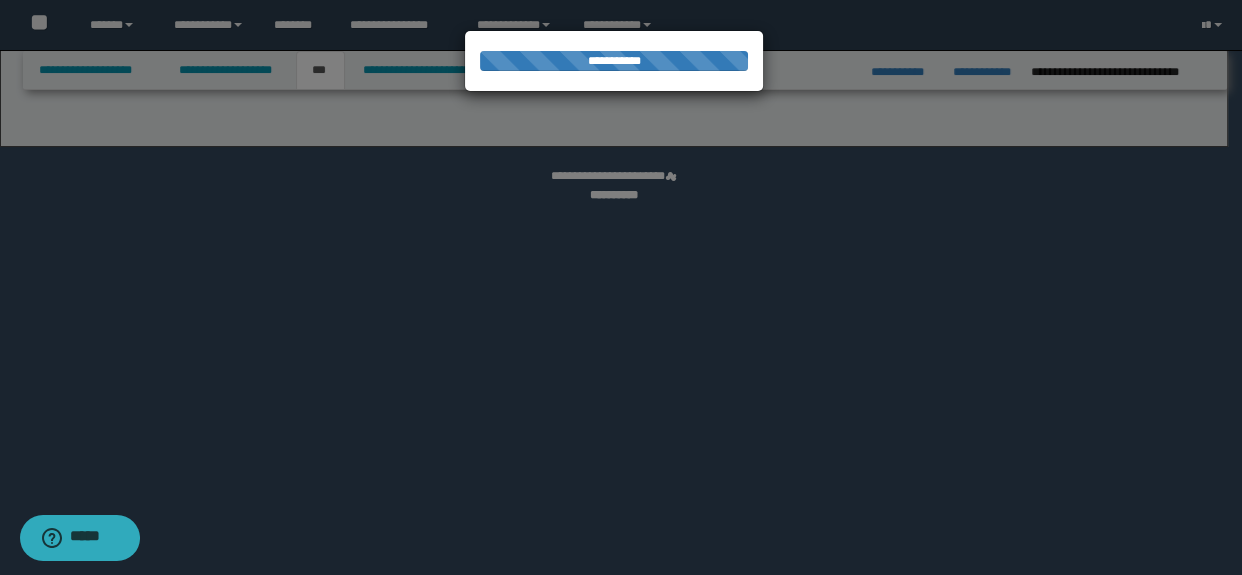 select on "*" 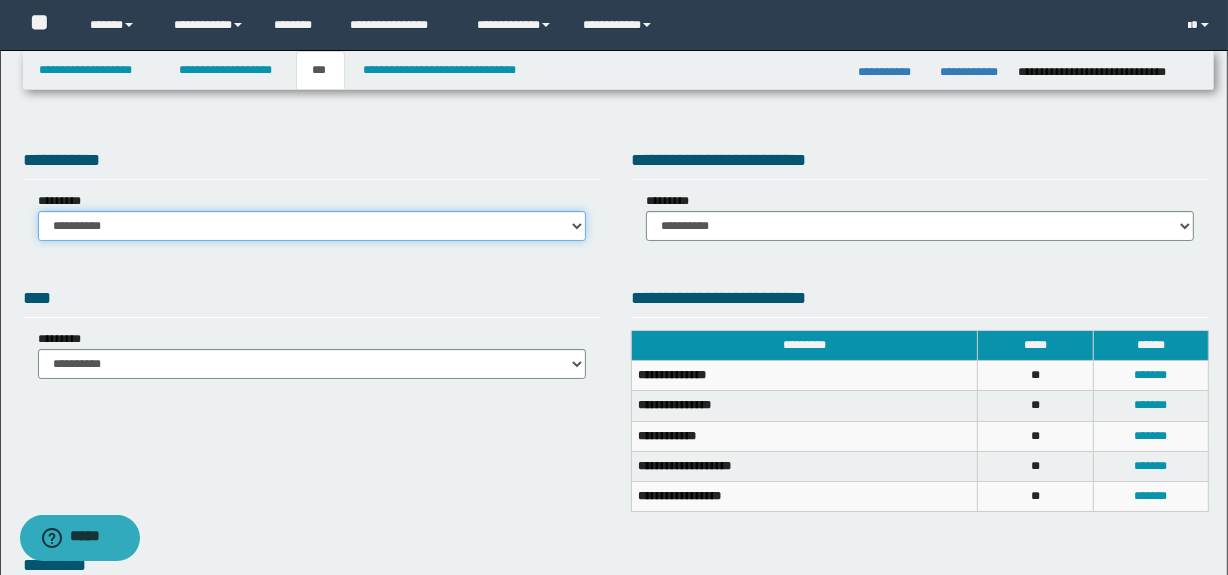 click on "**********" at bounding box center (312, 226) 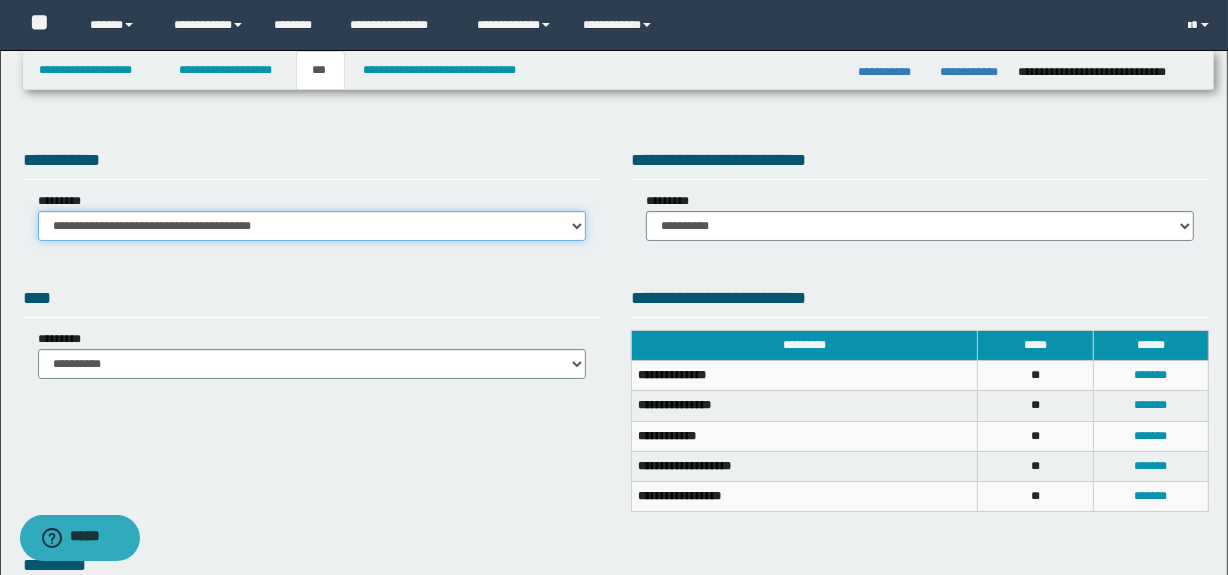 click on "**********" at bounding box center [312, 226] 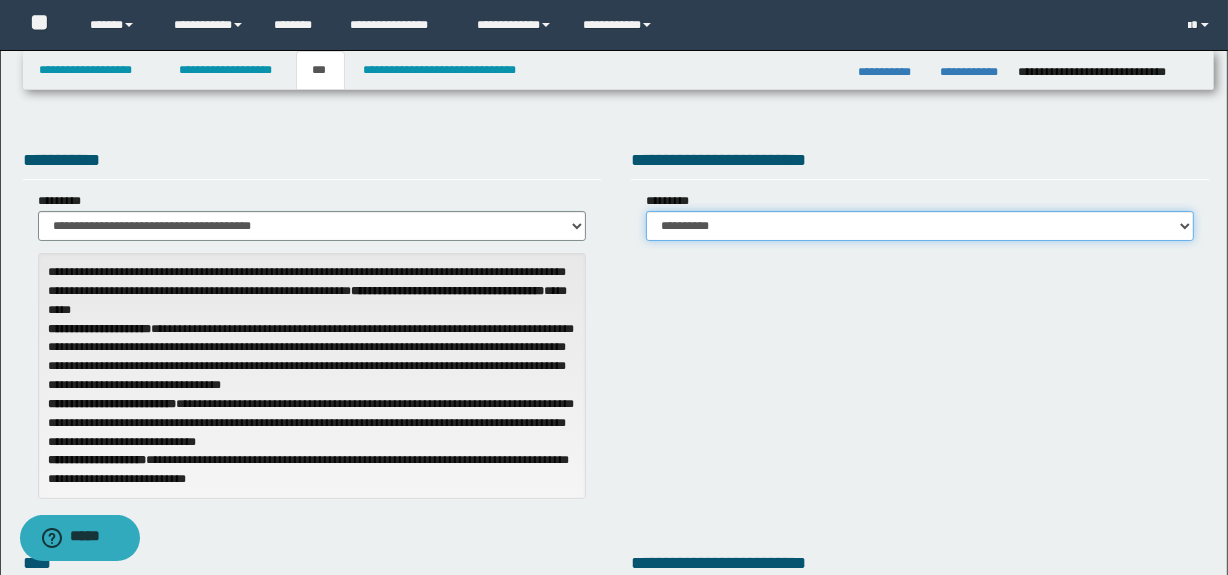 drag, startPoint x: 747, startPoint y: 227, endPoint x: 751, endPoint y: 239, distance: 12.649111 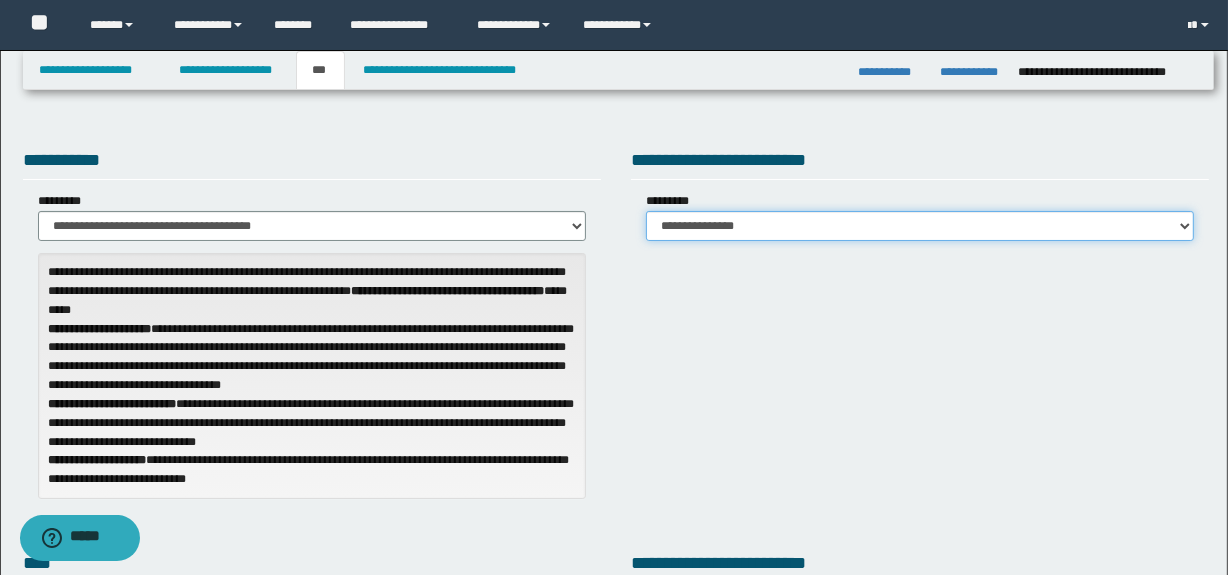 click on "**********" at bounding box center (920, 226) 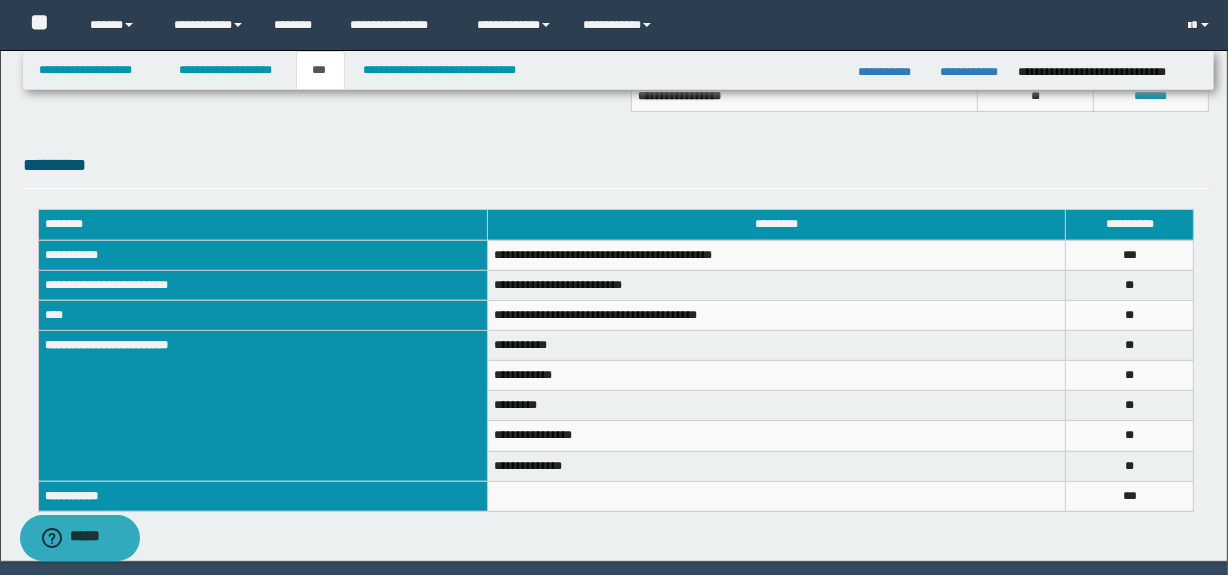 scroll, scrollTop: 668, scrollLeft: 0, axis: vertical 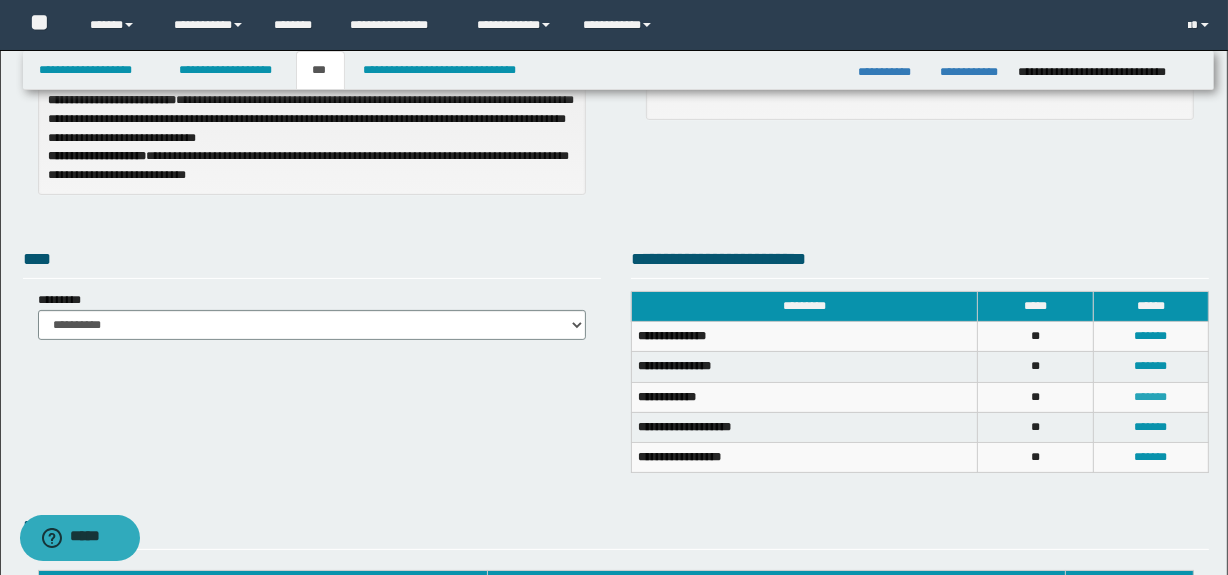 click on "*******" at bounding box center (1151, 397) 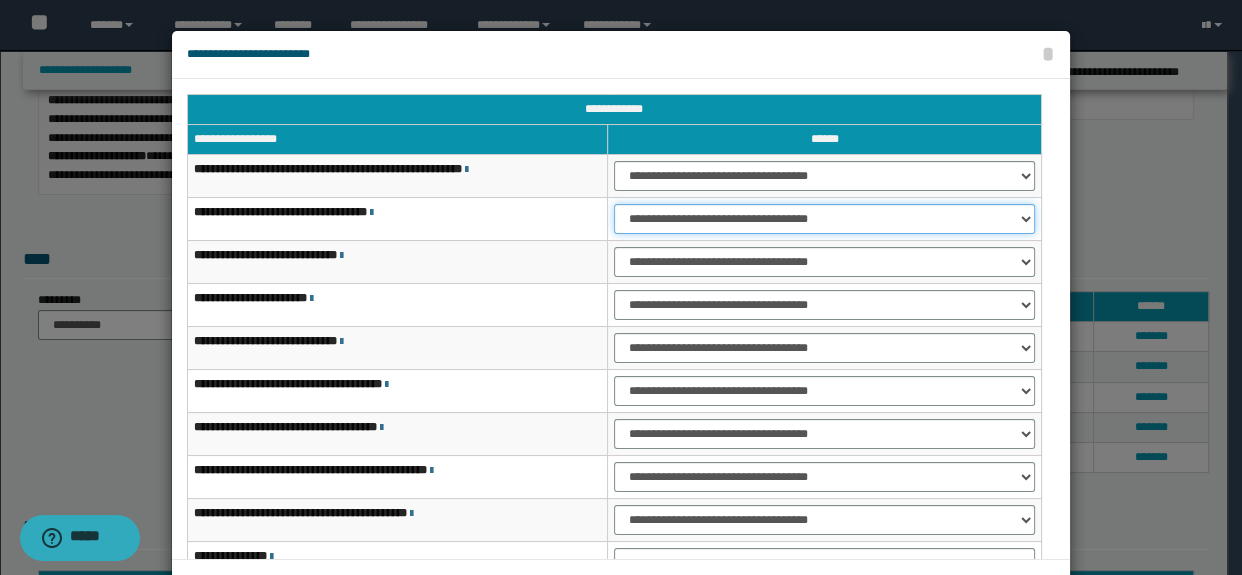 click on "**********" at bounding box center (824, 219) 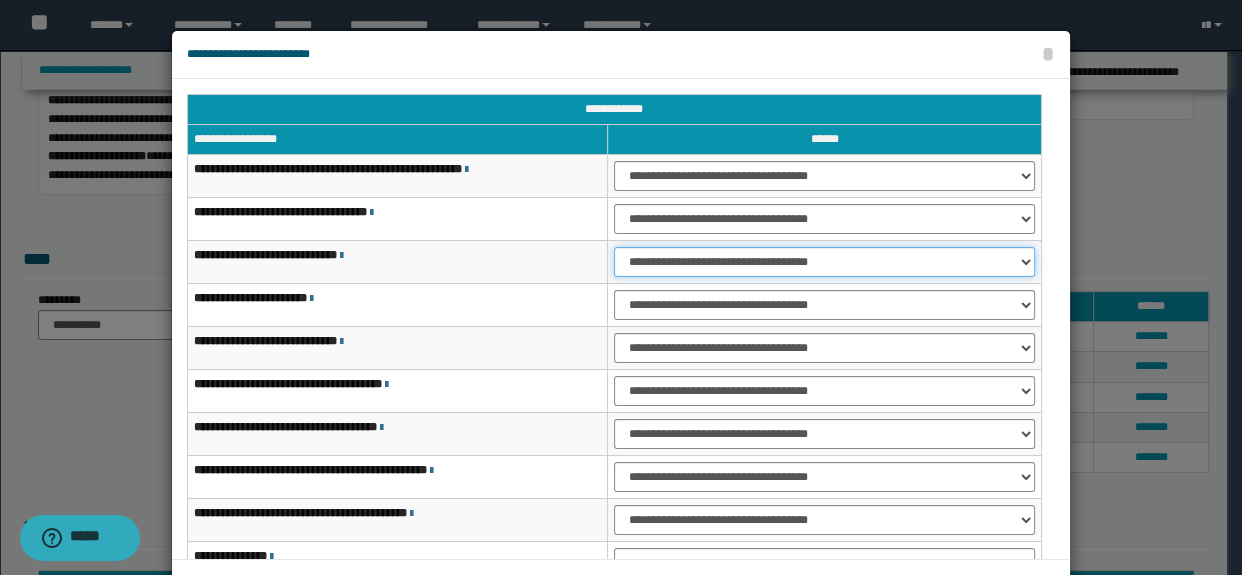 drag, startPoint x: 632, startPoint y: 257, endPoint x: 633, endPoint y: 274, distance: 17.029387 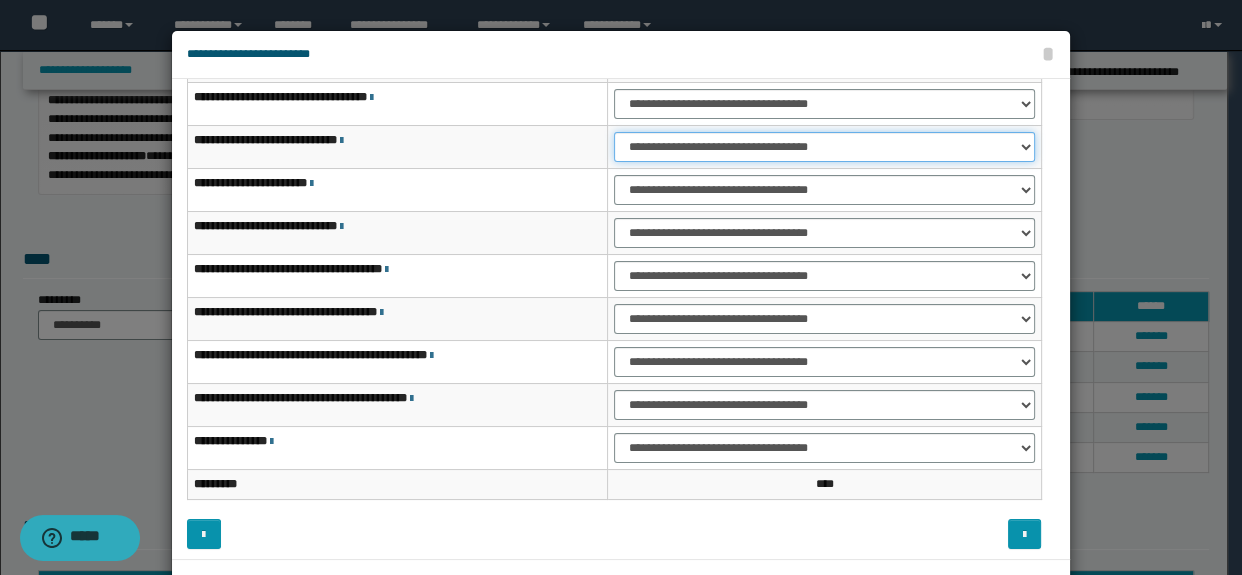 scroll, scrollTop: 120, scrollLeft: 0, axis: vertical 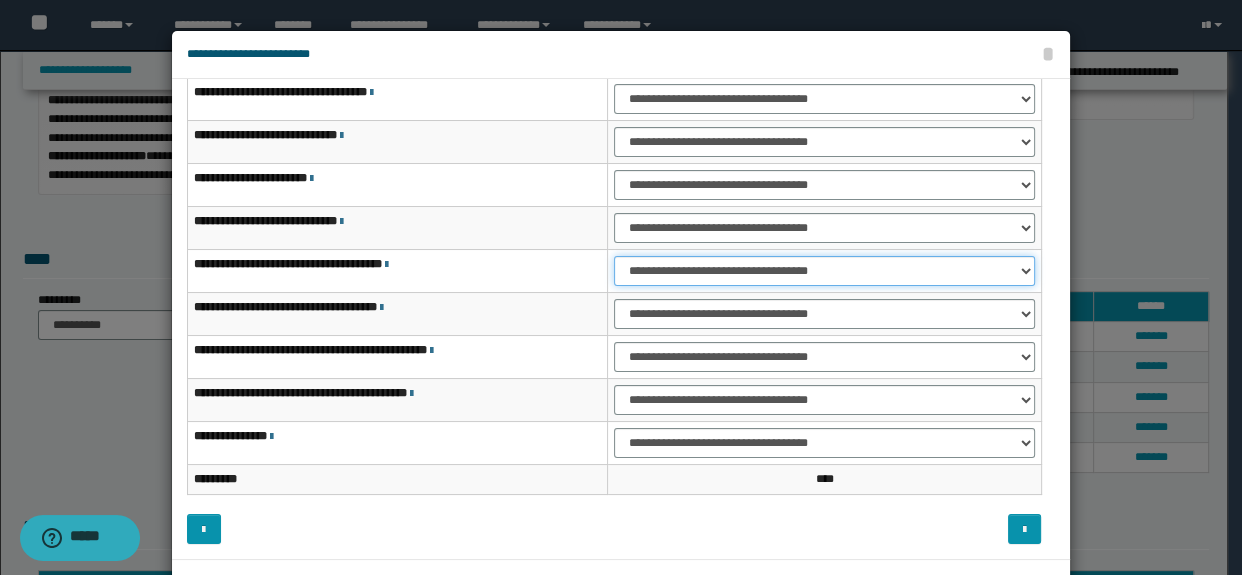 click on "**********" at bounding box center [824, 271] 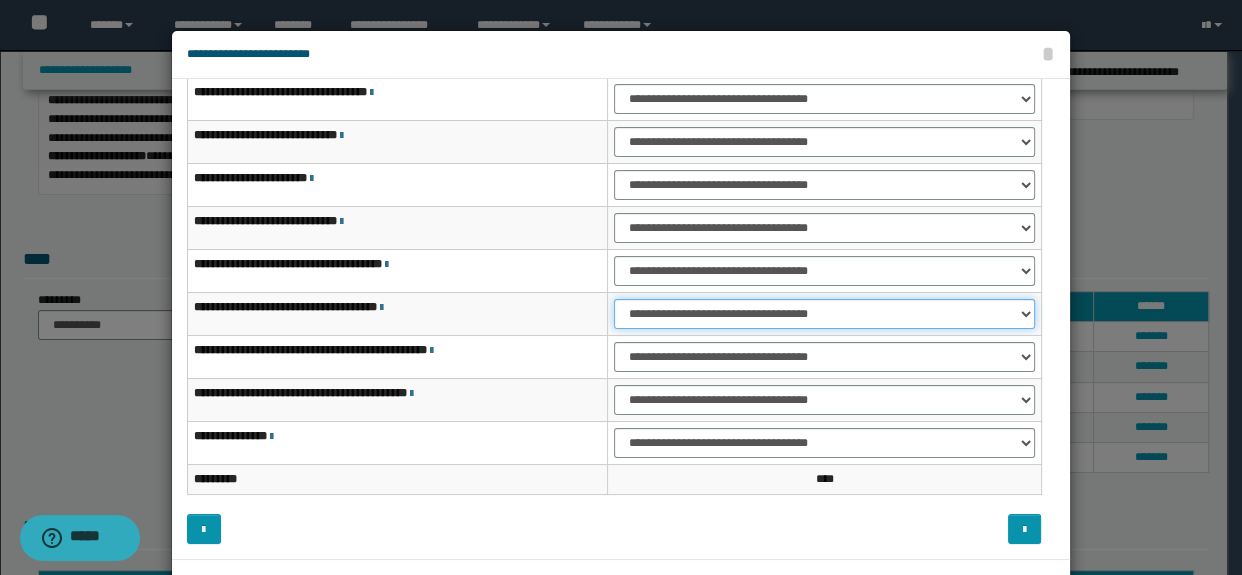 drag, startPoint x: 647, startPoint y: 313, endPoint x: 651, endPoint y: 326, distance: 13.601471 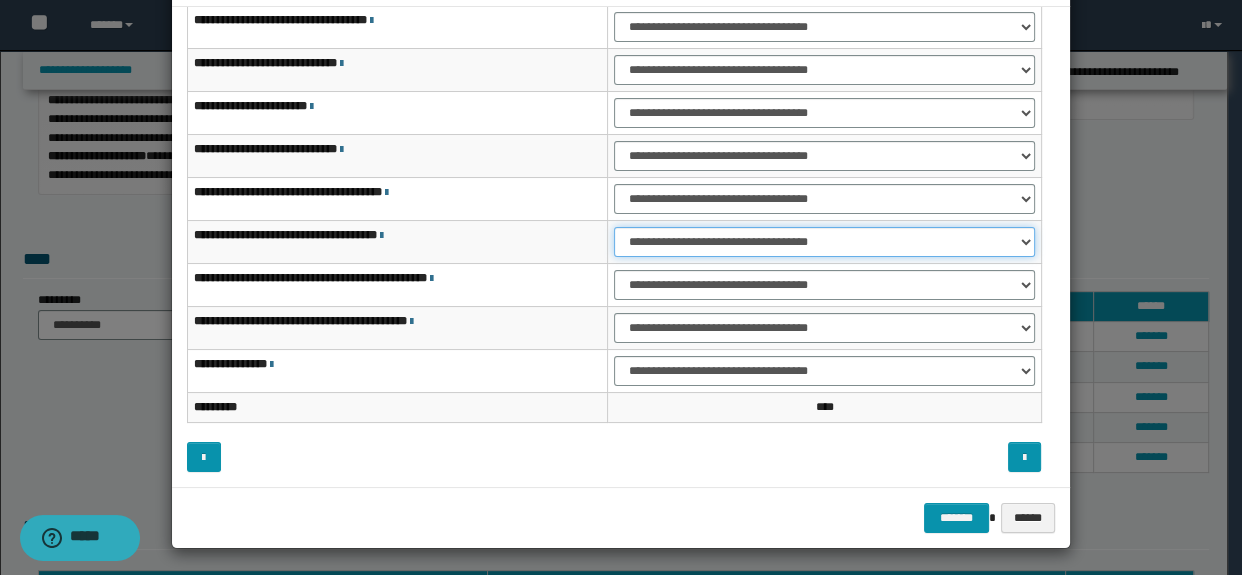 scroll, scrollTop: 75, scrollLeft: 0, axis: vertical 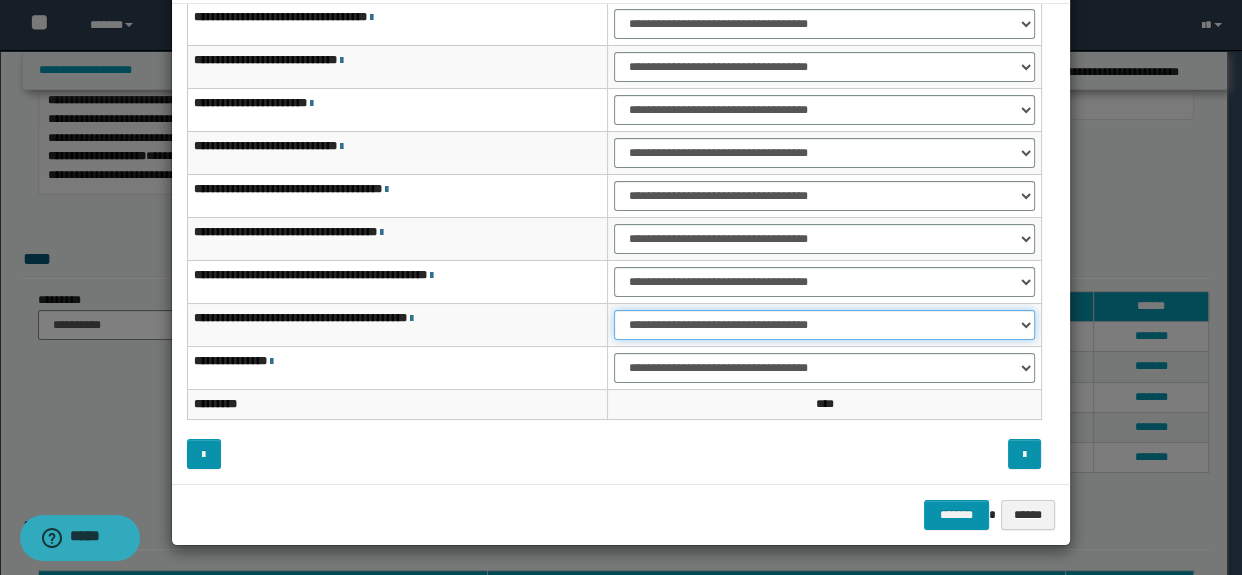 click on "**********" at bounding box center [824, 325] 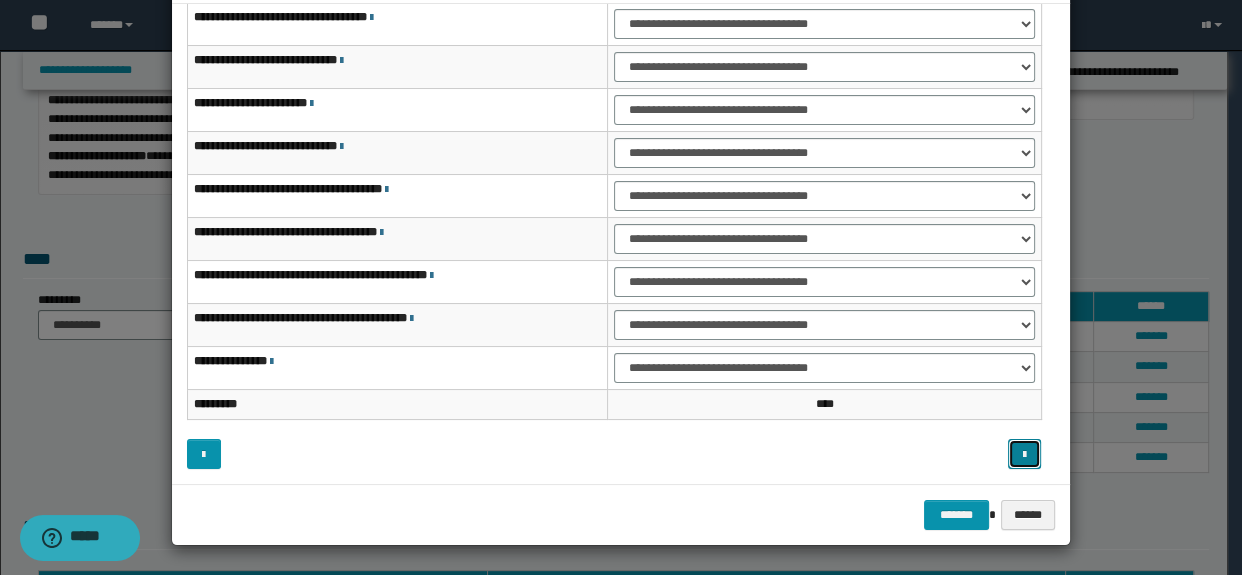 click at bounding box center (1024, 455) 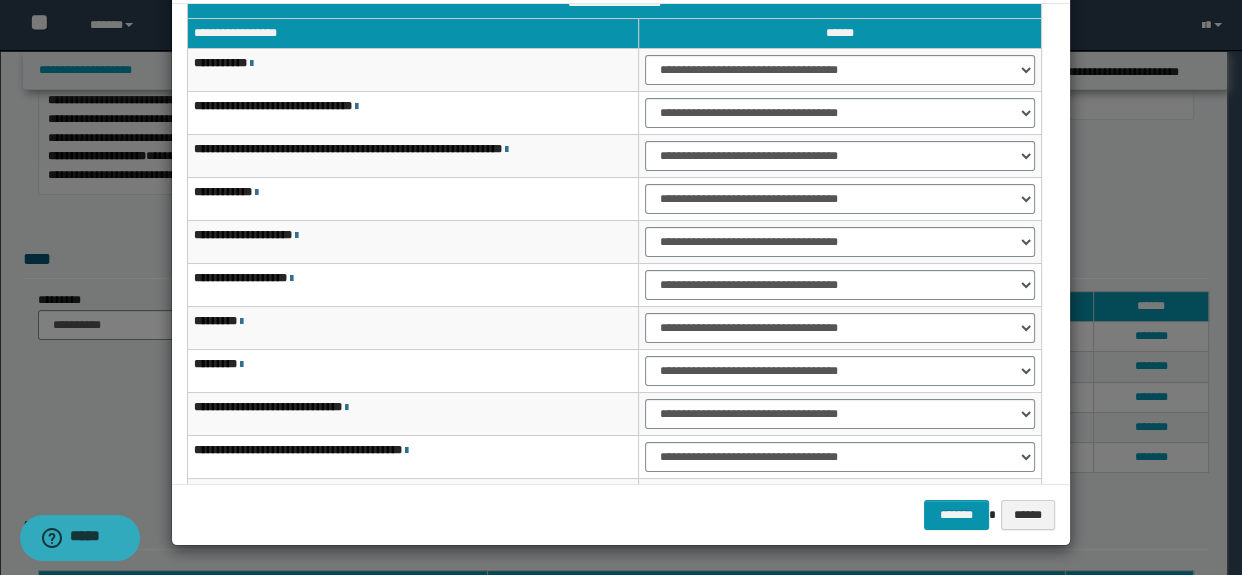 type 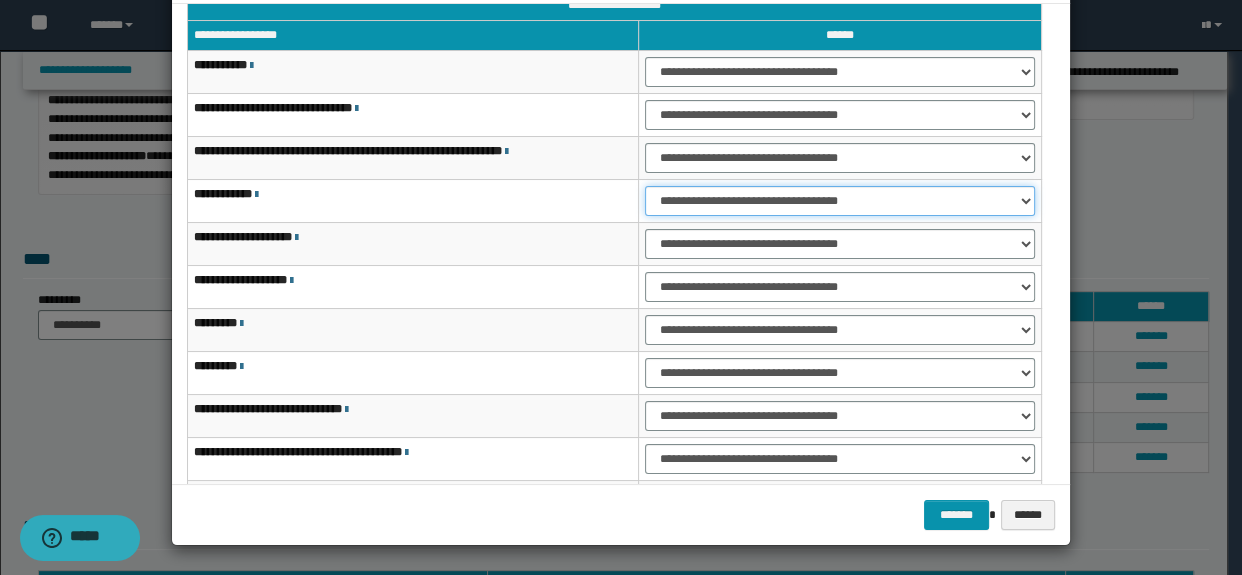 drag, startPoint x: 691, startPoint y: 194, endPoint x: 687, endPoint y: 210, distance: 16.492422 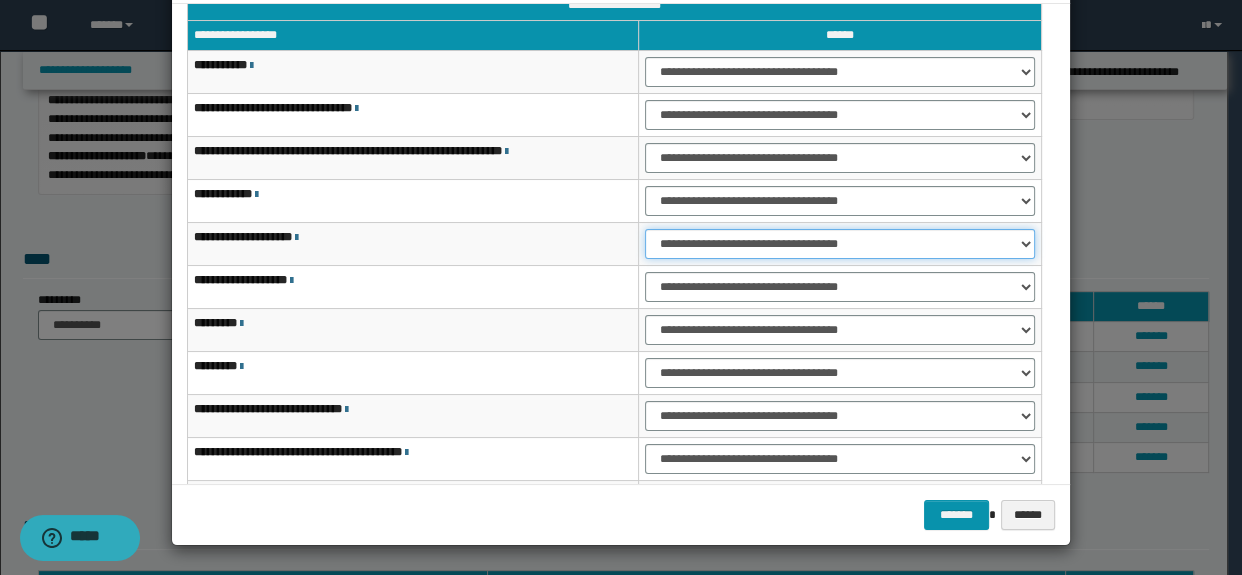 click on "**********" at bounding box center (839, 244) 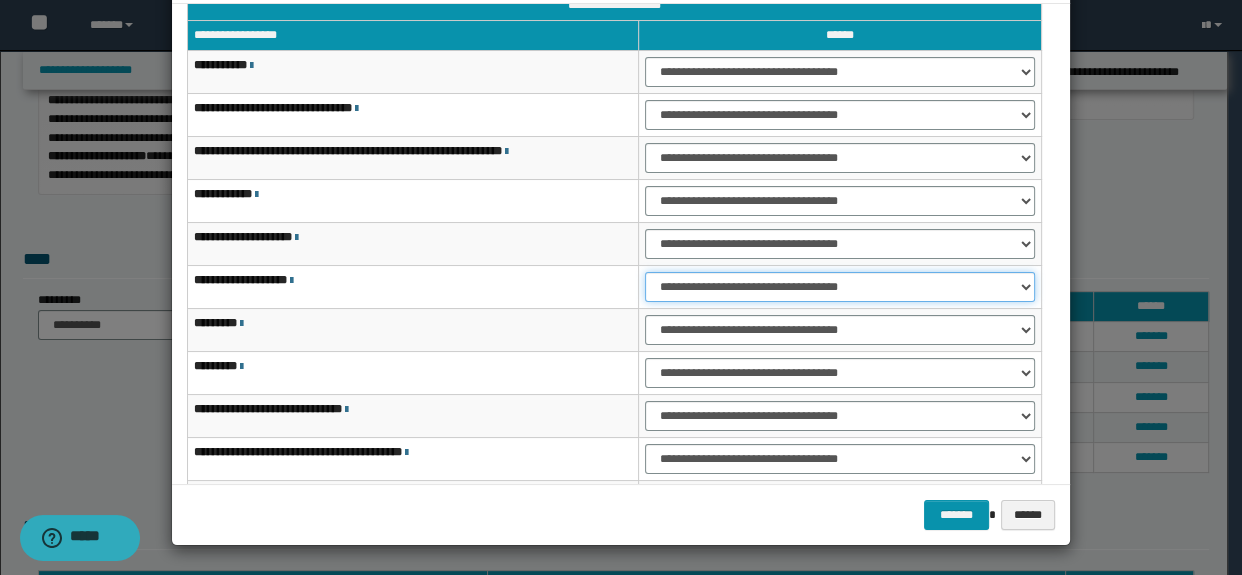 drag, startPoint x: 670, startPoint y: 283, endPoint x: 682, endPoint y: 295, distance: 16.970562 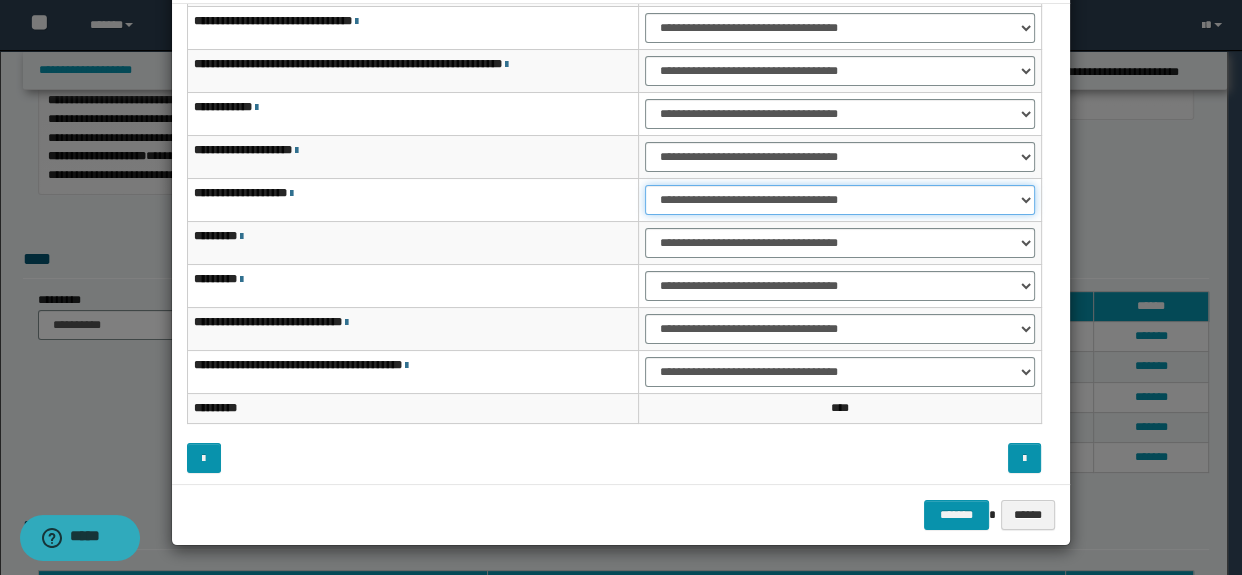scroll, scrollTop: 120, scrollLeft: 0, axis: vertical 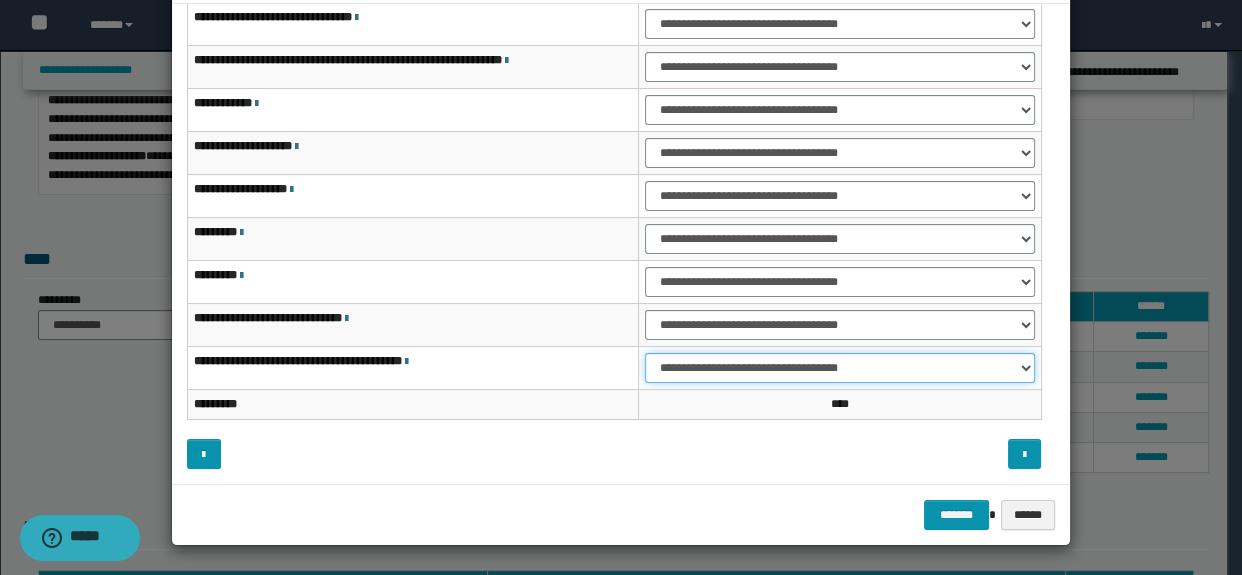 click on "**********" at bounding box center (839, 368) 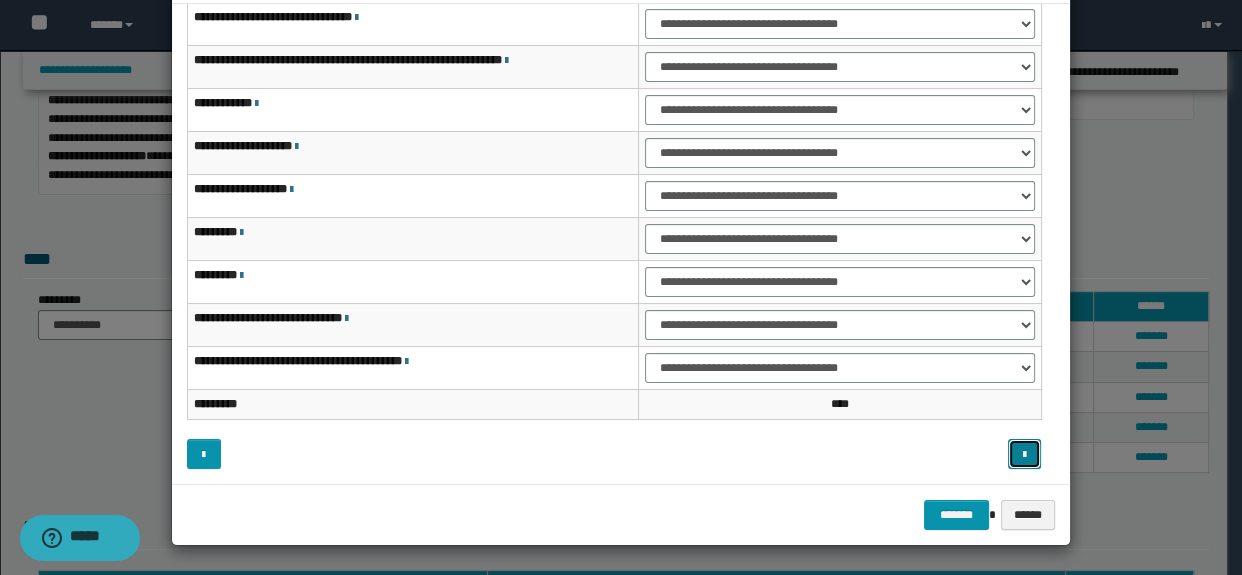 click at bounding box center (1025, 454) 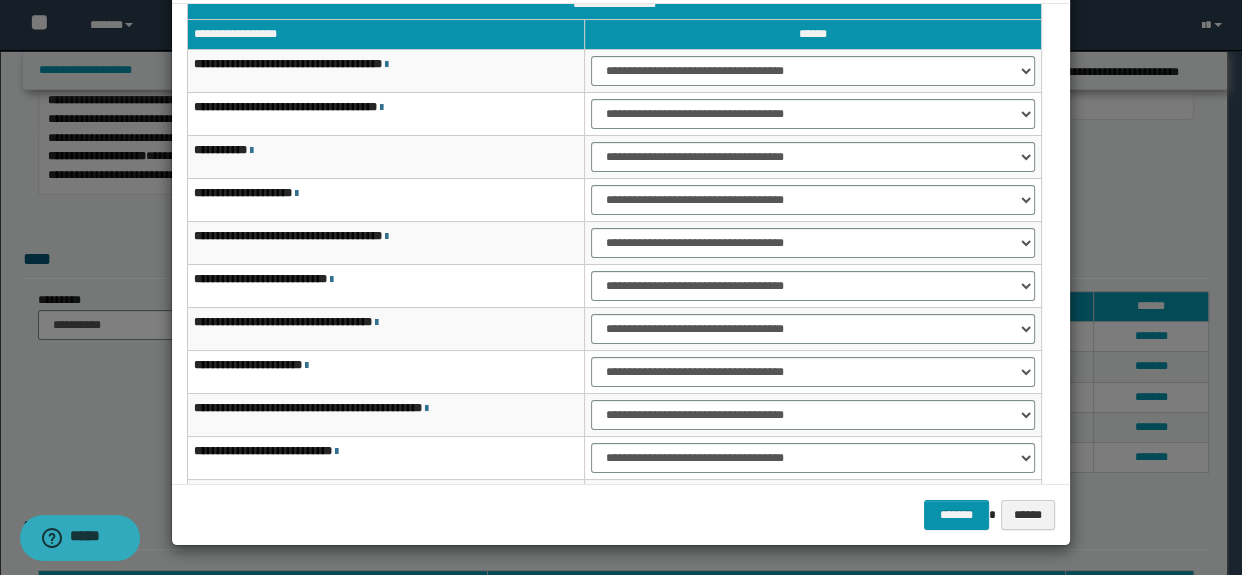 scroll, scrollTop: 29, scrollLeft: 0, axis: vertical 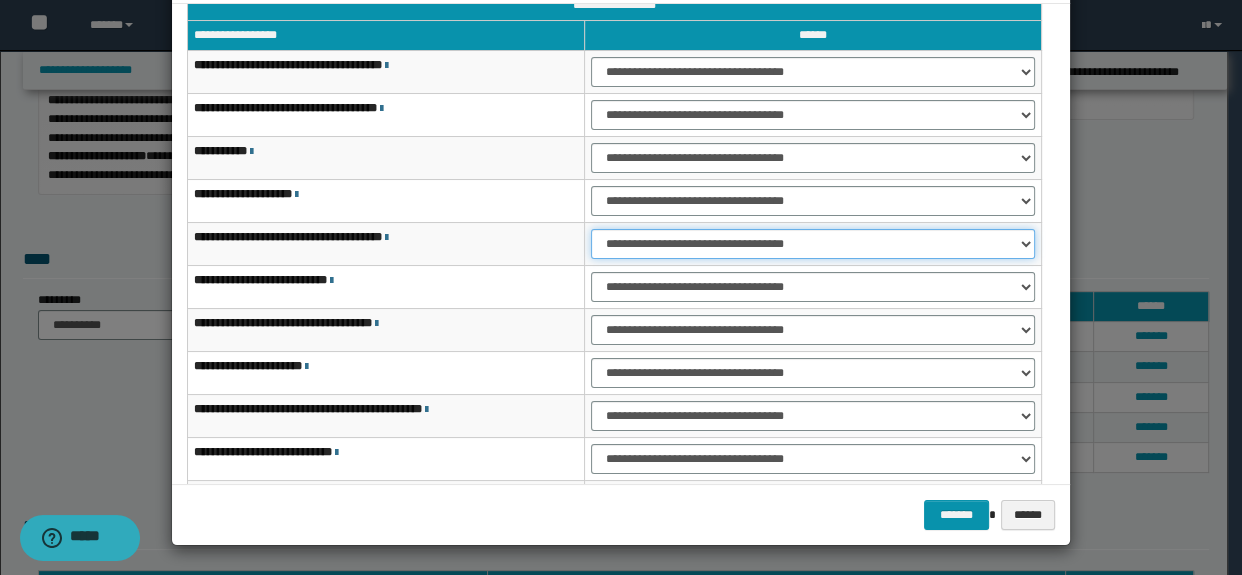 click on "**********" at bounding box center (813, 244) 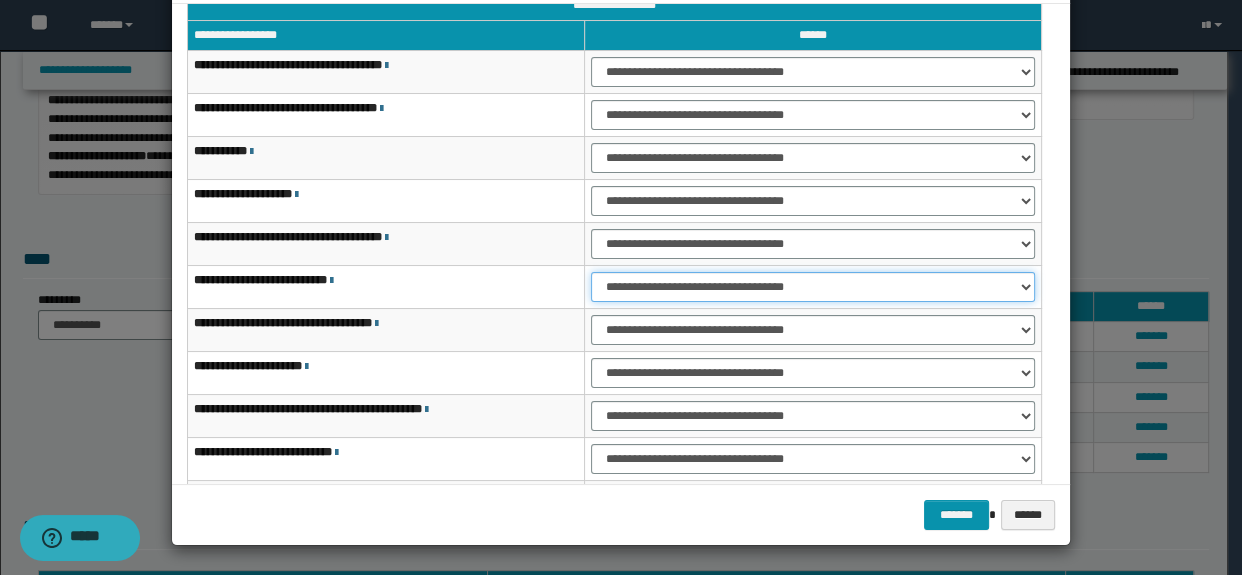 click on "**********" at bounding box center (813, 287) 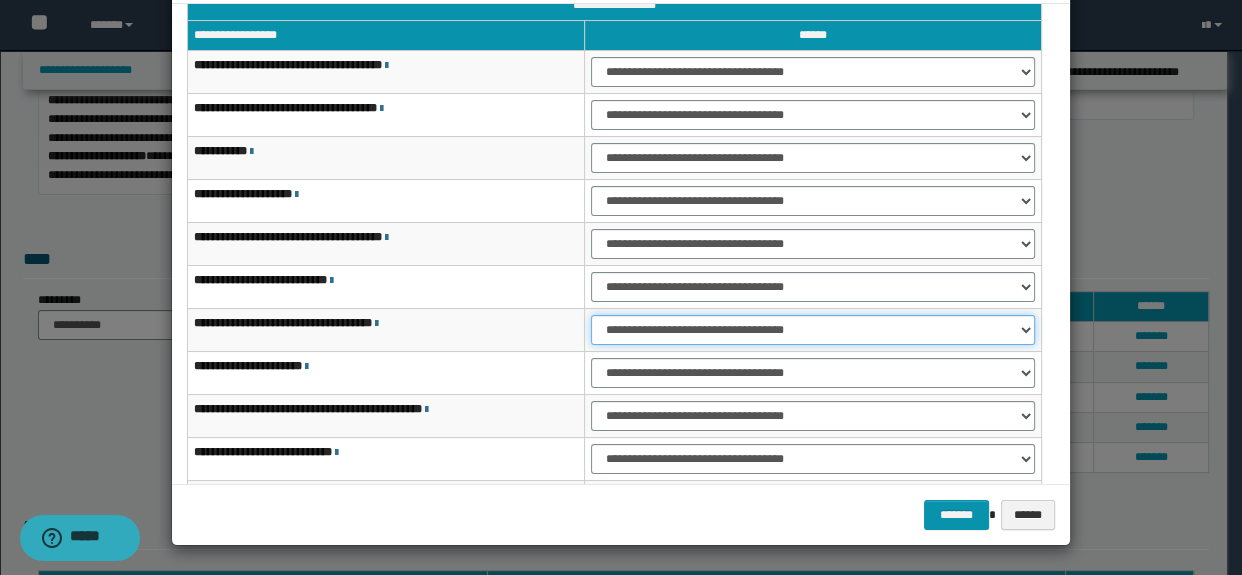 click on "**********" at bounding box center [813, 330] 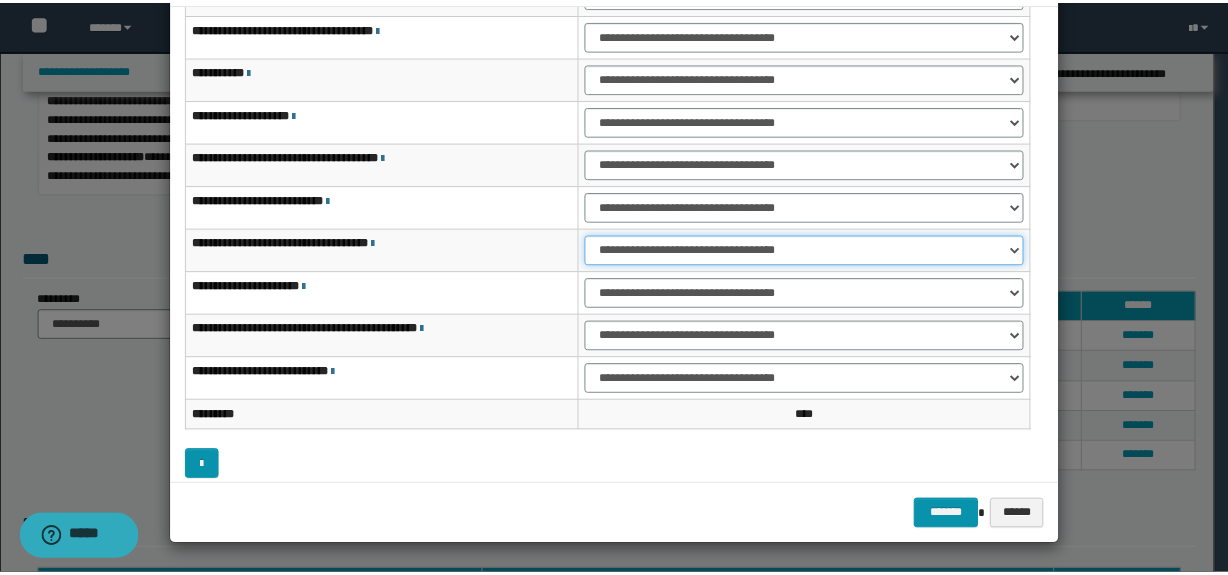scroll, scrollTop: 120, scrollLeft: 0, axis: vertical 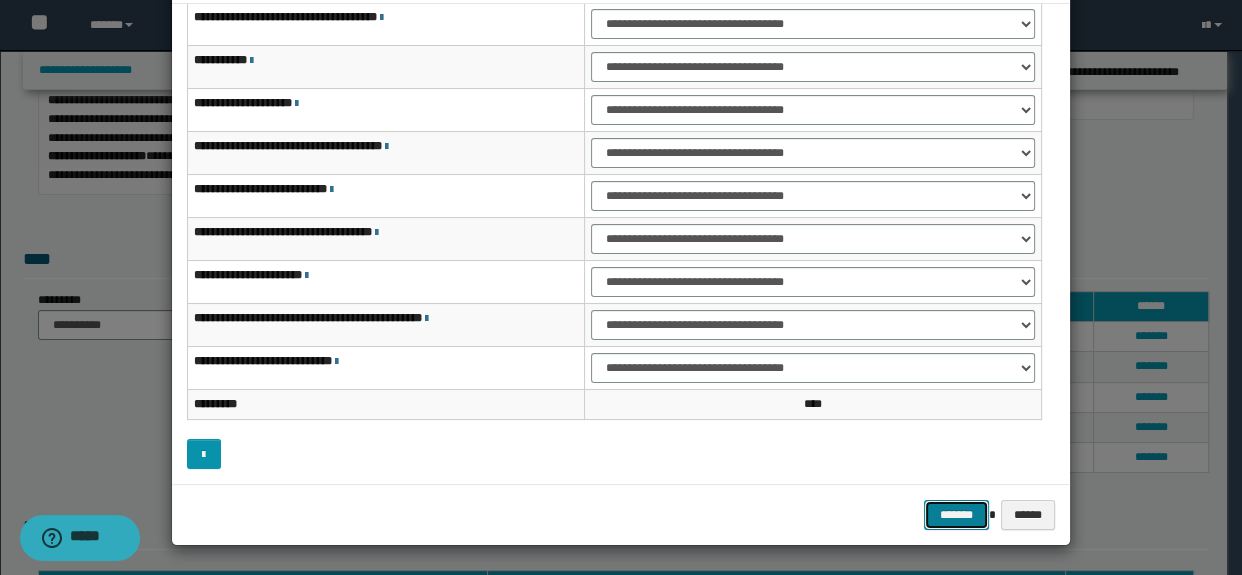 click on "*******" at bounding box center [956, 515] 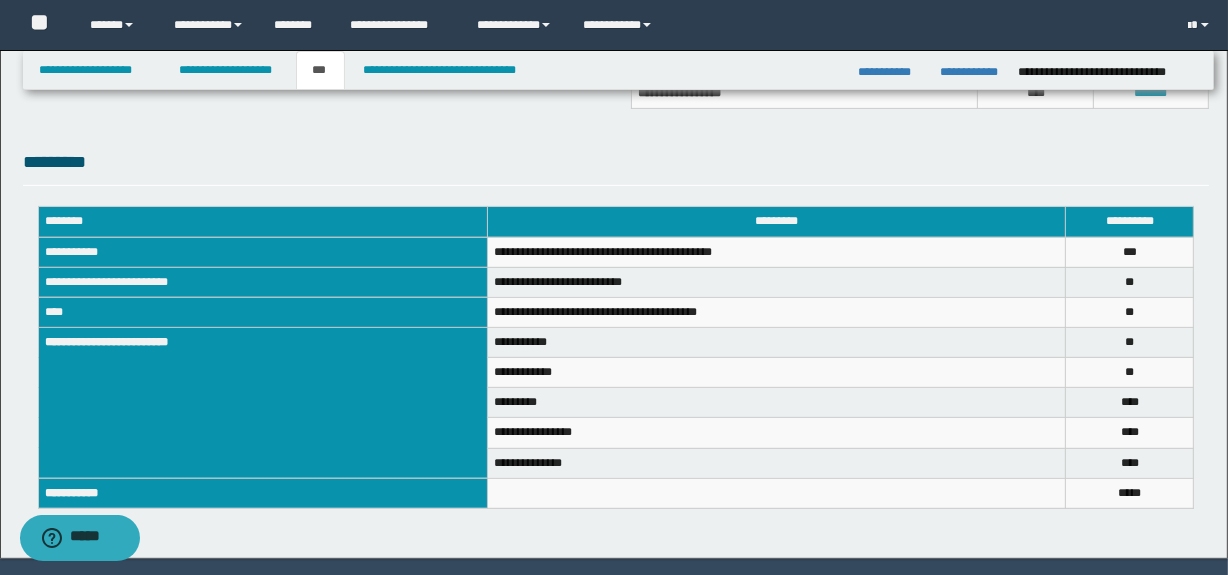 scroll, scrollTop: 729, scrollLeft: 0, axis: vertical 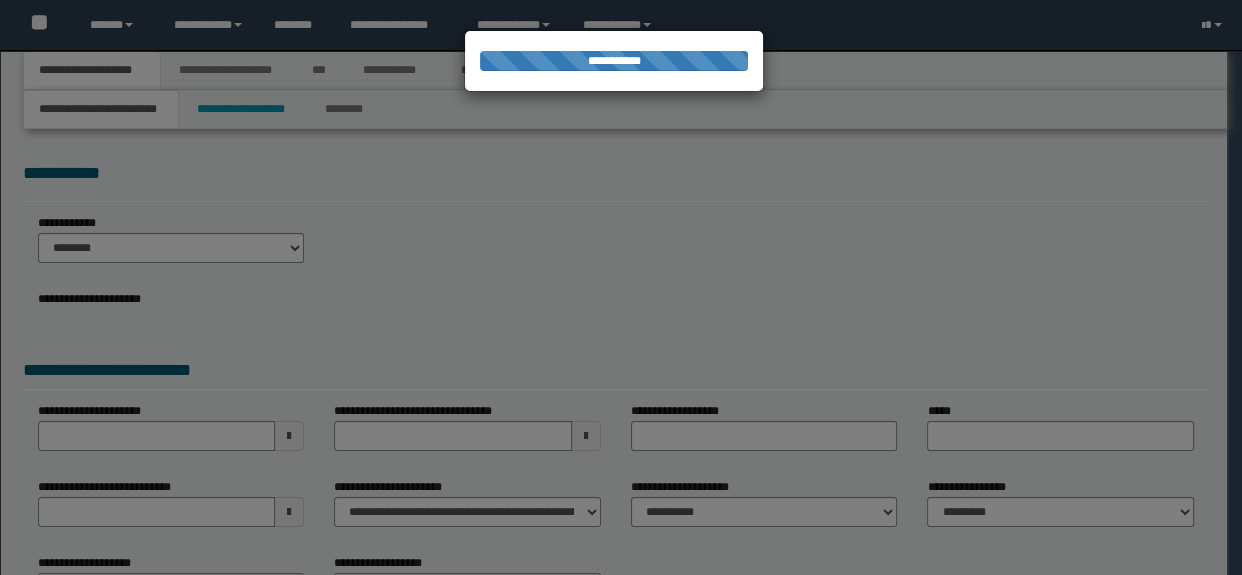 select on "*" 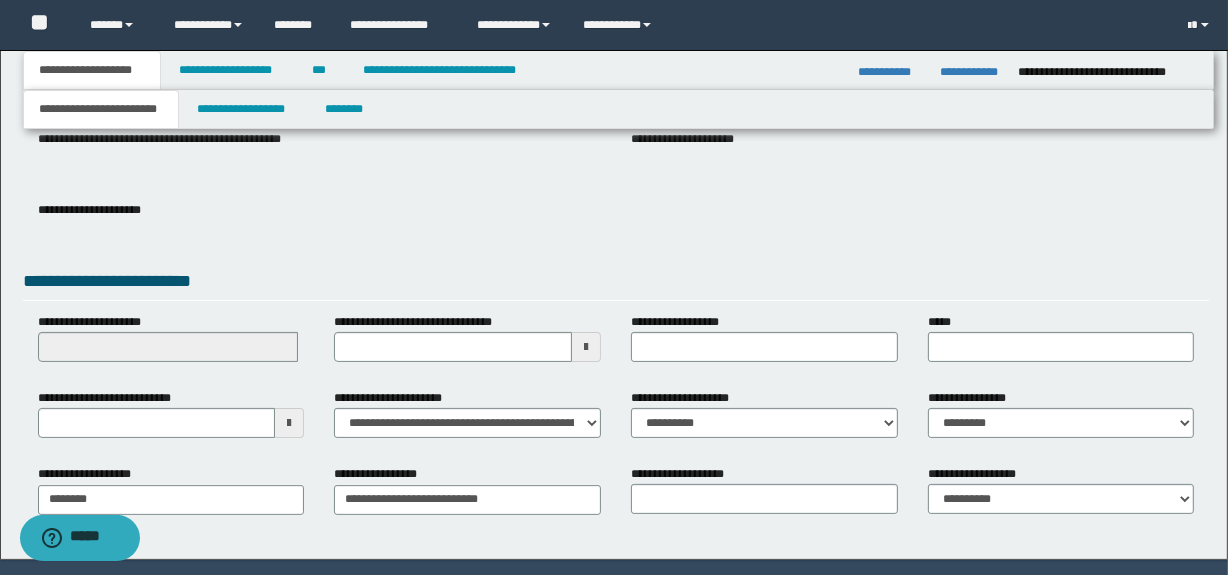 scroll, scrollTop: 272, scrollLeft: 0, axis: vertical 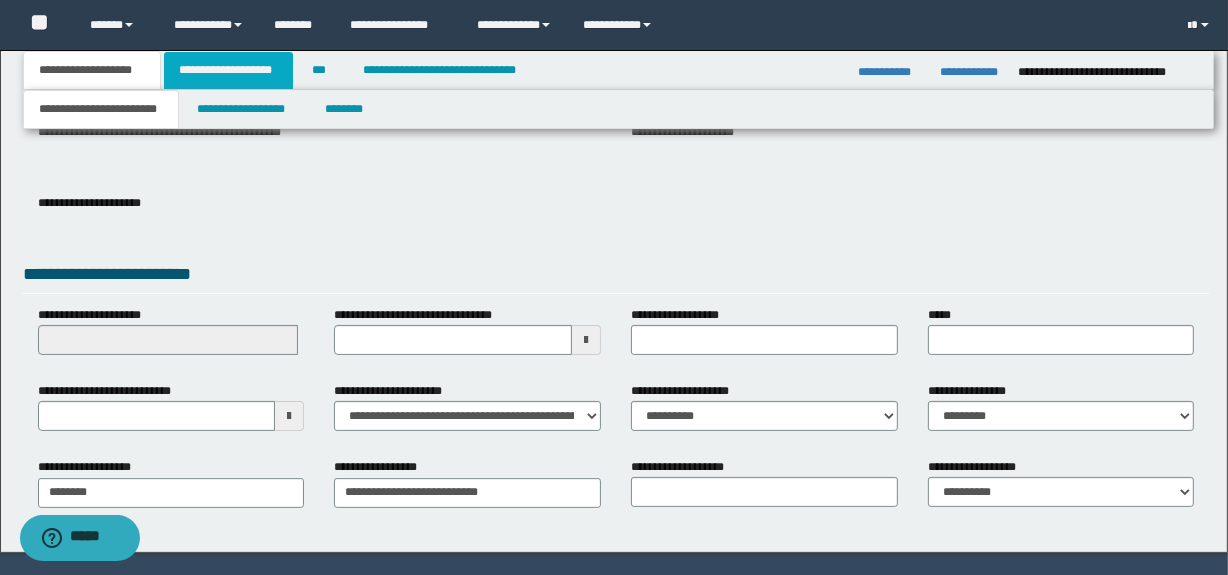 click on "**********" at bounding box center (228, 70) 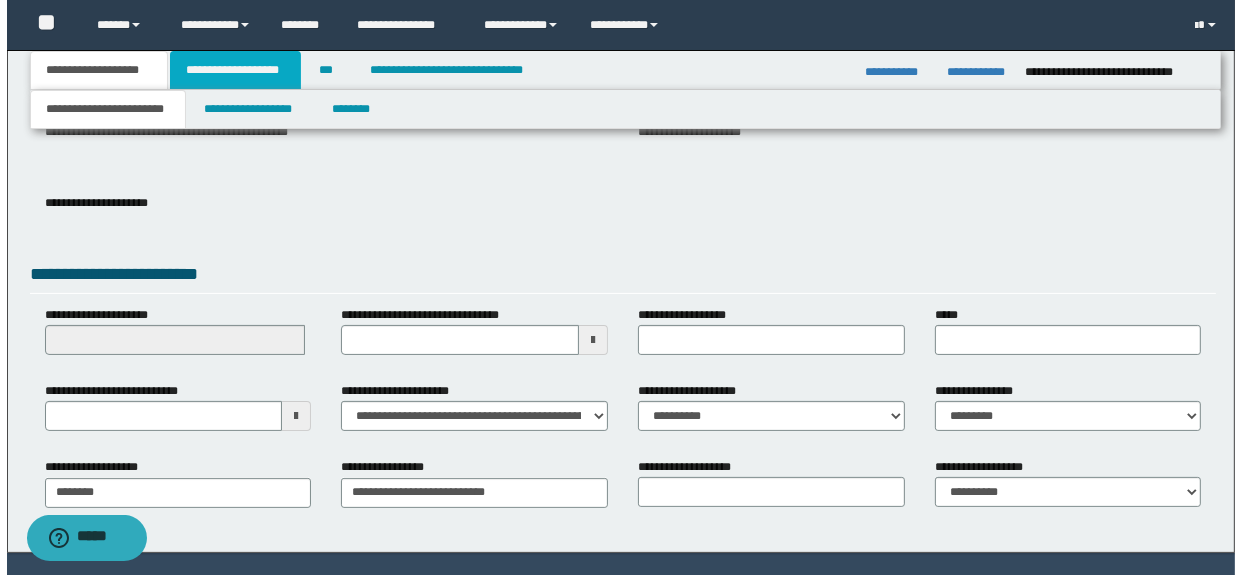 scroll, scrollTop: 0, scrollLeft: 0, axis: both 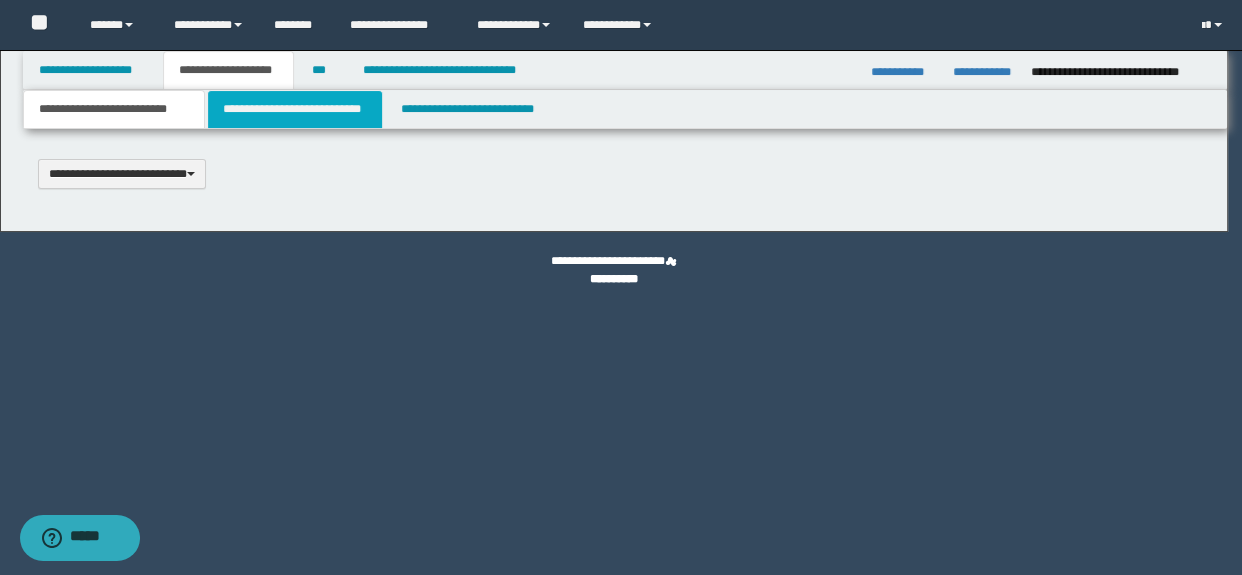 type 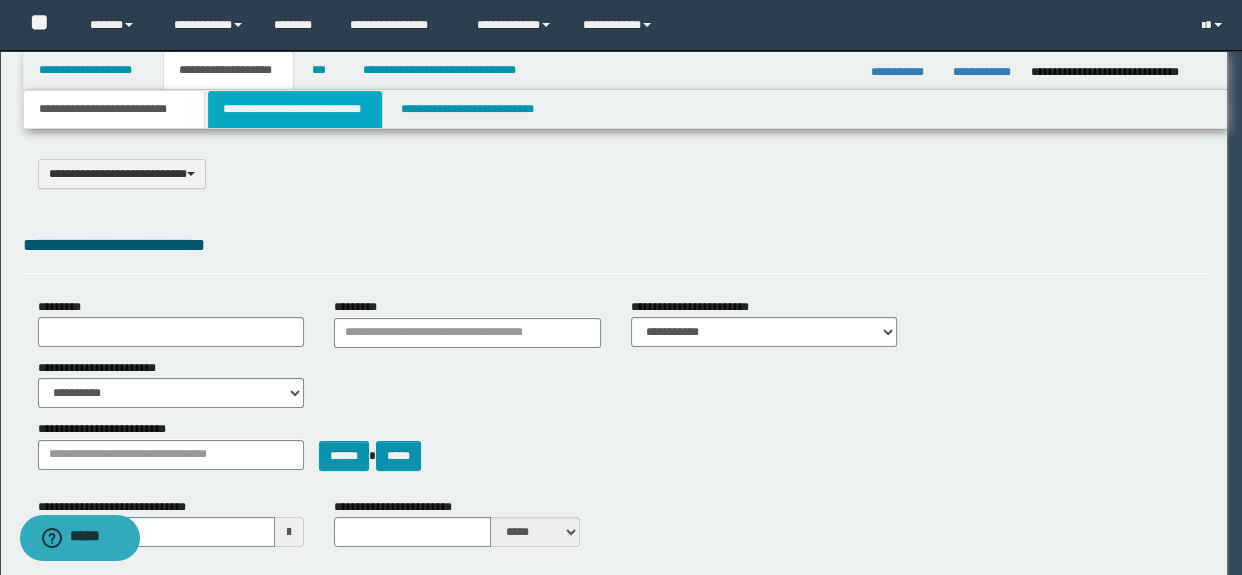 click on "**********" at bounding box center (294, 109) 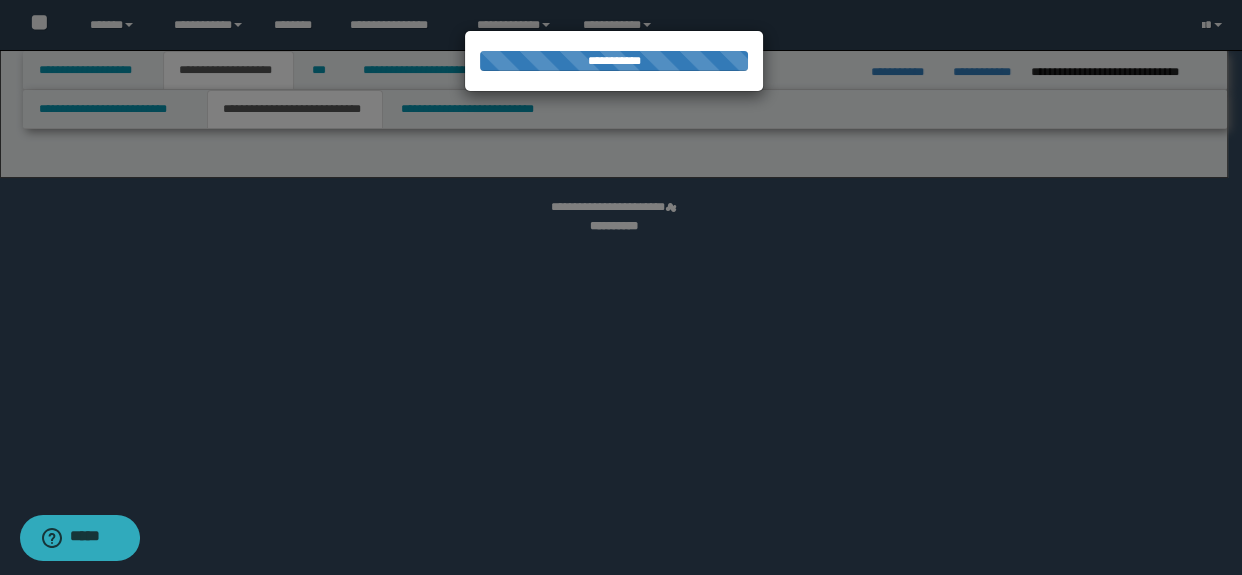 select on "*" 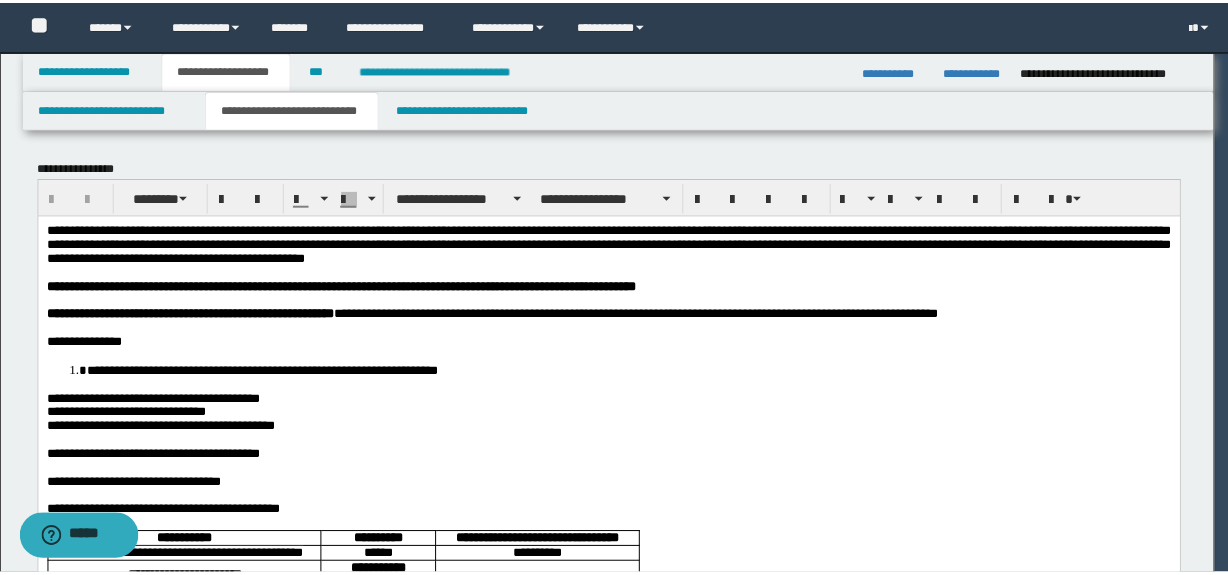 scroll, scrollTop: 0, scrollLeft: 0, axis: both 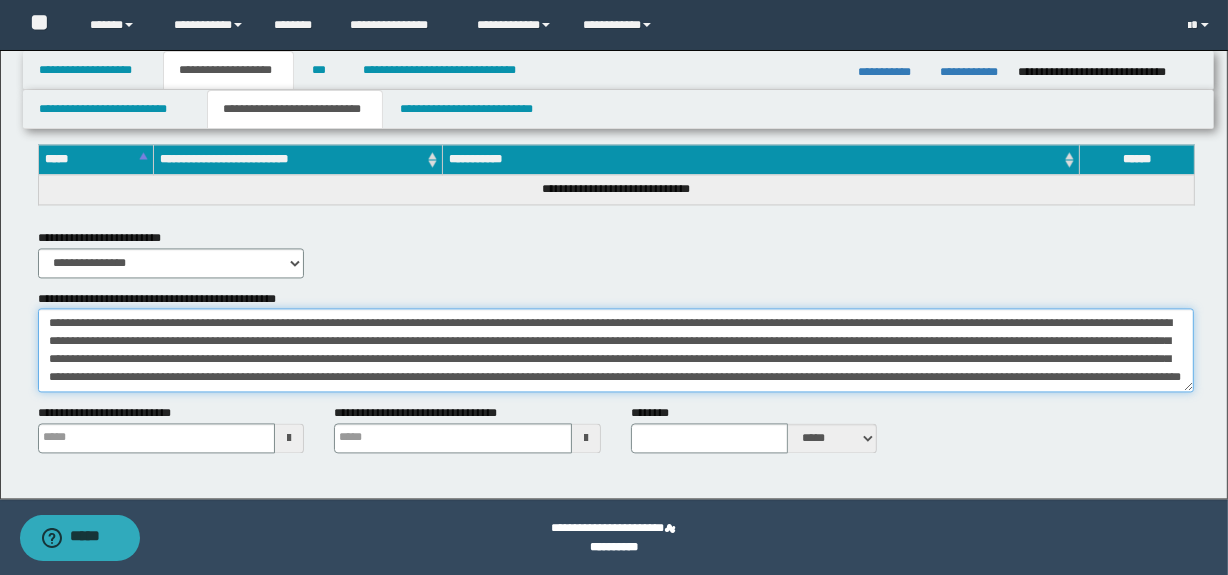 click on "**********" at bounding box center [616, 350] 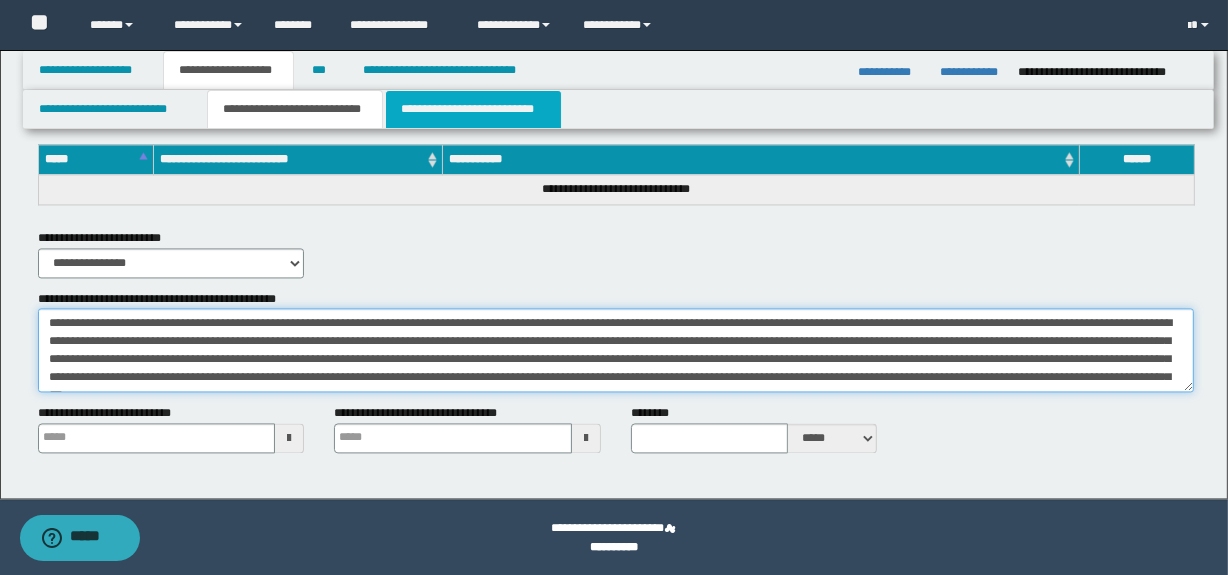 type on "**********" 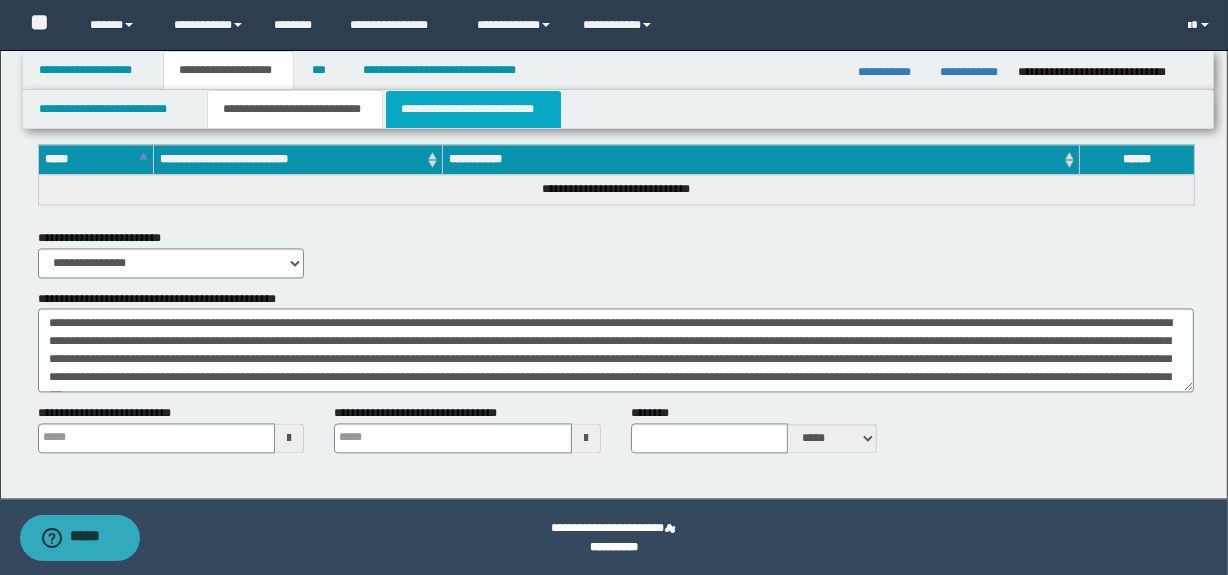 click on "**********" at bounding box center (473, 109) 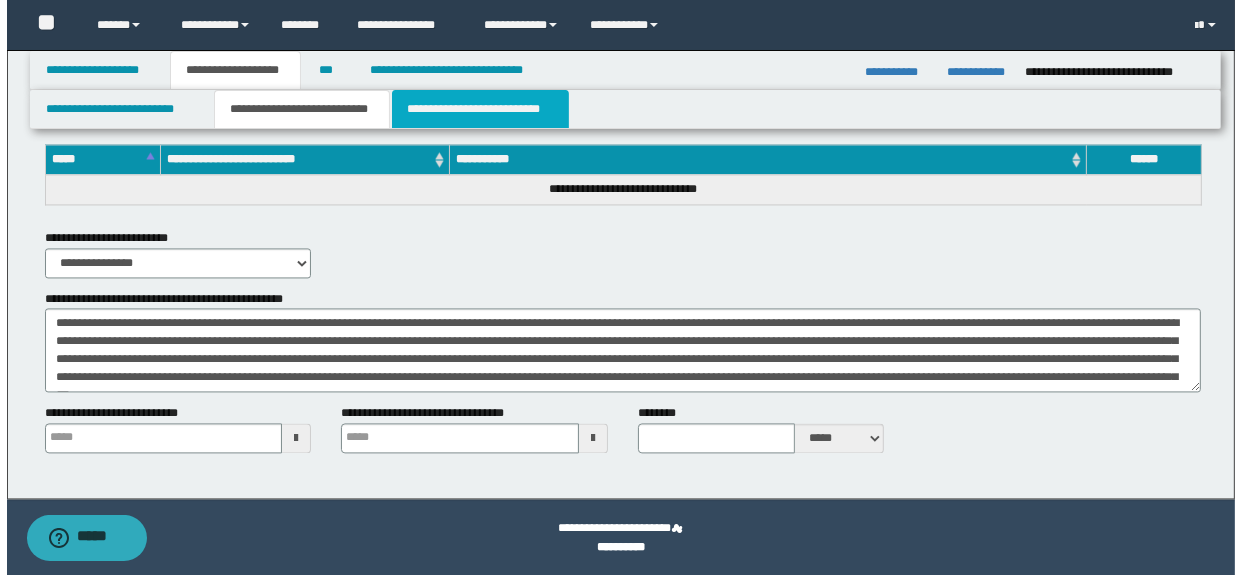 scroll, scrollTop: 0, scrollLeft: 0, axis: both 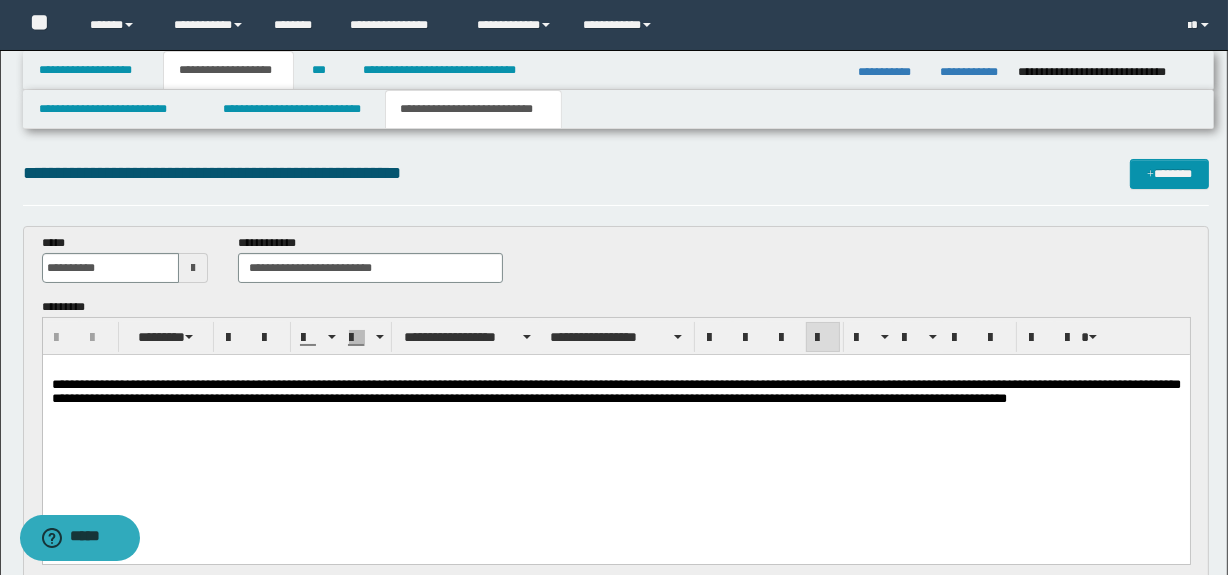 drag, startPoint x: 79, startPoint y: 726, endPoint x: 52, endPoint y: 377, distance: 350.04285 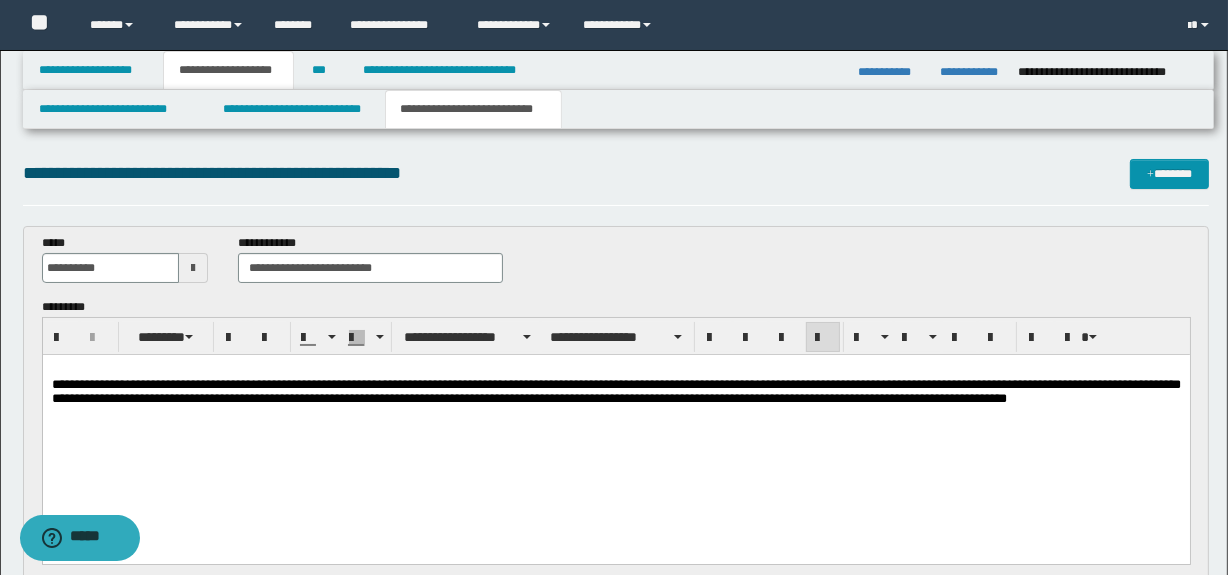 type 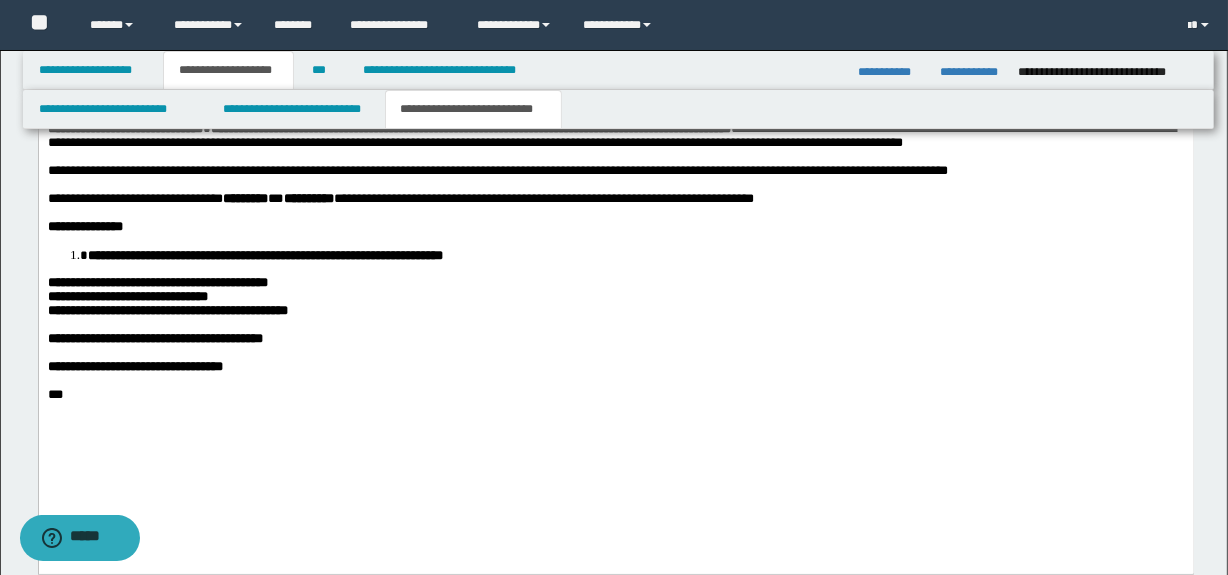 scroll, scrollTop: 1372, scrollLeft: 0, axis: vertical 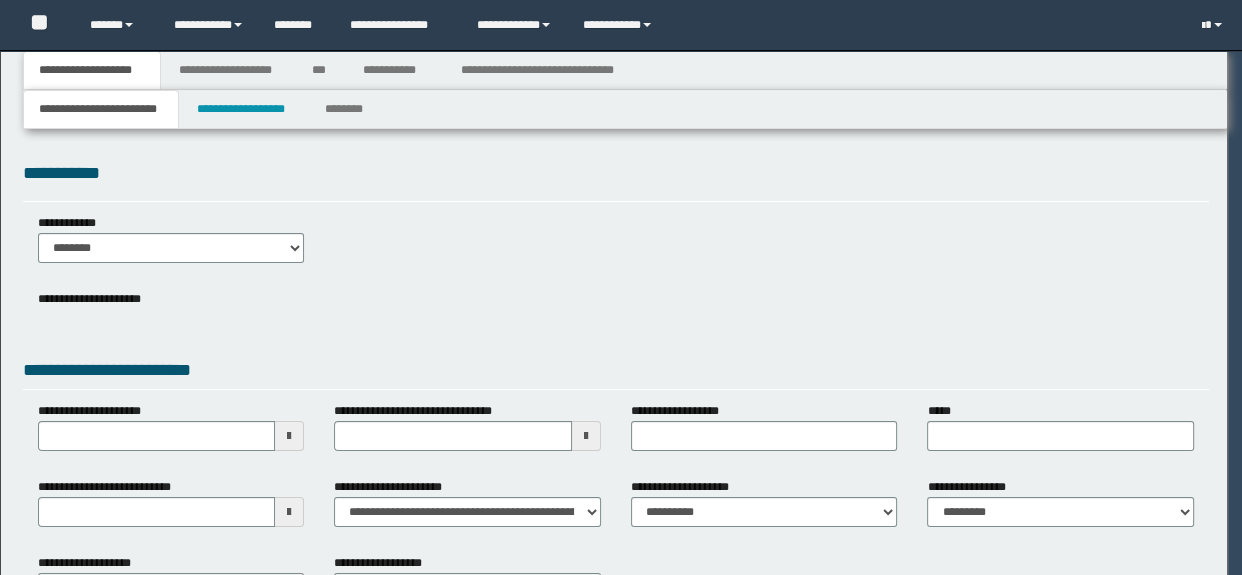 select on "*" 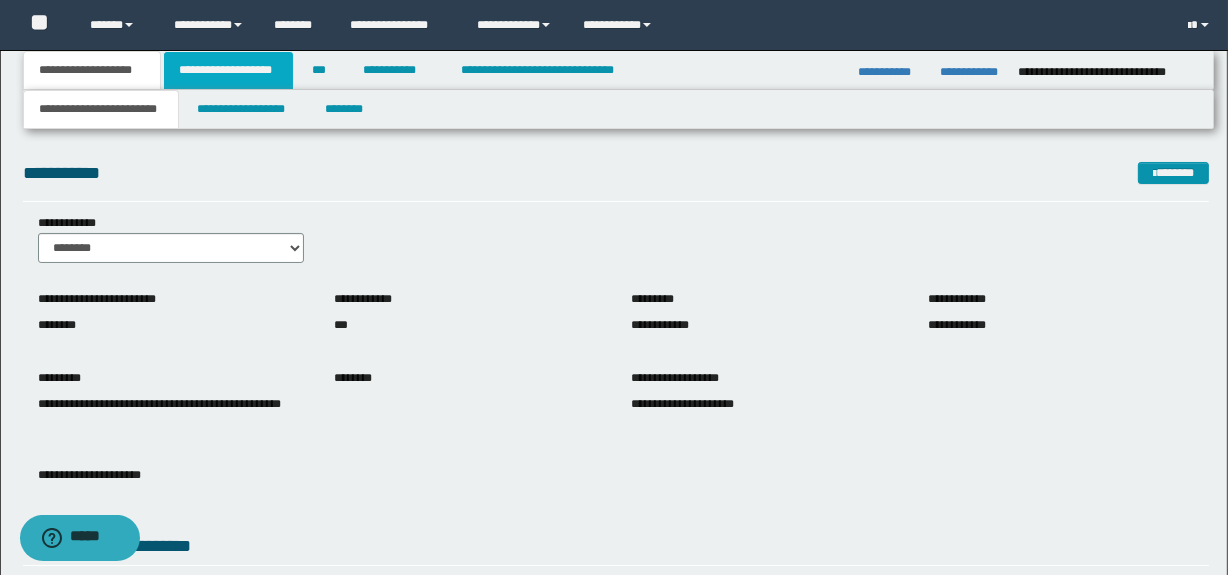 click on "**********" at bounding box center [228, 70] 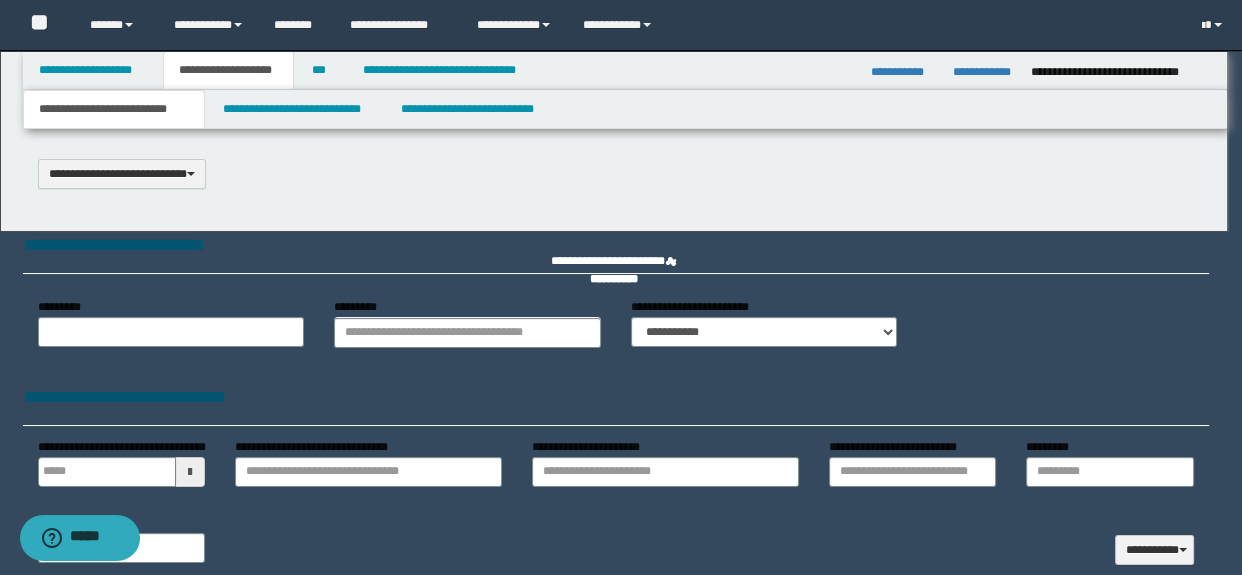 scroll, scrollTop: 0, scrollLeft: 0, axis: both 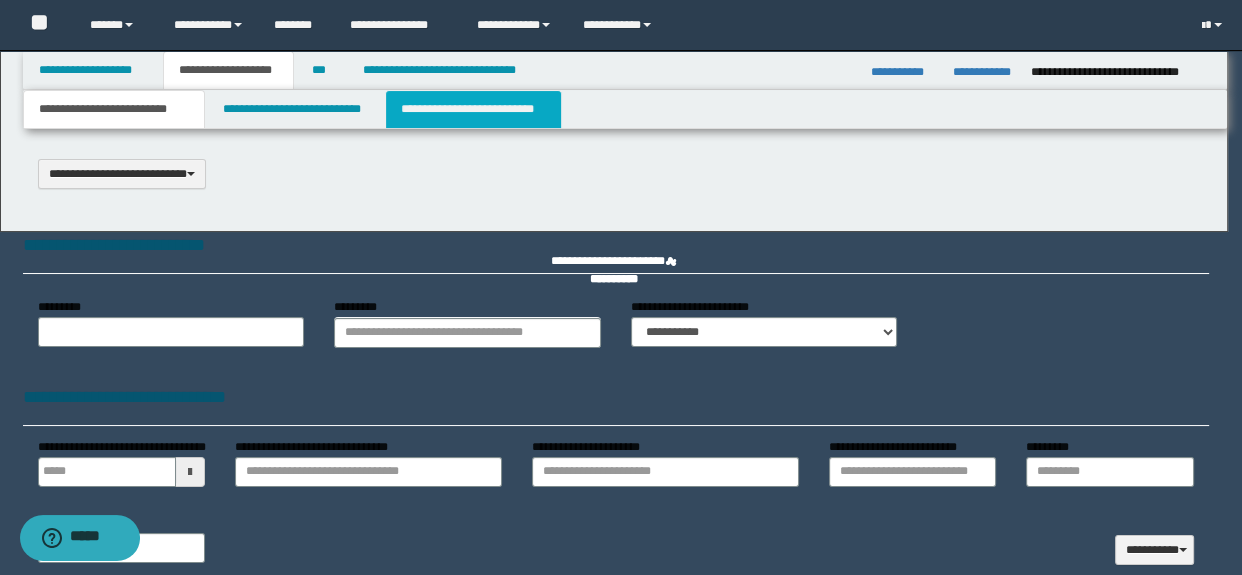 select on "*" 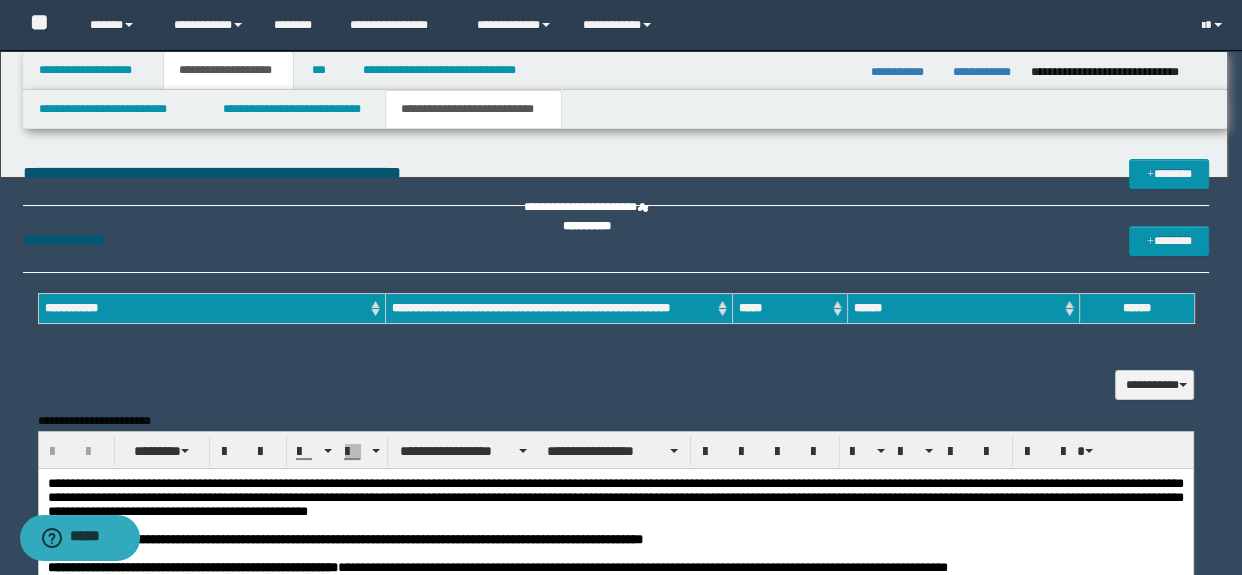 scroll, scrollTop: 0, scrollLeft: 0, axis: both 